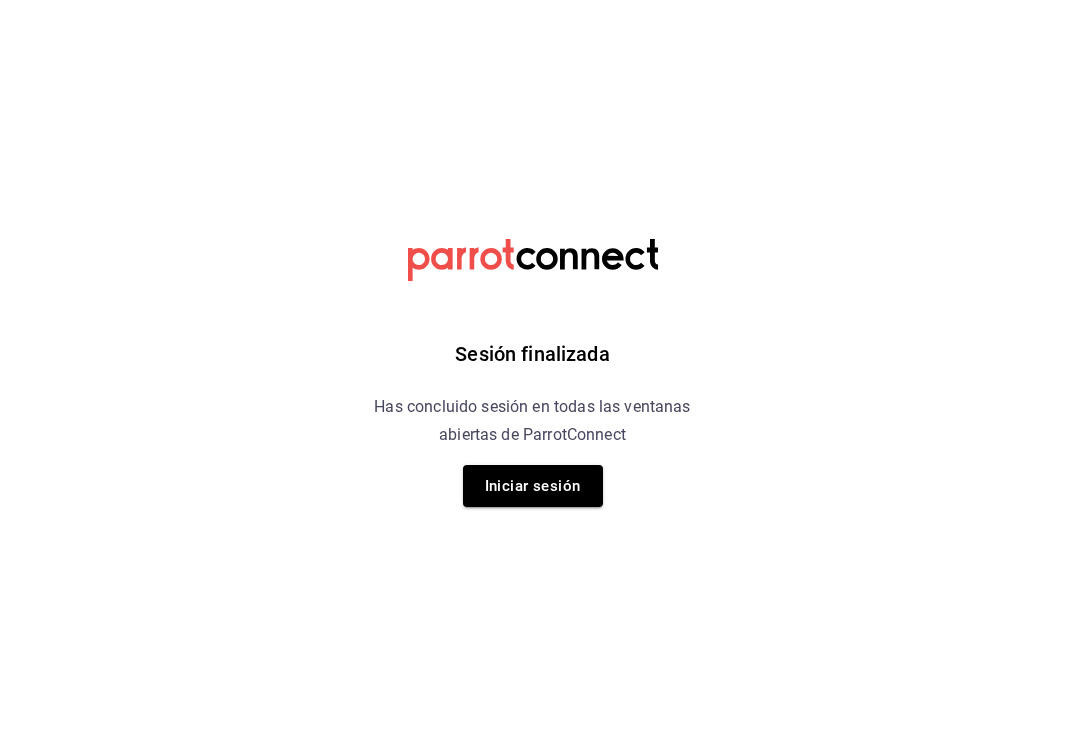 scroll, scrollTop: 0, scrollLeft: 0, axis: both 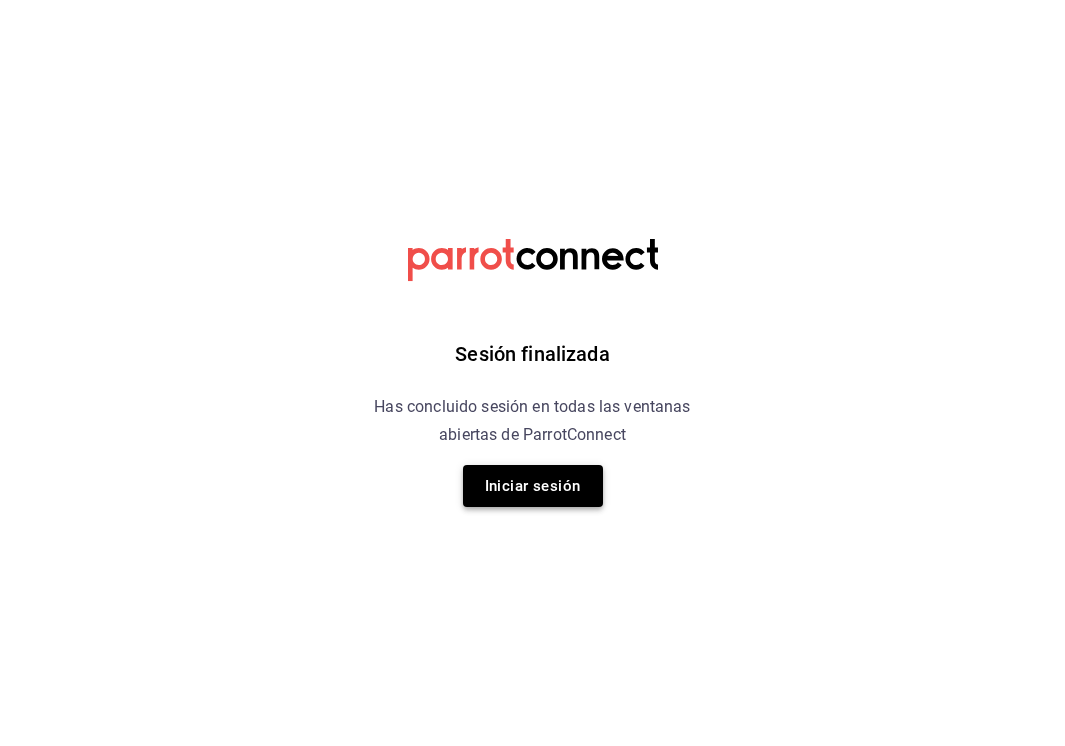 click on "Iniciar sesión" at bounding box center [533, 486] 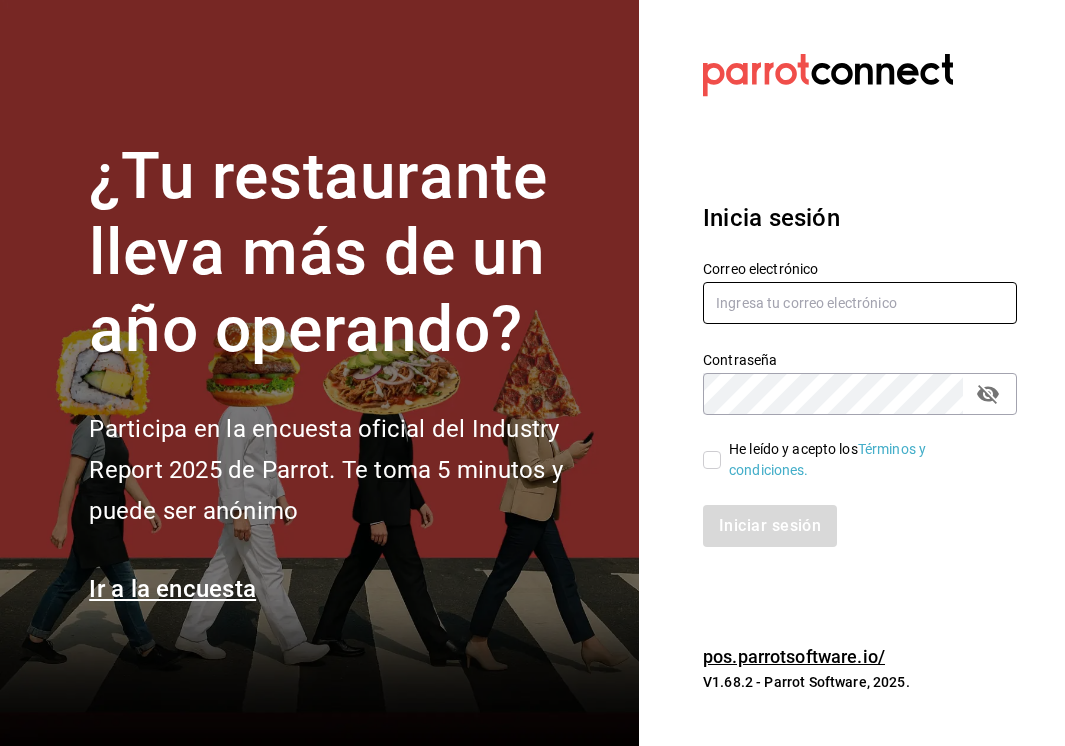 type on "[EMAIL]" 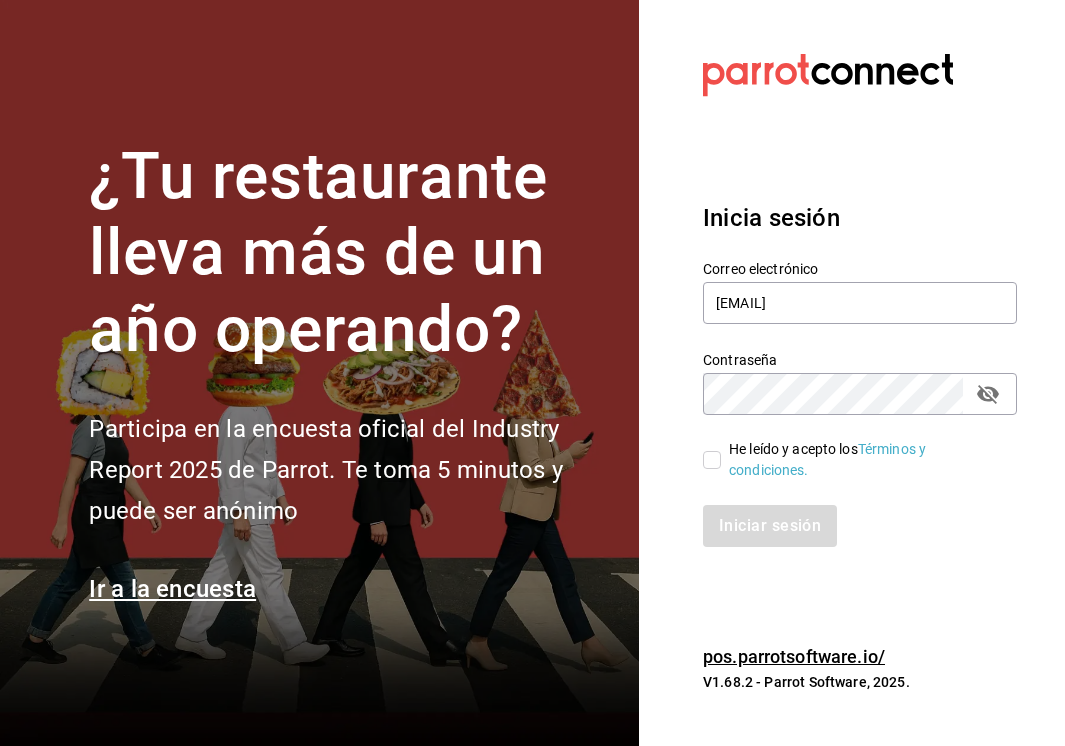 click on "He leído y acepto los  Términos y condiciones." at bounding box center (712, 460) 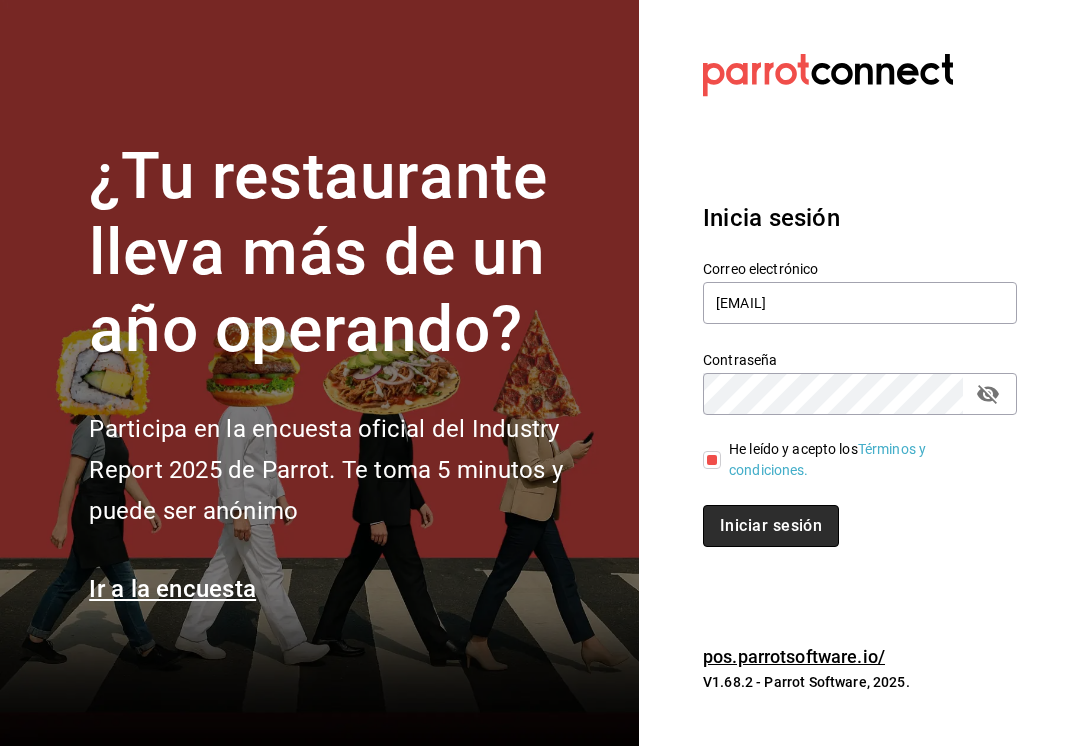 click on "Iniciar sesión" at bounding box center [771, 526] 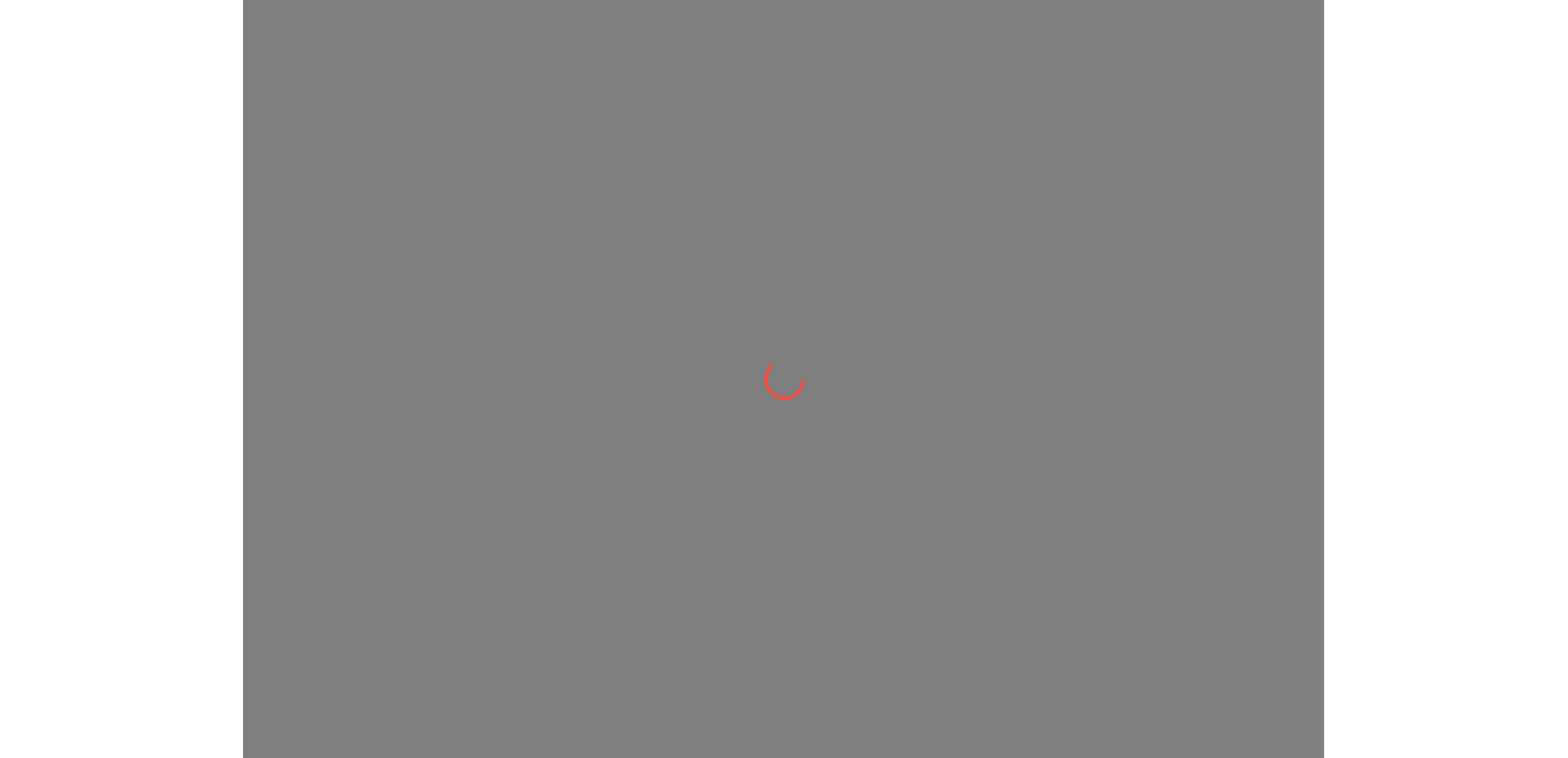 scroll, scrollTop: 0, scrollLeft: 0, axis: both 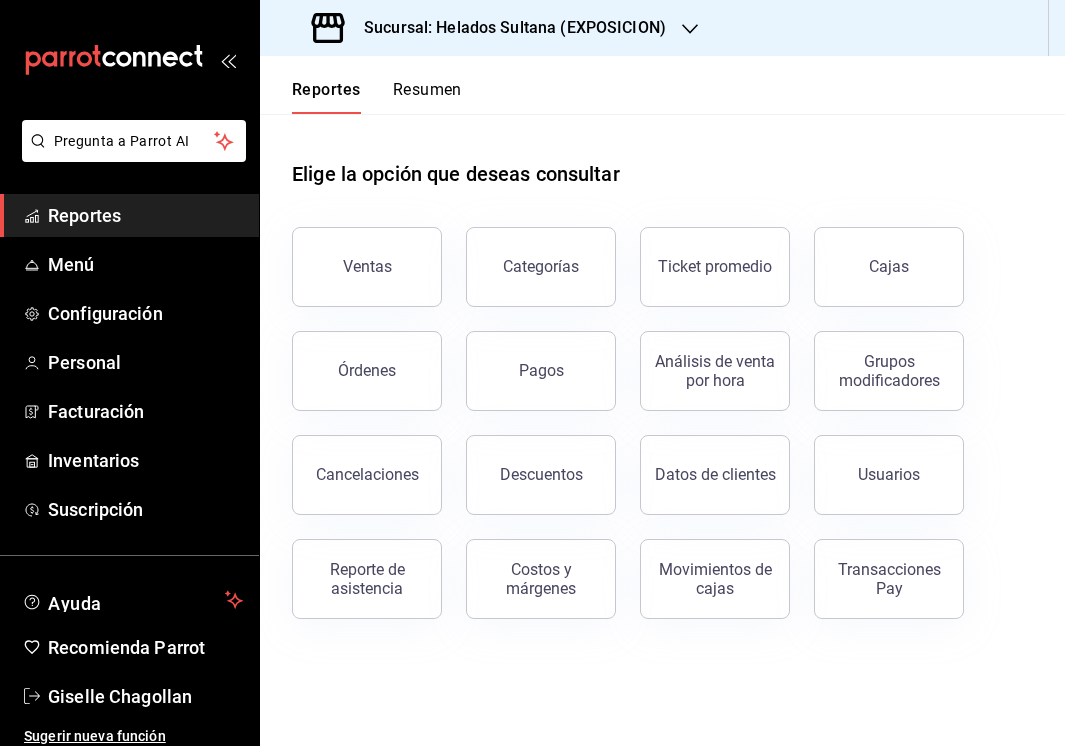 click on "Sucursal: Helados Sultana (EXPOSICION)" at bounding box center (507, 28) 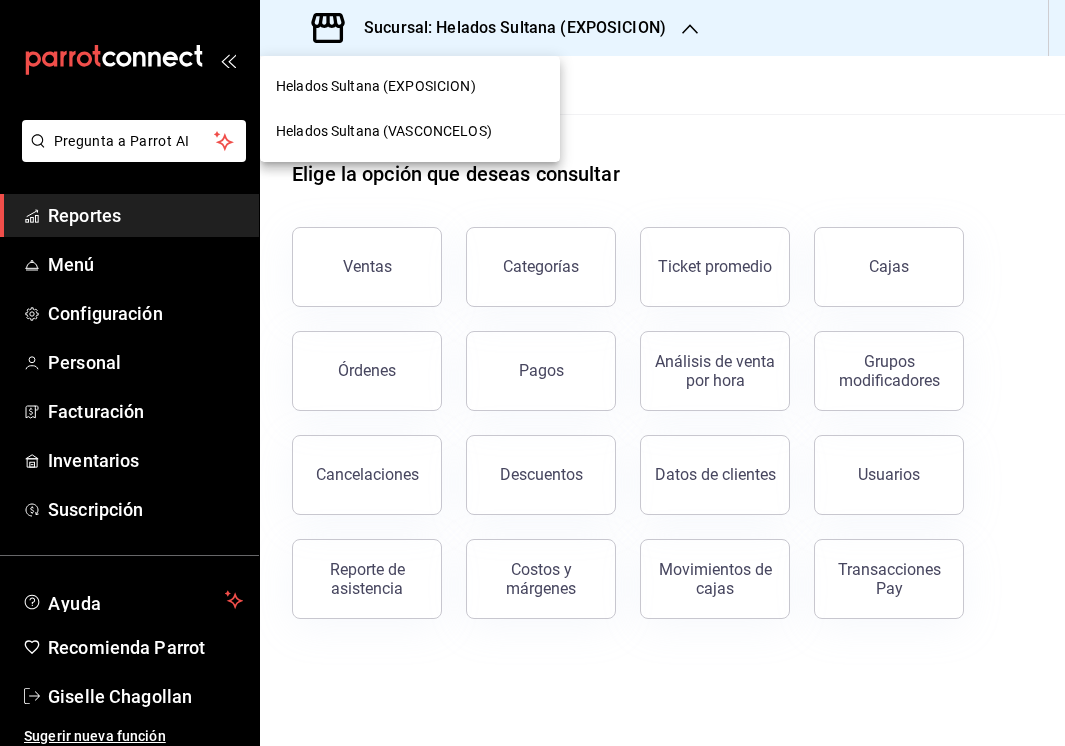 click on "Helados Sultana (VASCONCELOS)" at bounding box center (384, 131) 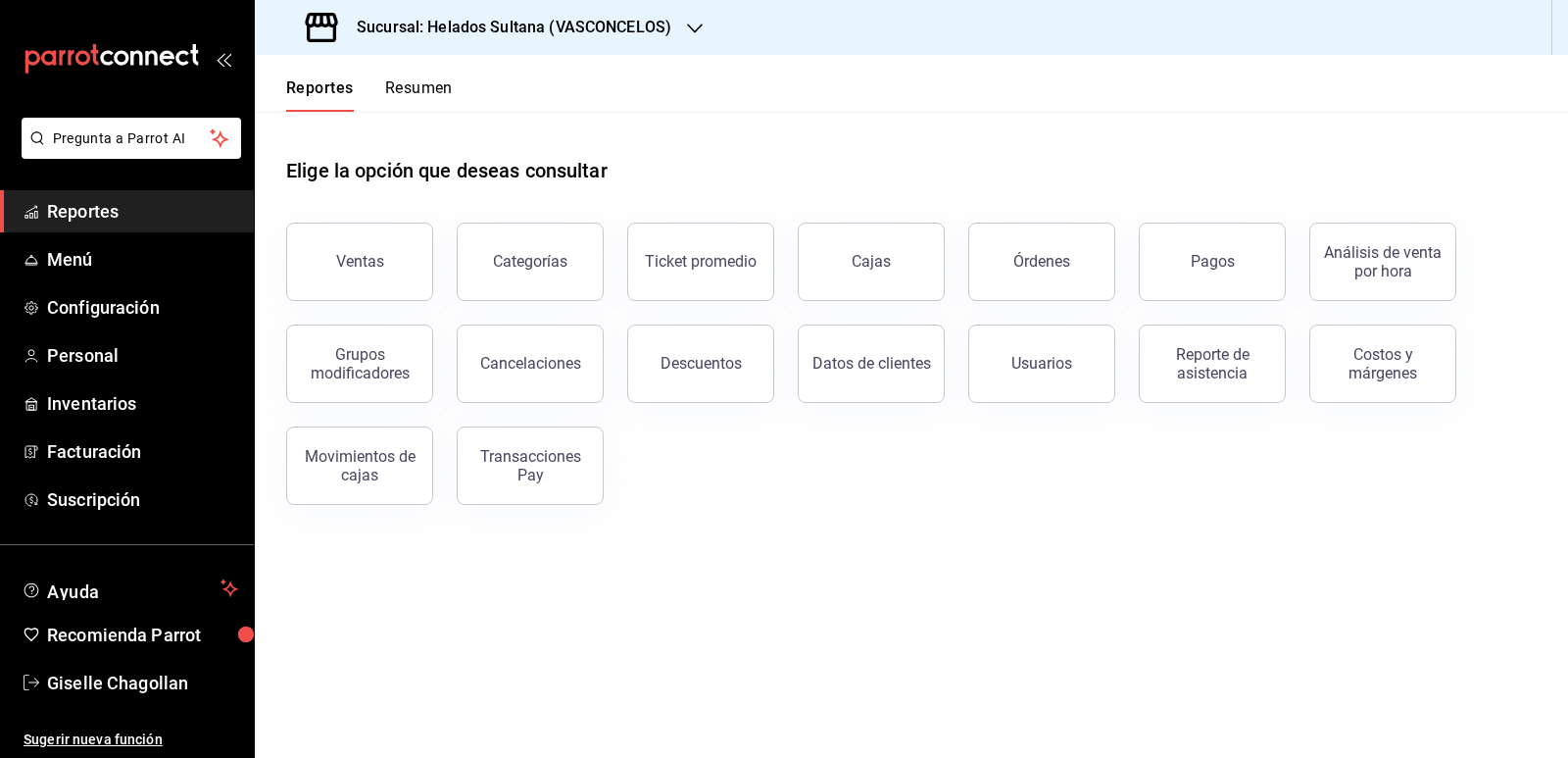 click on "Resumen" at bounding box center (418, 95) 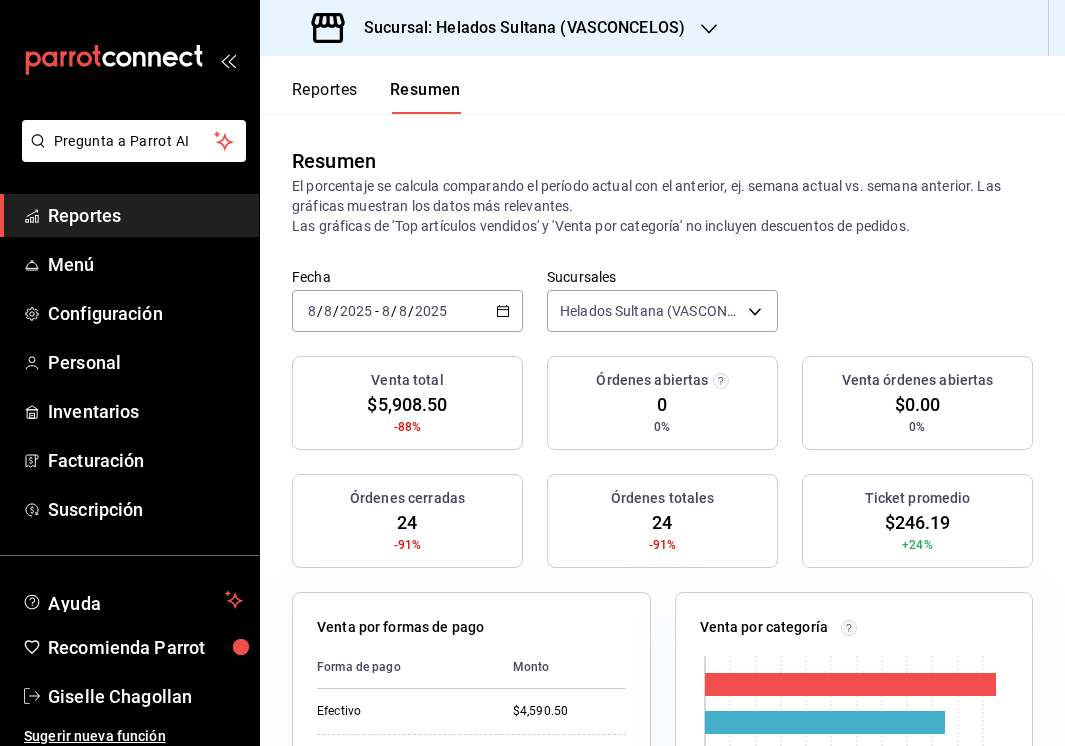 click 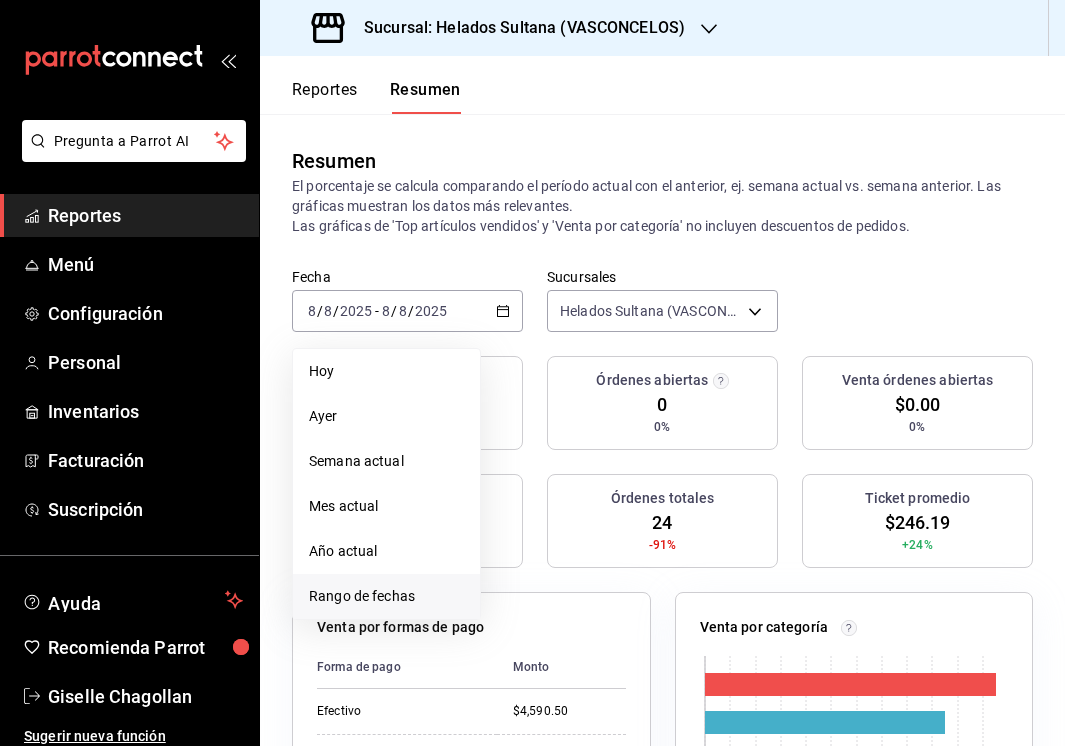 click on "Rango de fechas" at bounding box center [386, 596] 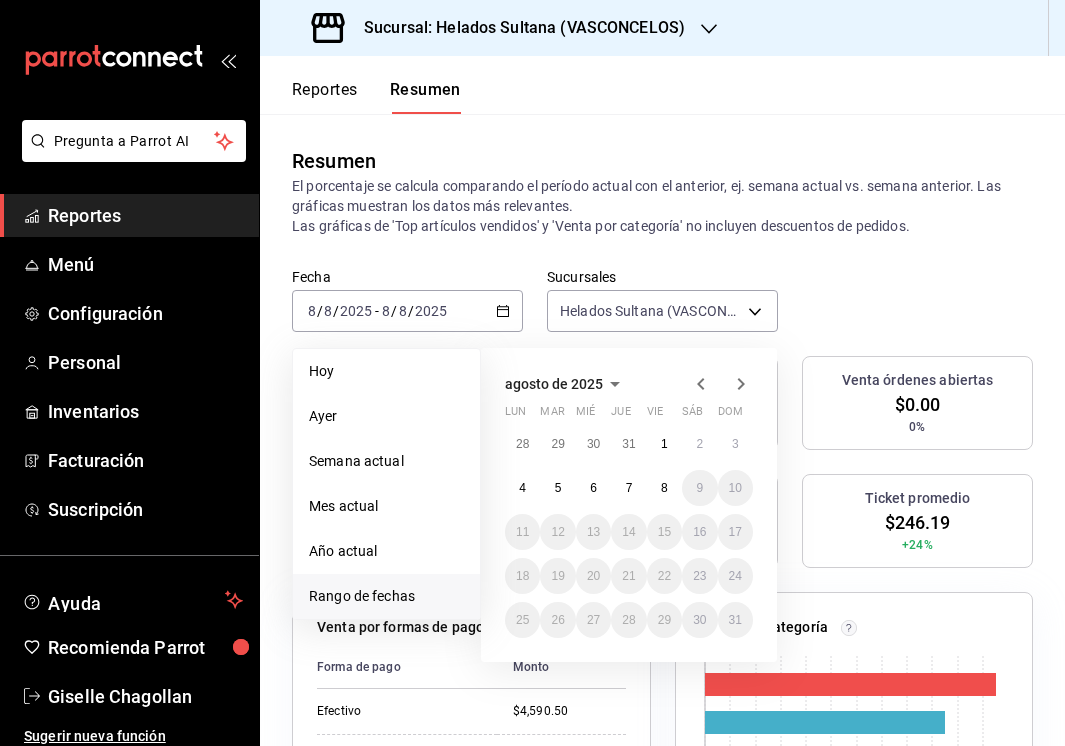 click 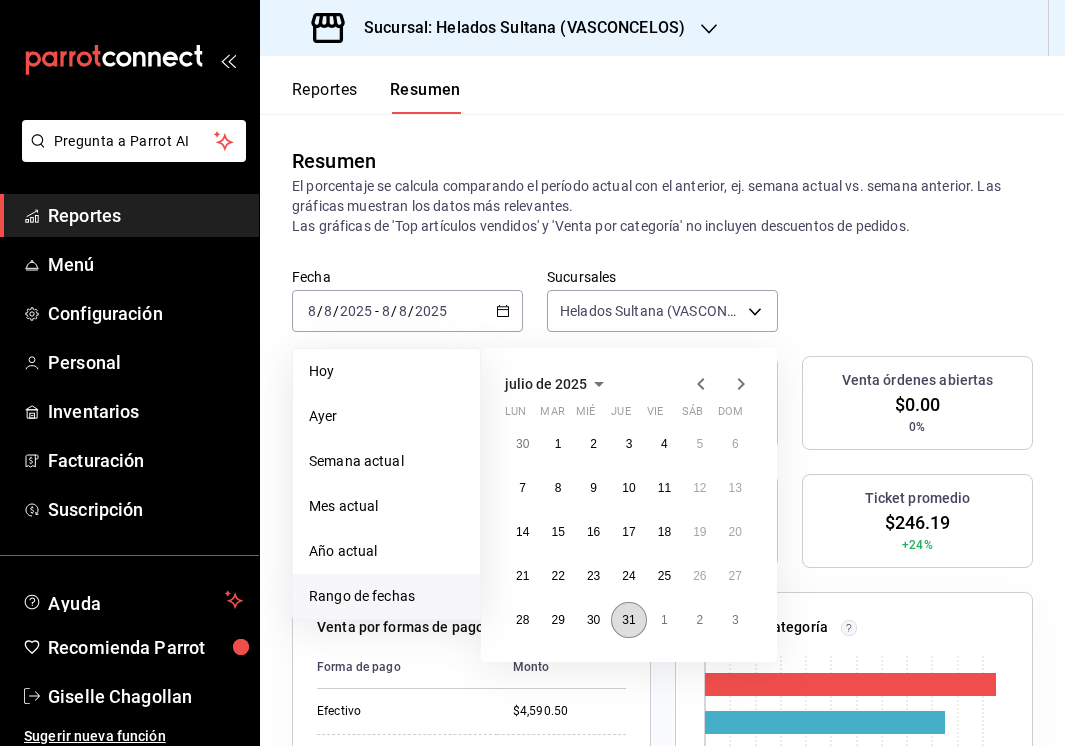 click on "31" at bounding box center [628, 620] 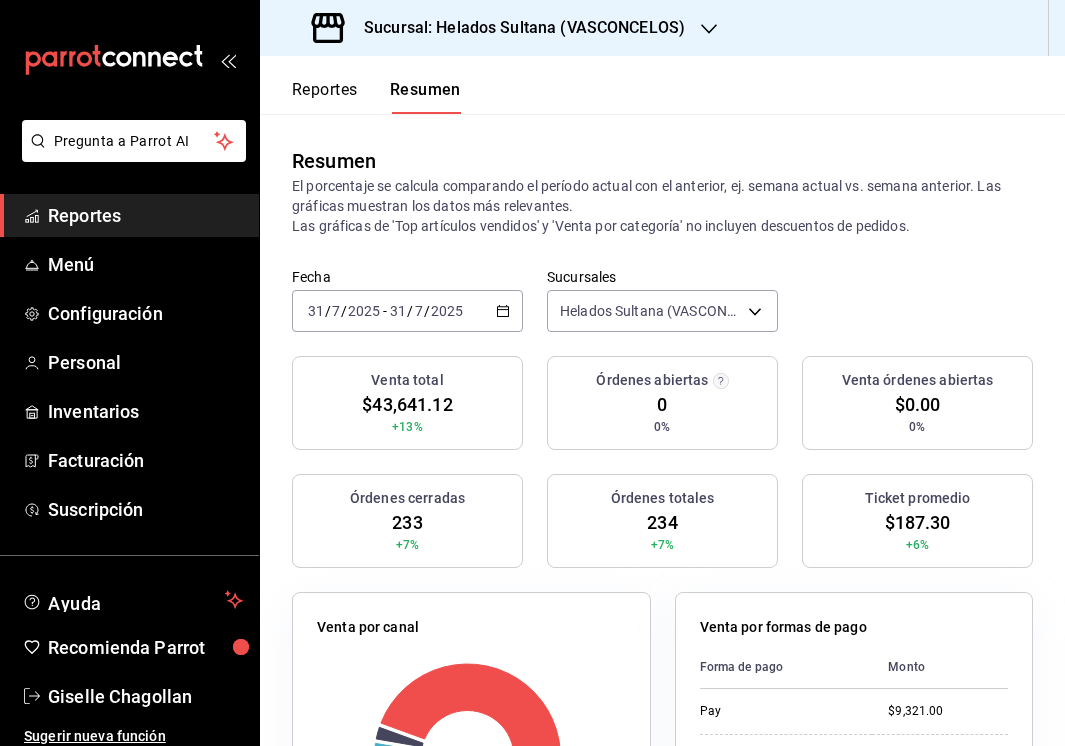click 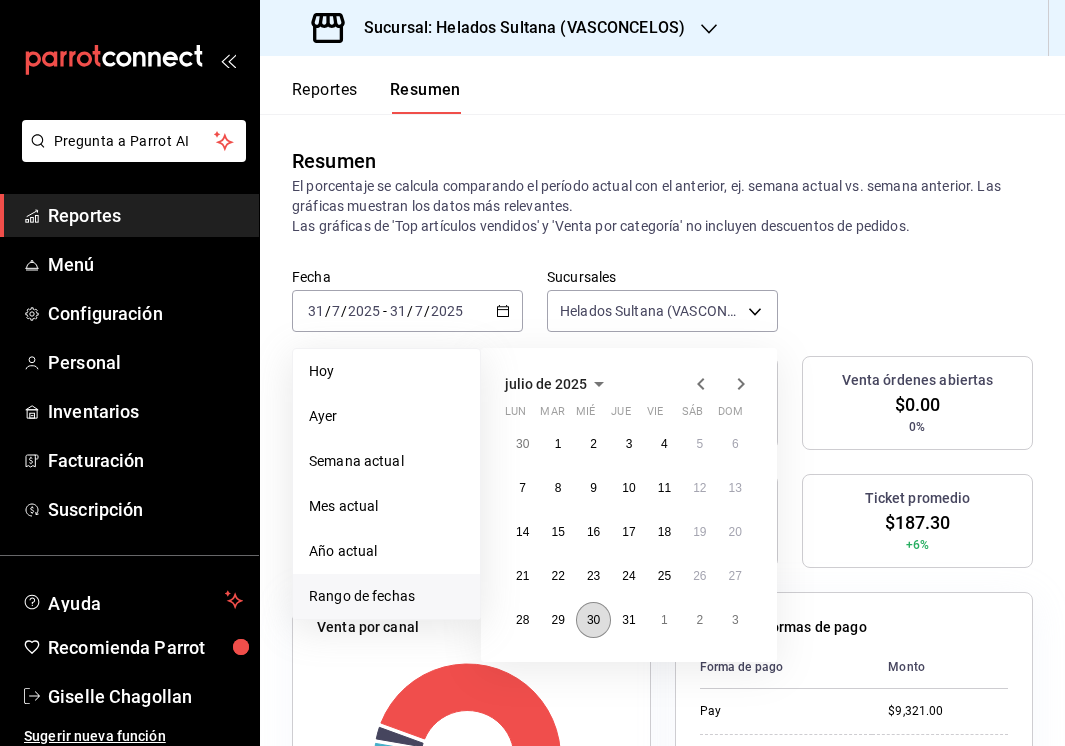 click on "30" at bounding box center [593, 620] 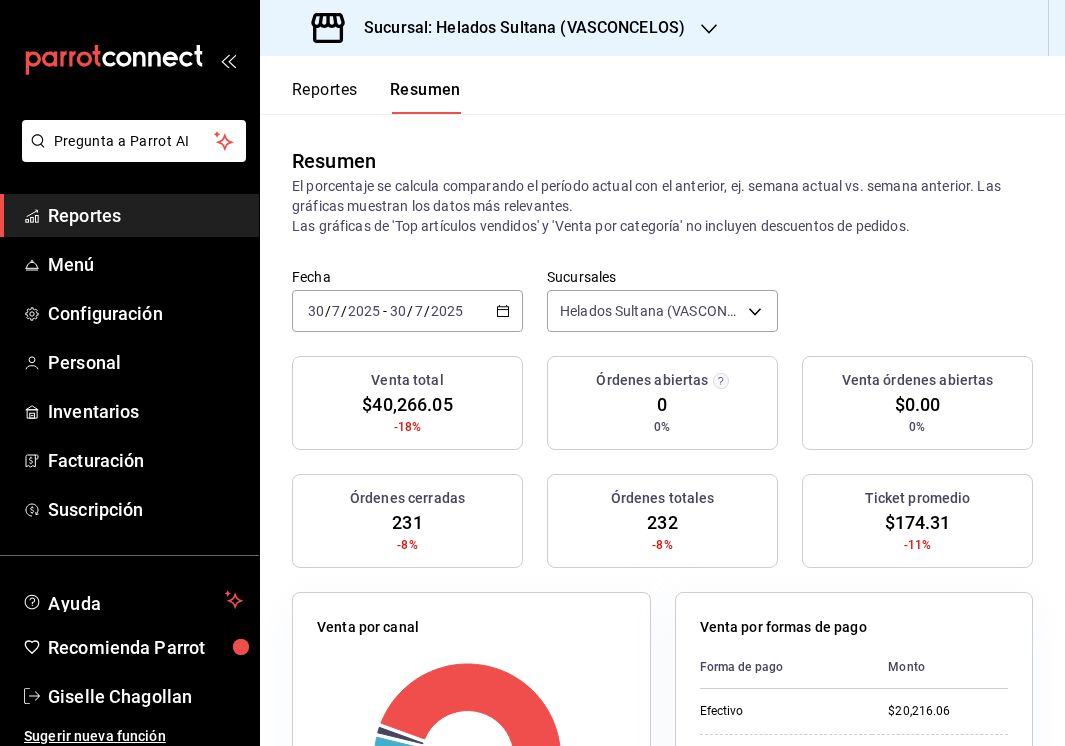 click 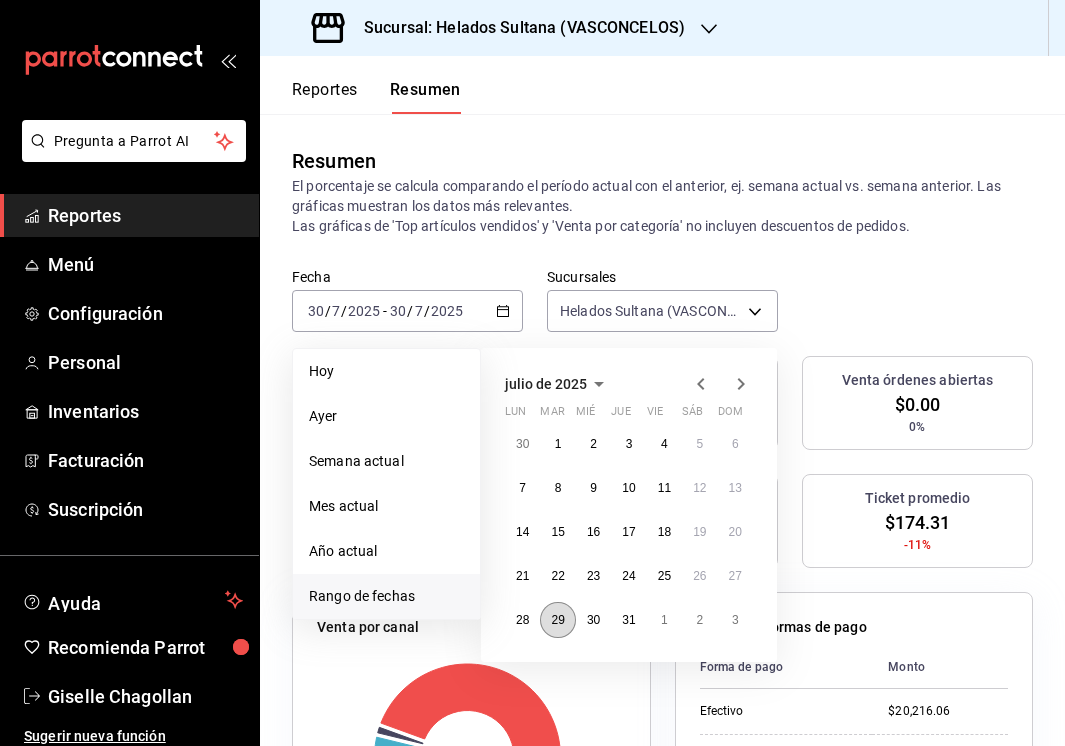 click on "29" at bounding box center [557, 620] 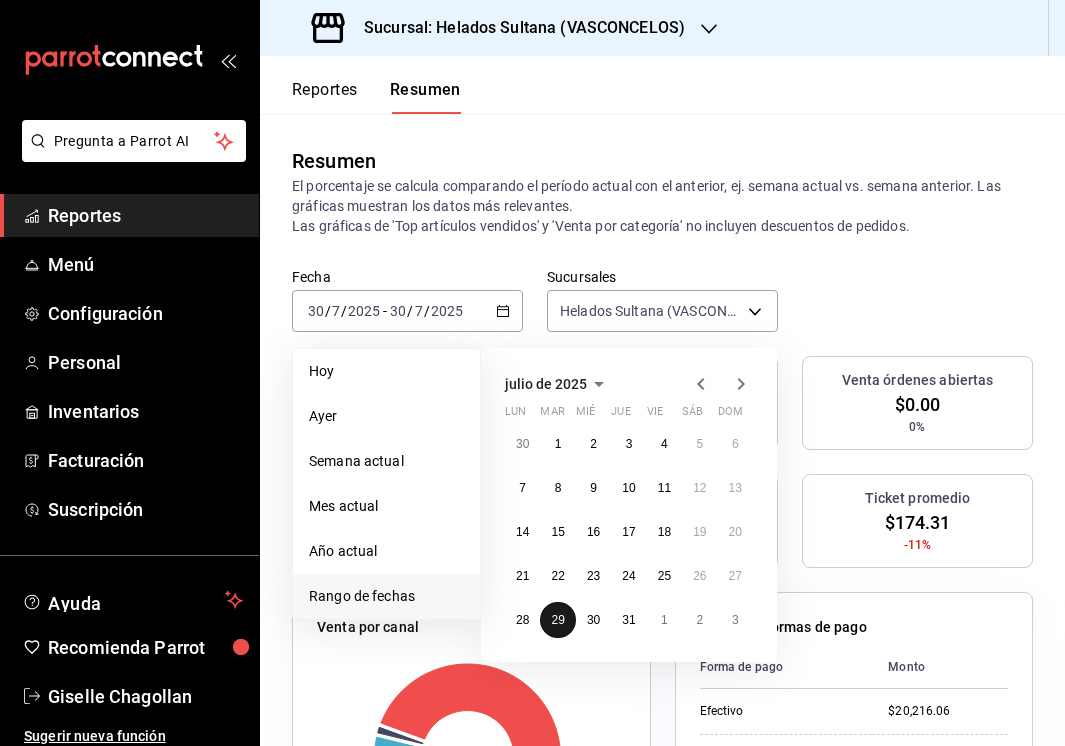 click on "29" at bounding box center [557, 620] 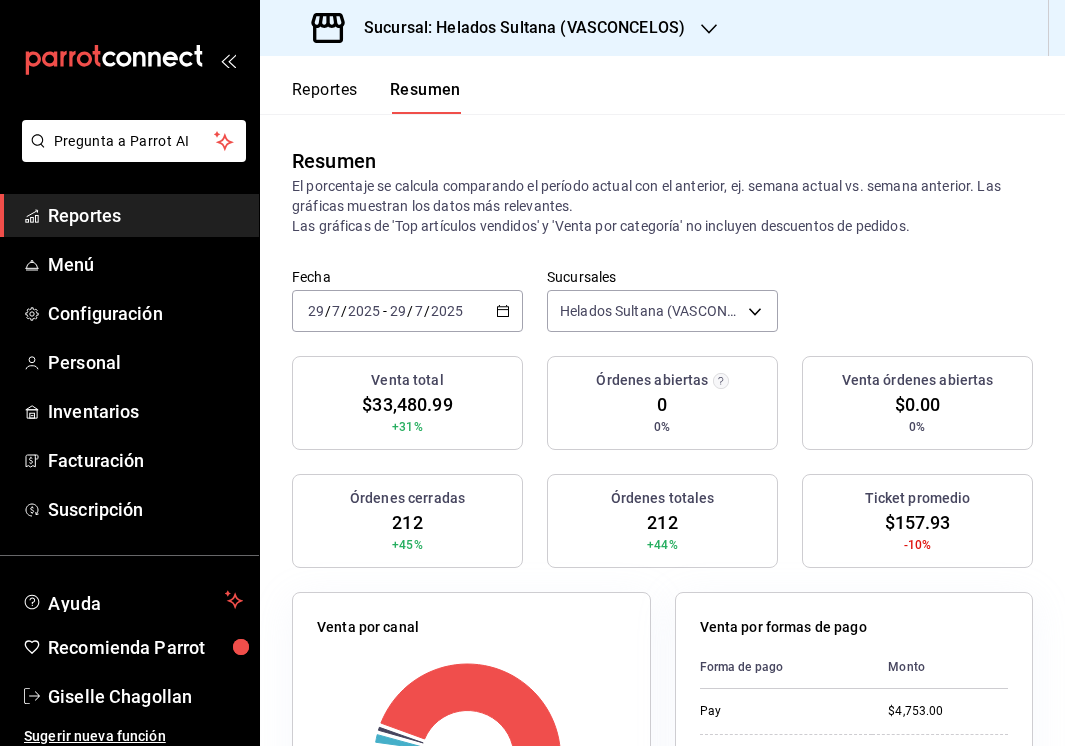 click 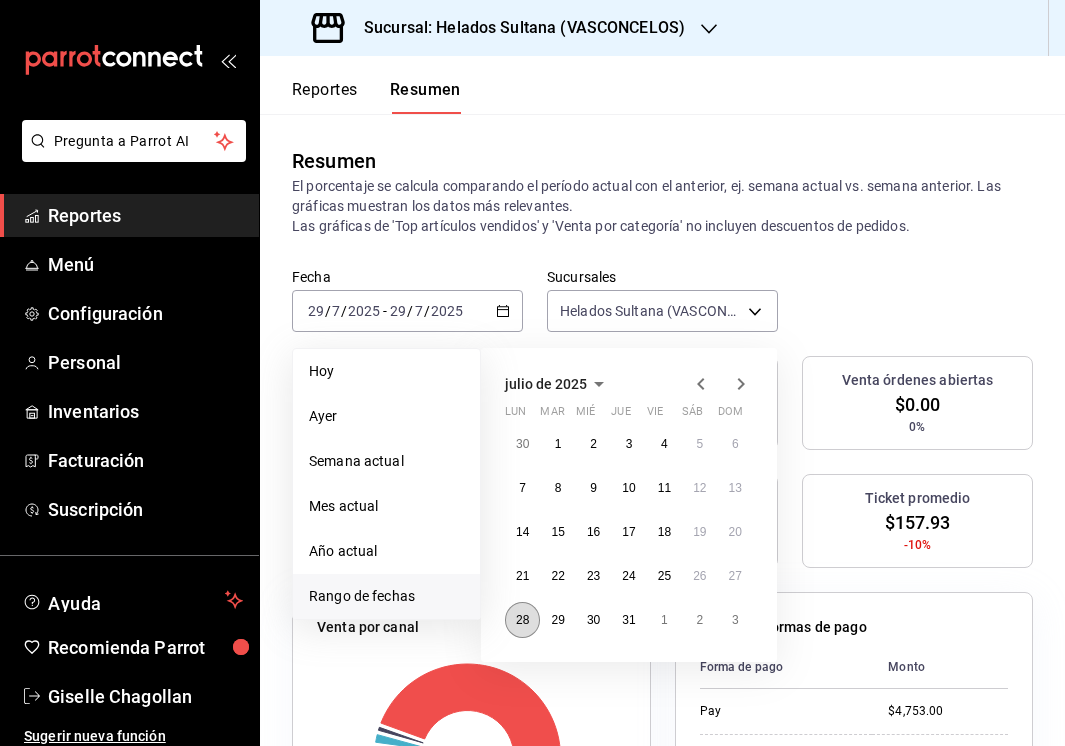 click on "28" at bounding box center [522, 620] 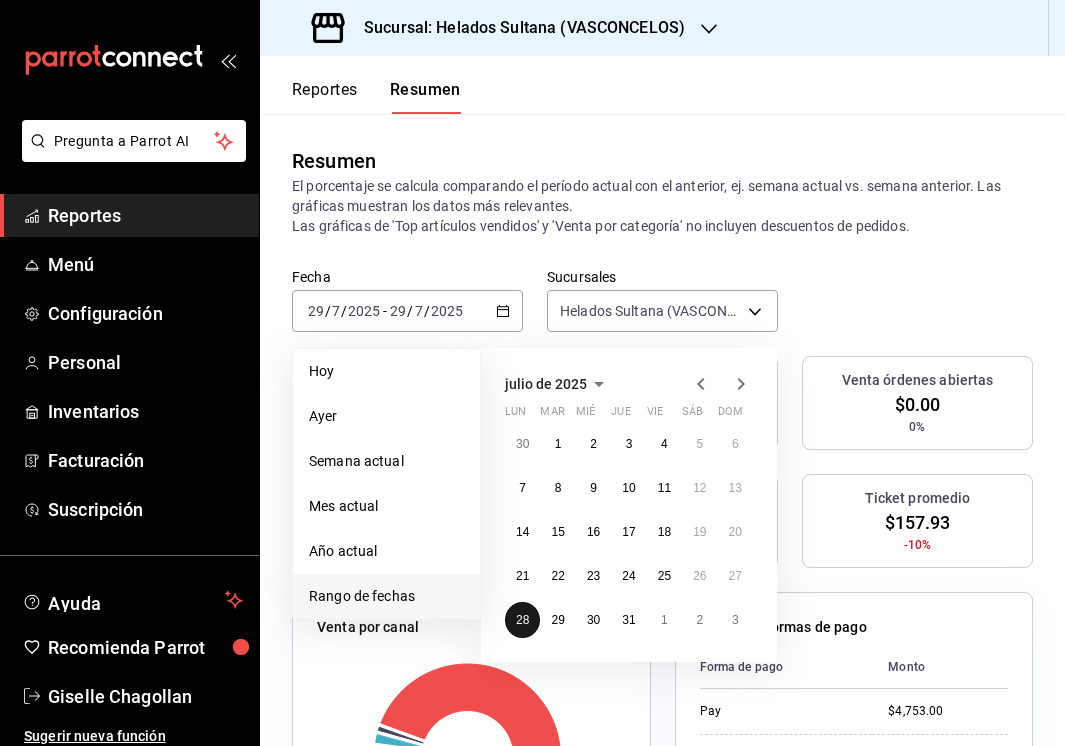 click on "28" at bounding box center [522, 620] 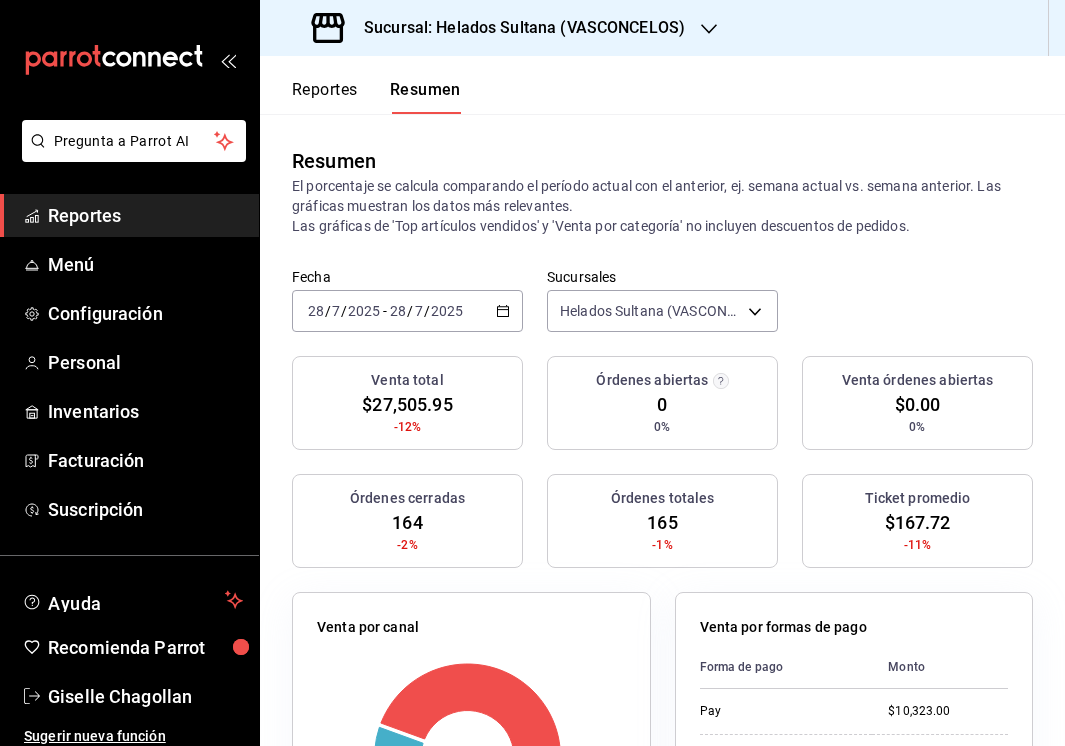 click 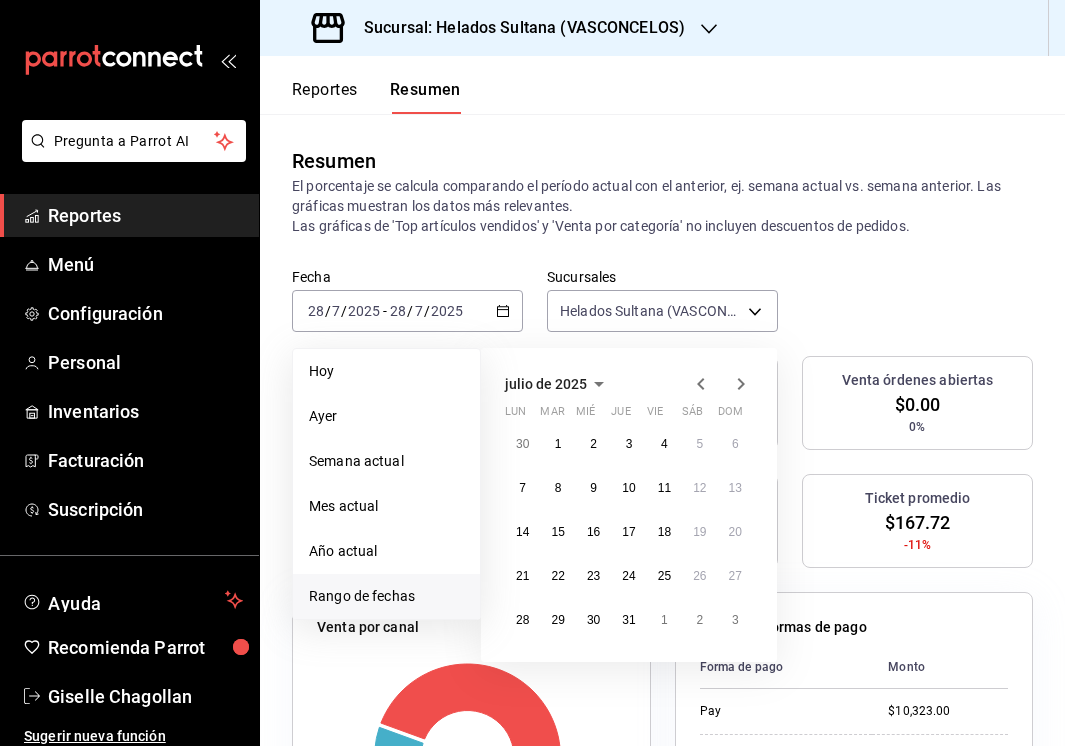 click 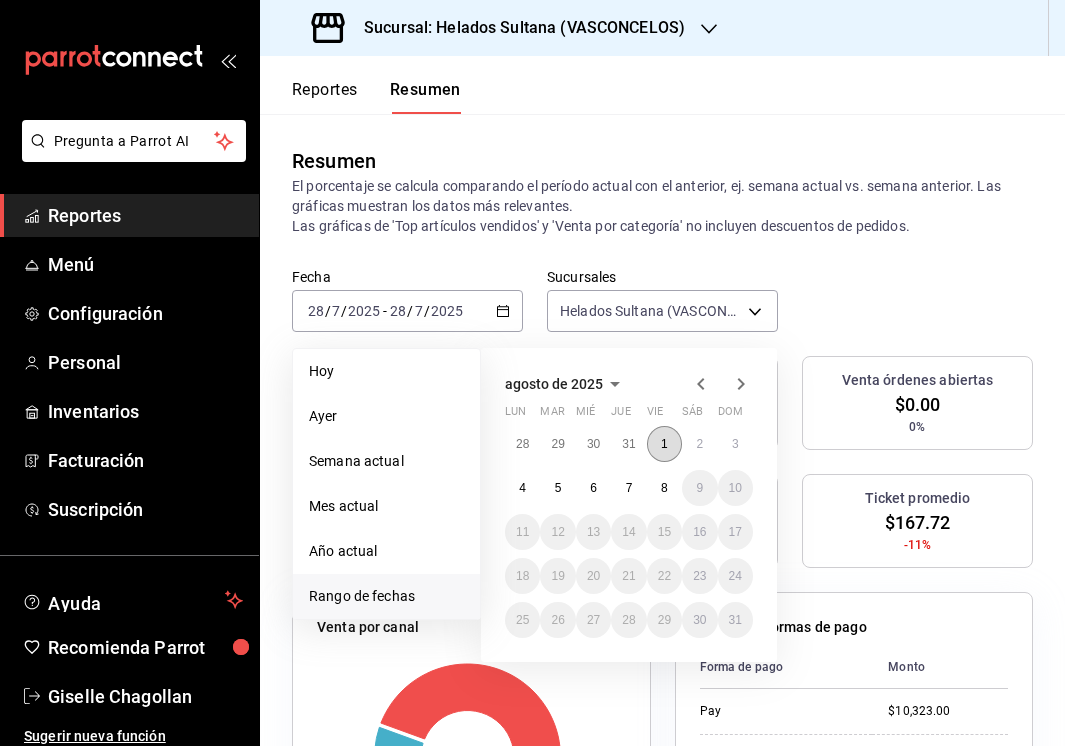 click on "1" at bounding box center [664, 444] 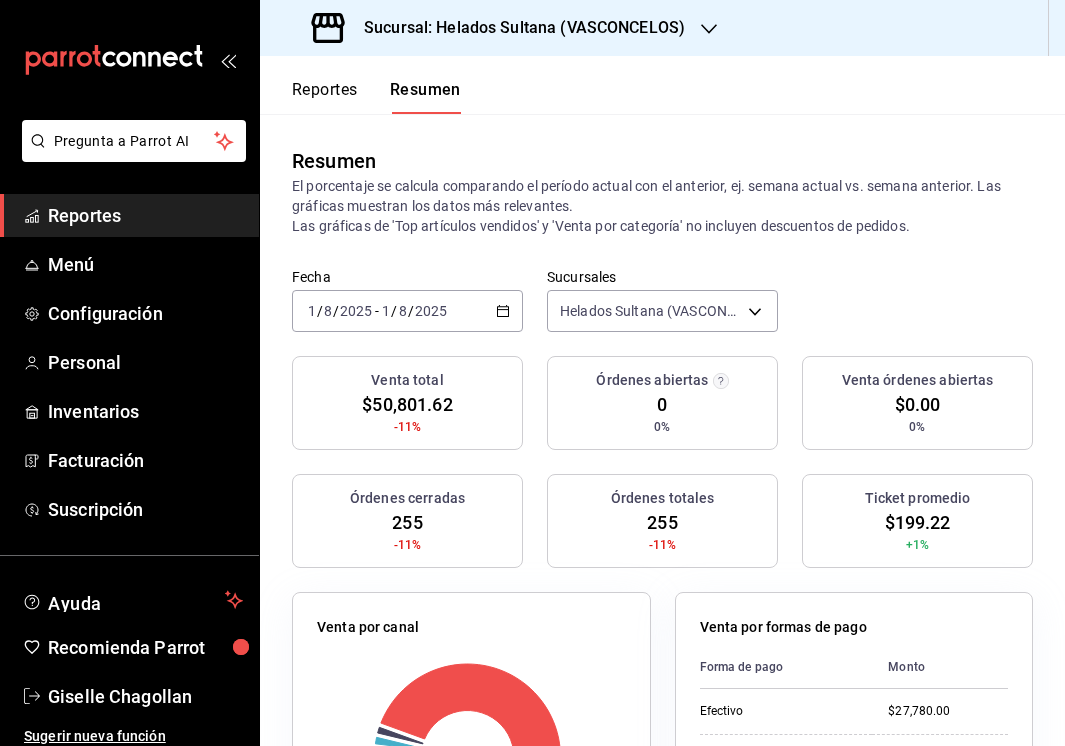 click 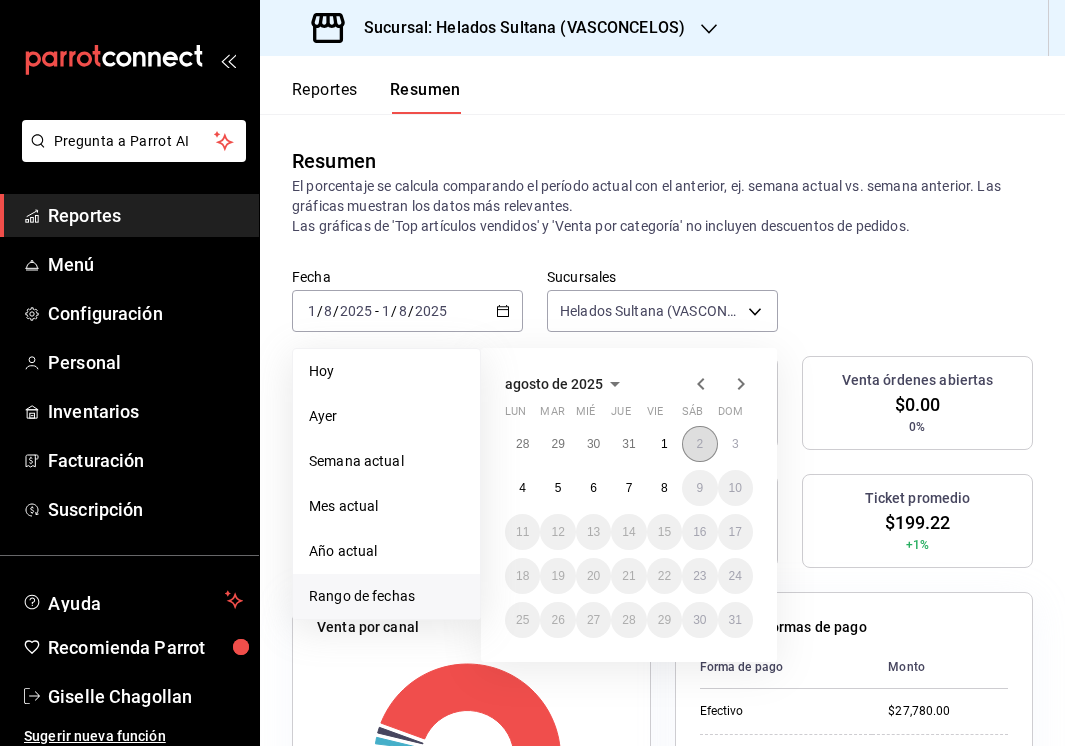 click on "2" at bounding box center [699, 444] 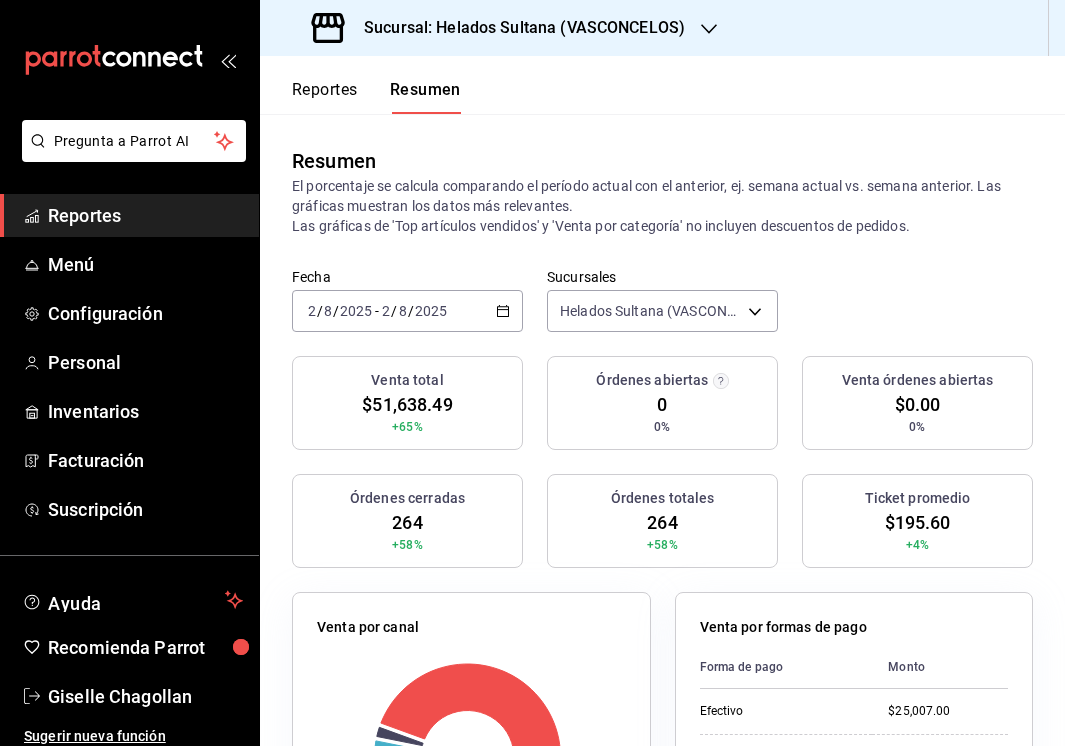 click 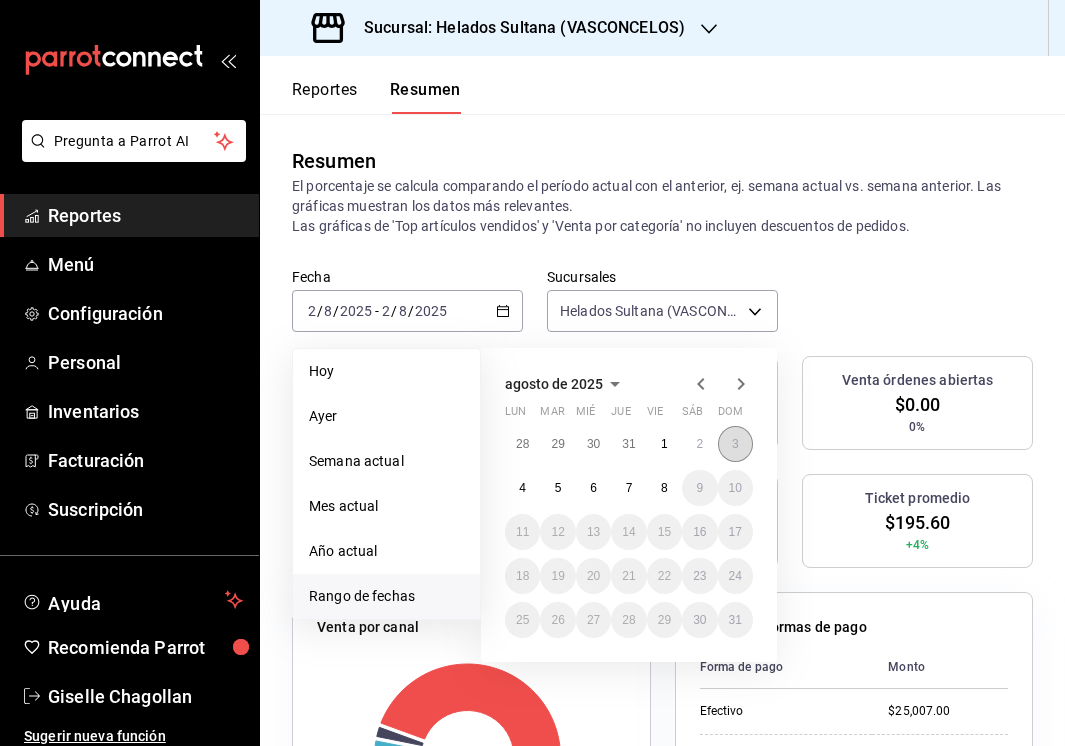 click on "3" at bounding box center [735, 444] 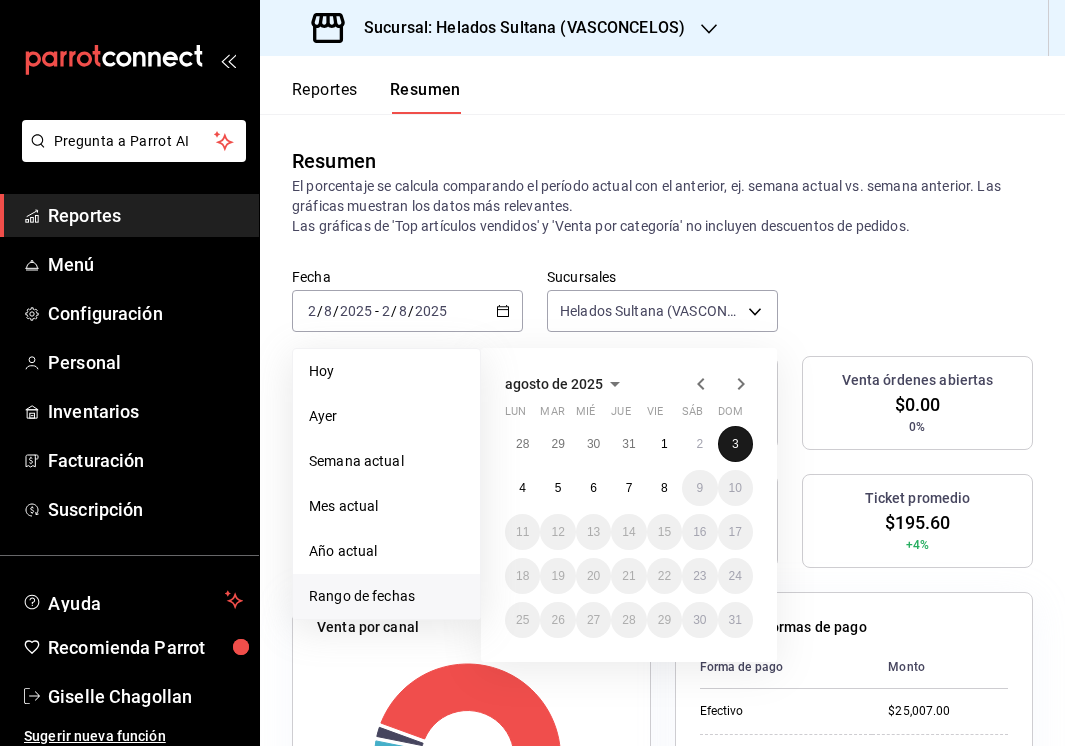 click on "3" at bounding box center [735, 444] 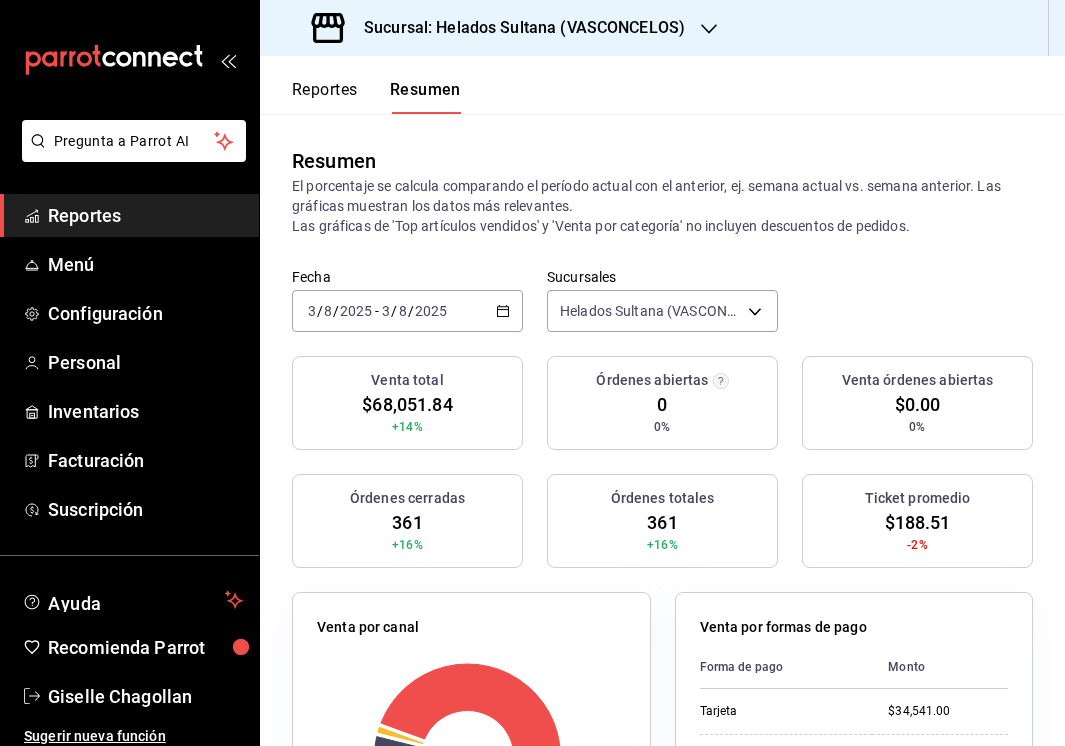 click 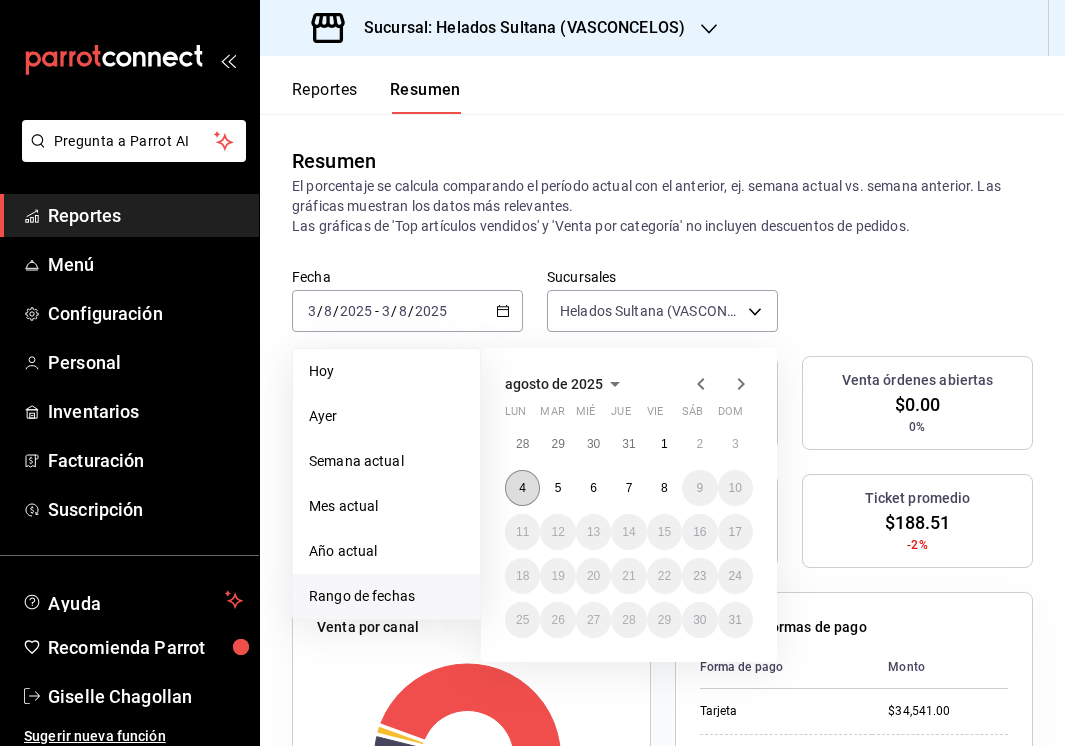 click on "4" at bounding box center (522, 488) 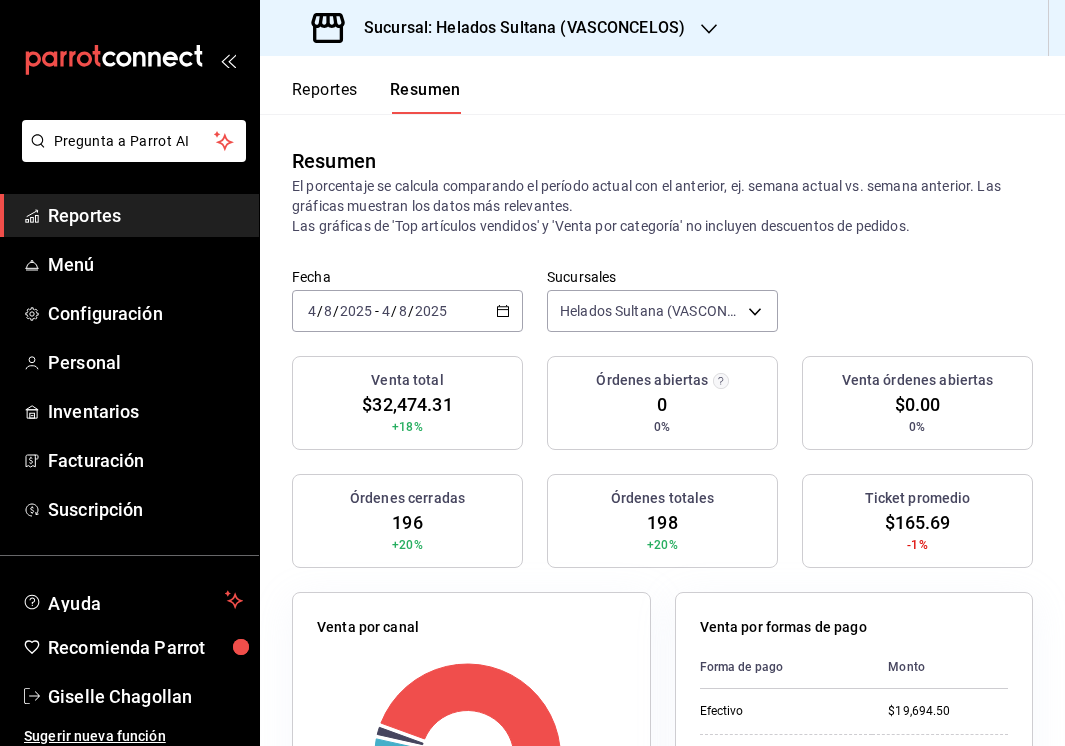 click 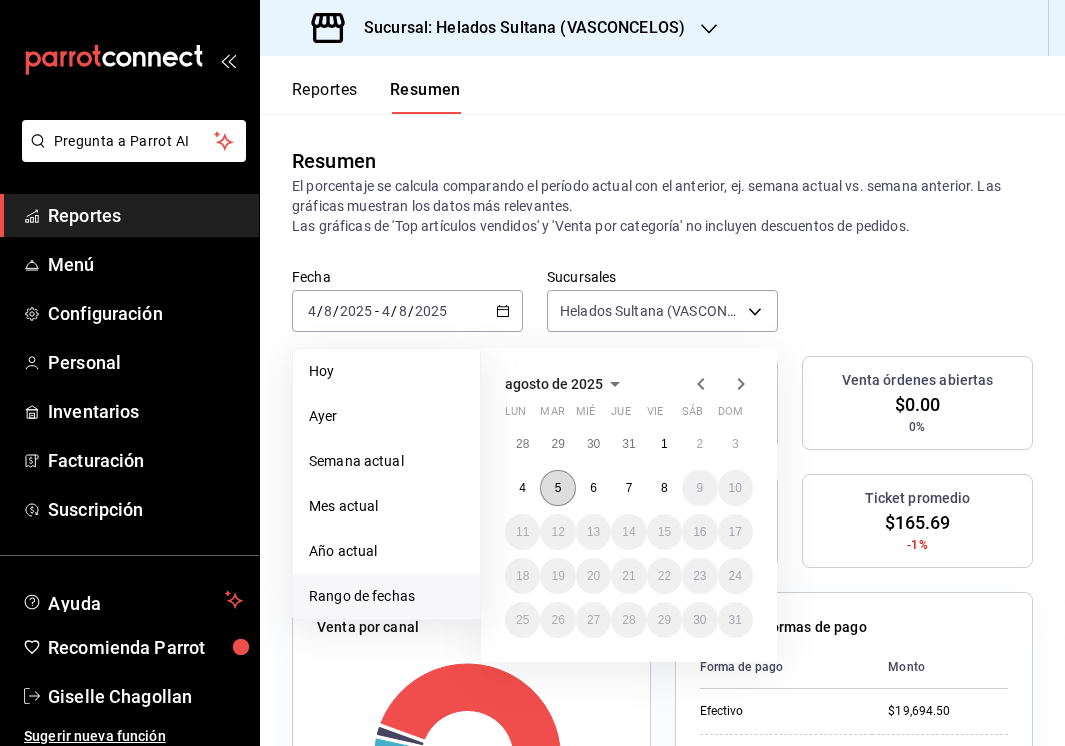 click on "5" at bounding box center [557, 488] 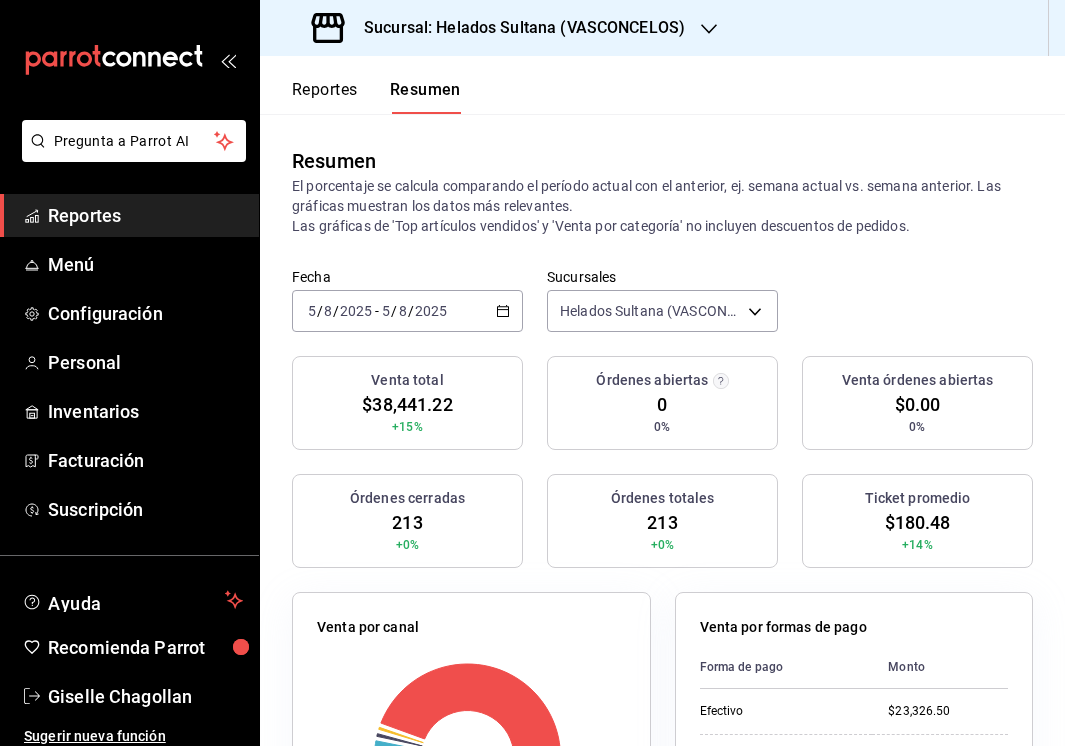 click 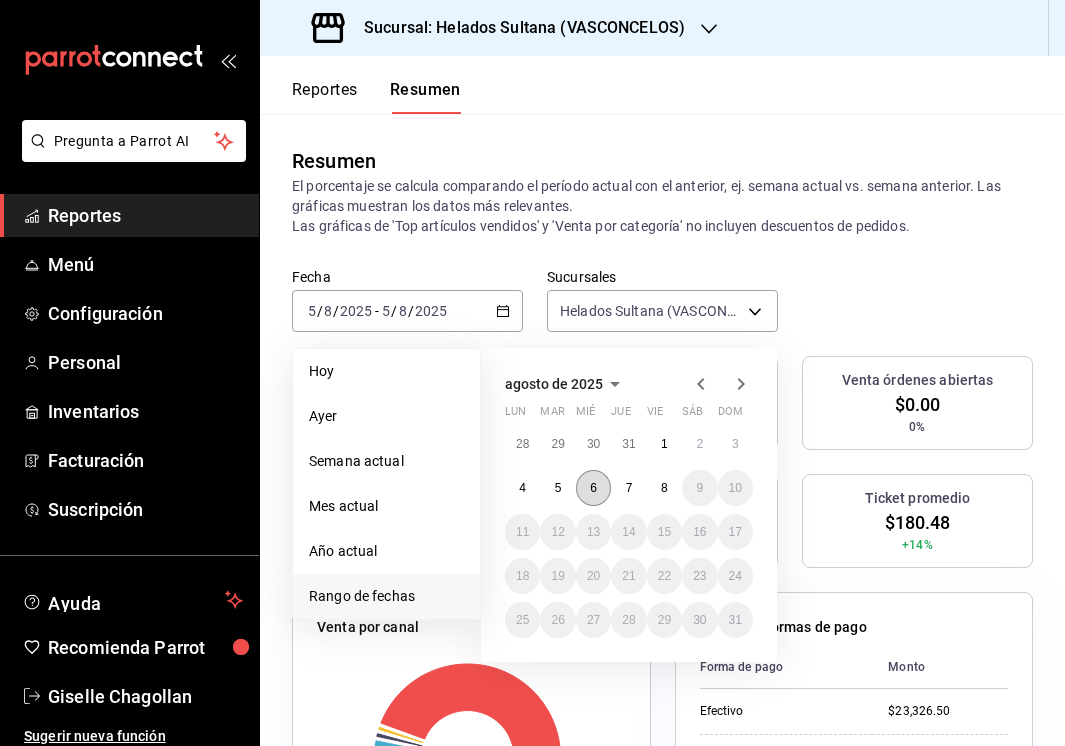 click on "6" at bounding box center (593, 488) 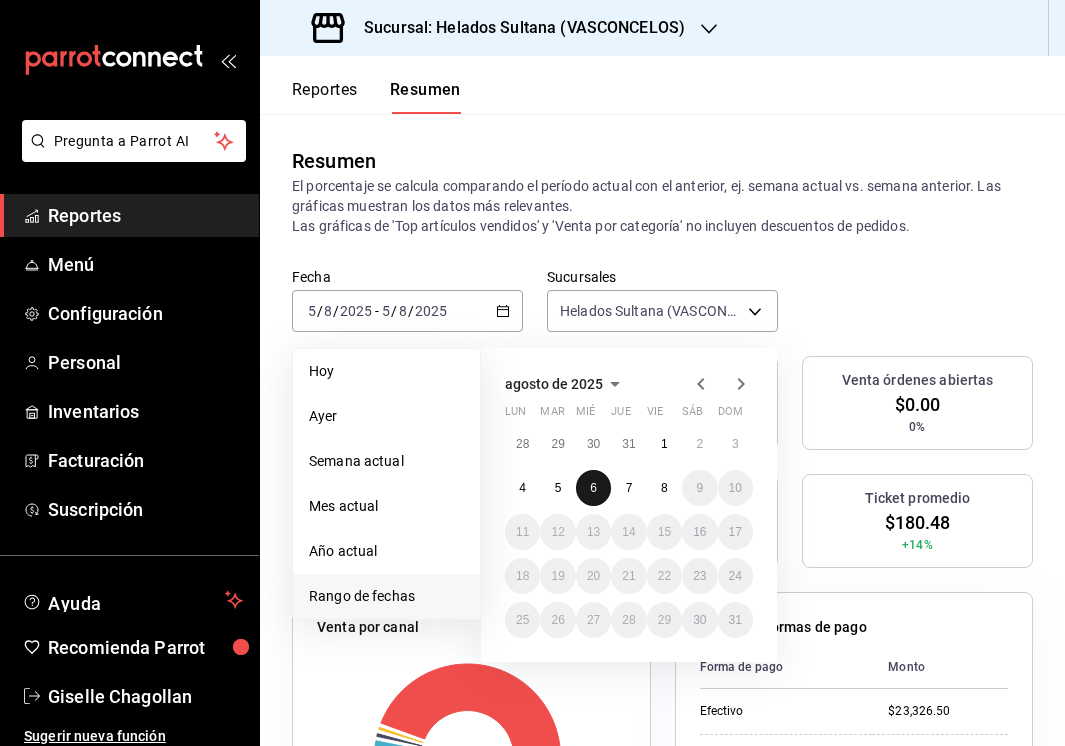 click on "6" at bounding box center [593, 488] 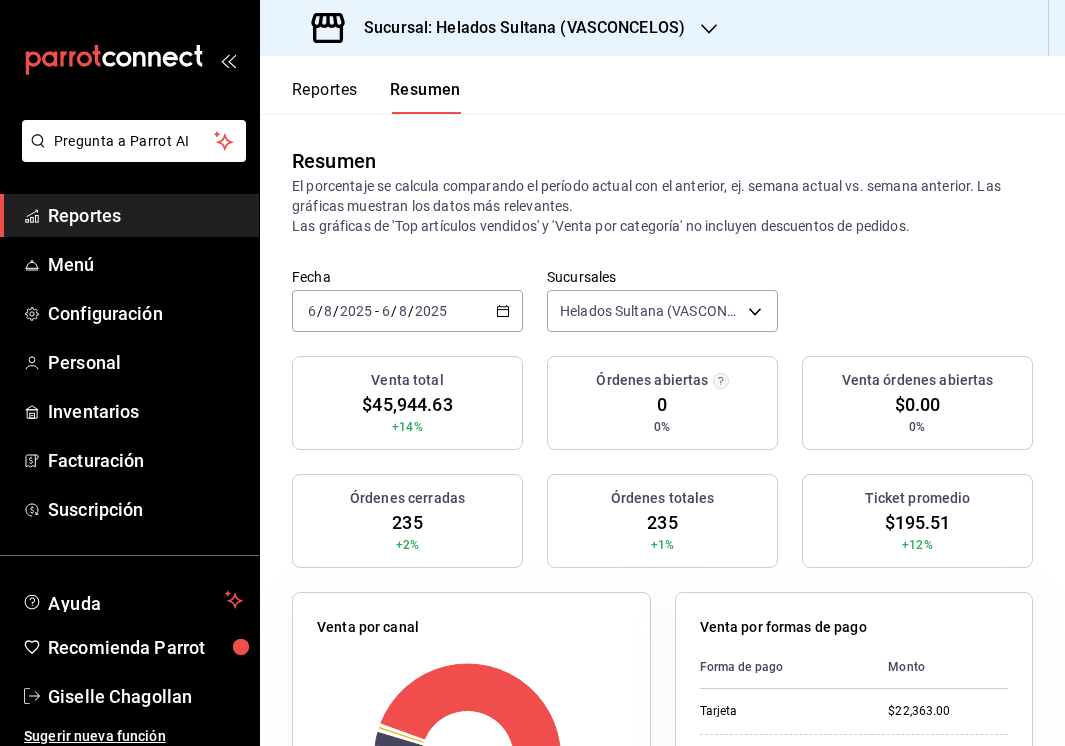 click 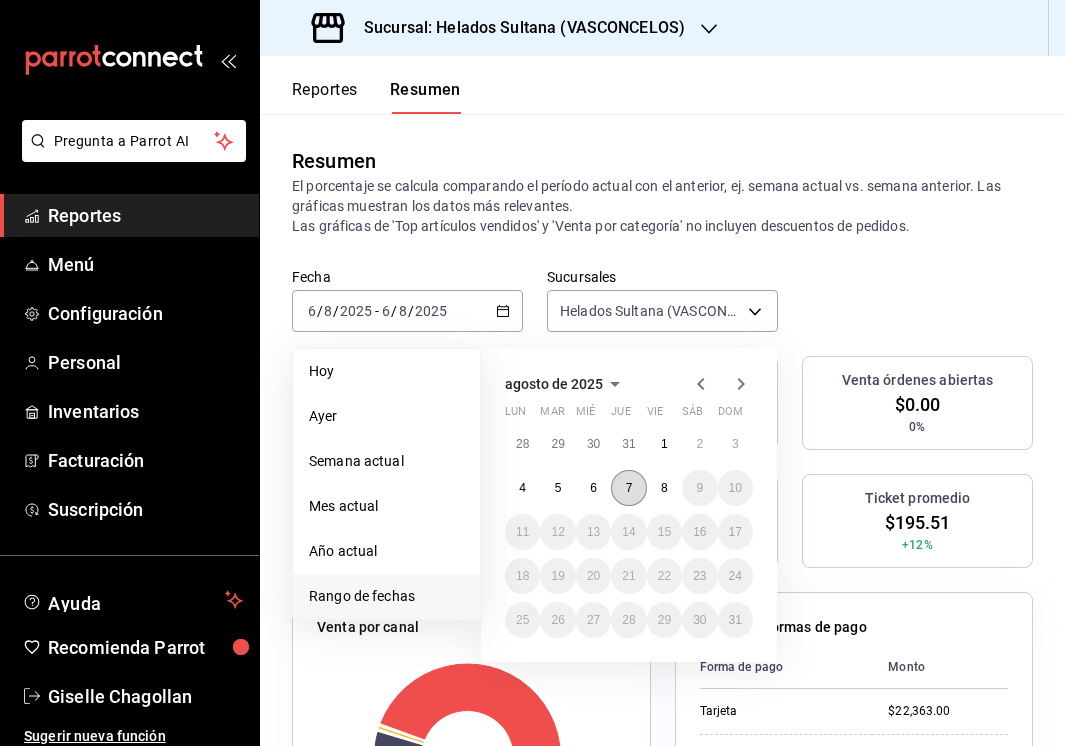 click on "7" at bounding box center (629, 488) 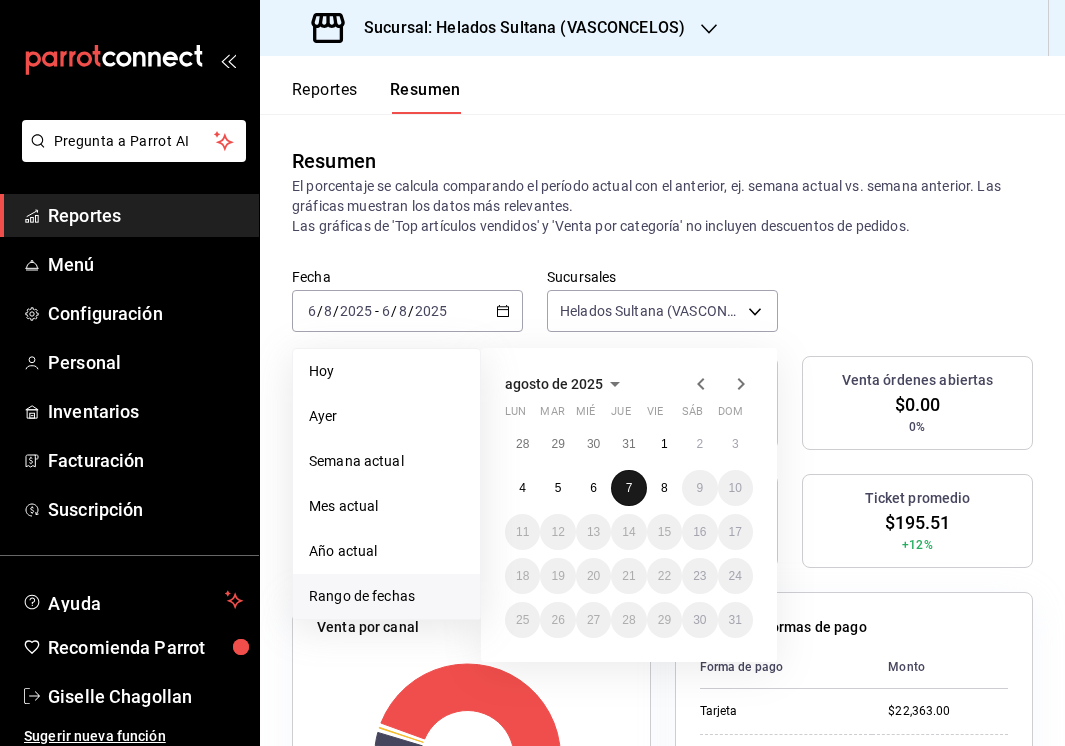 click on "7" at bounding box center (629, 488) 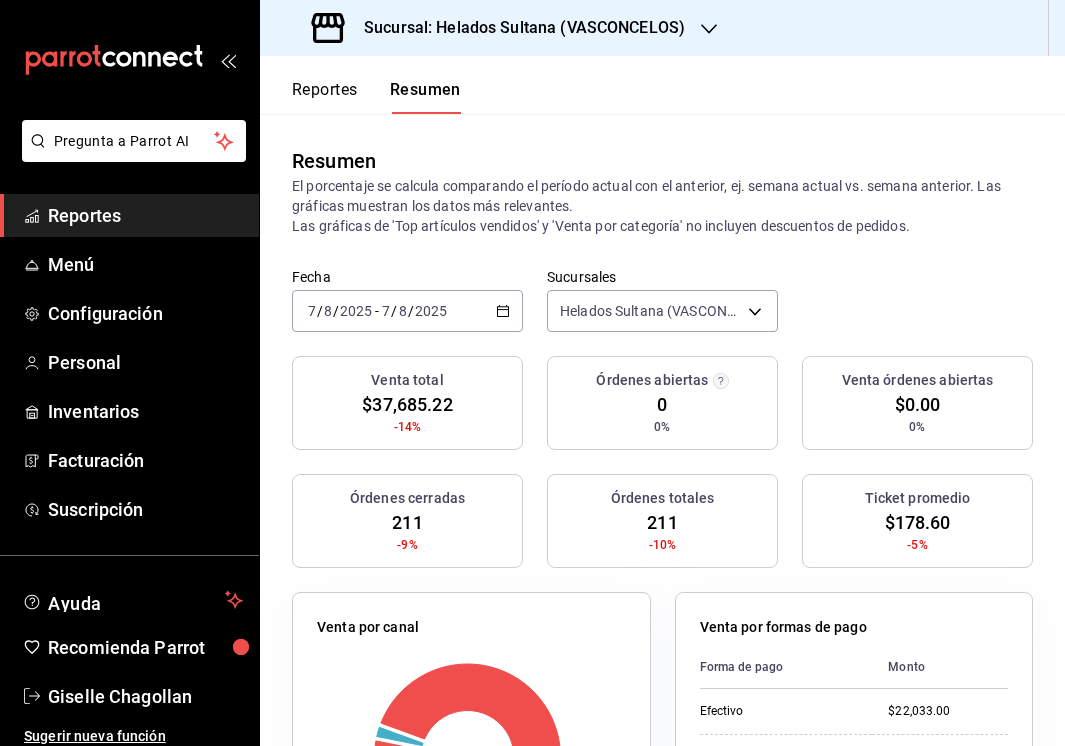 click on "2025-08-07 7 / 8 / 2025 - 2025-08-07 7 / 8 / 2025" at bounding box center [407, 311] 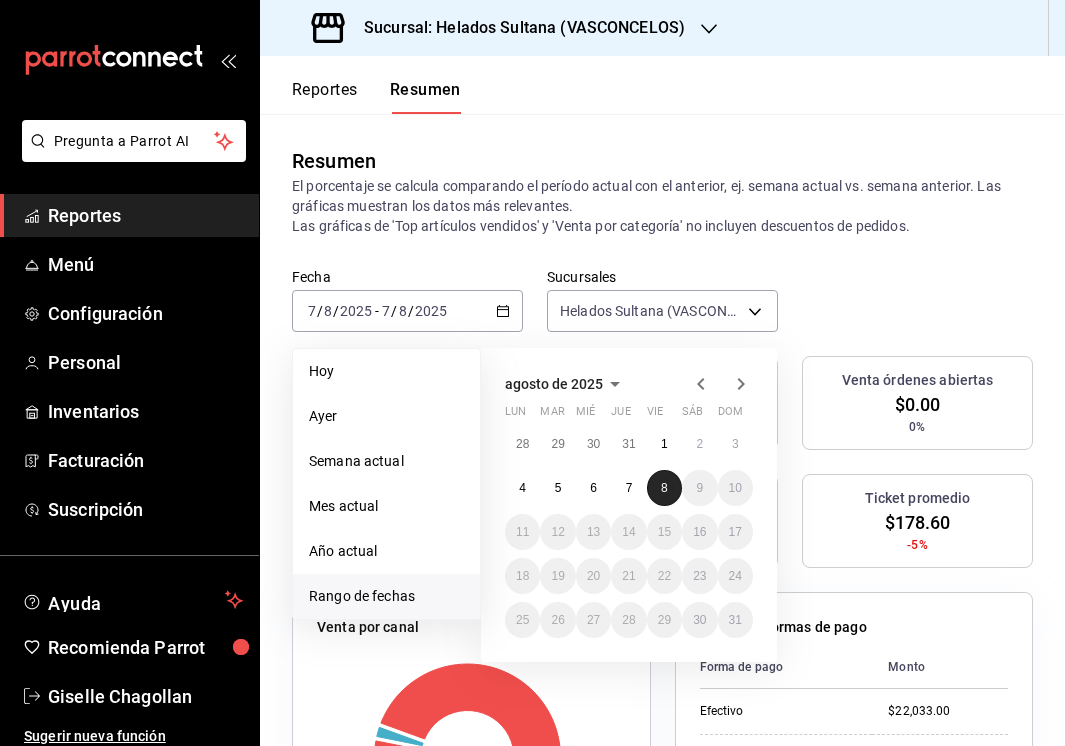 click on "8" at bounding box center [664, 488] 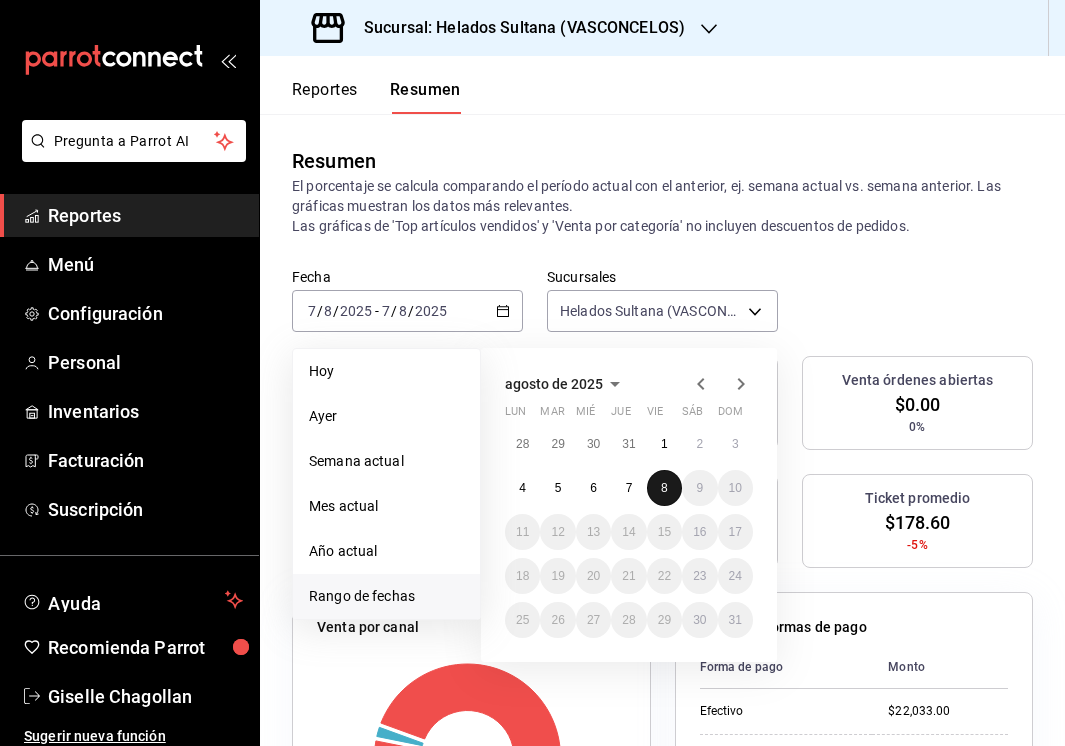 click on "8" at bounding box center (664, 488) 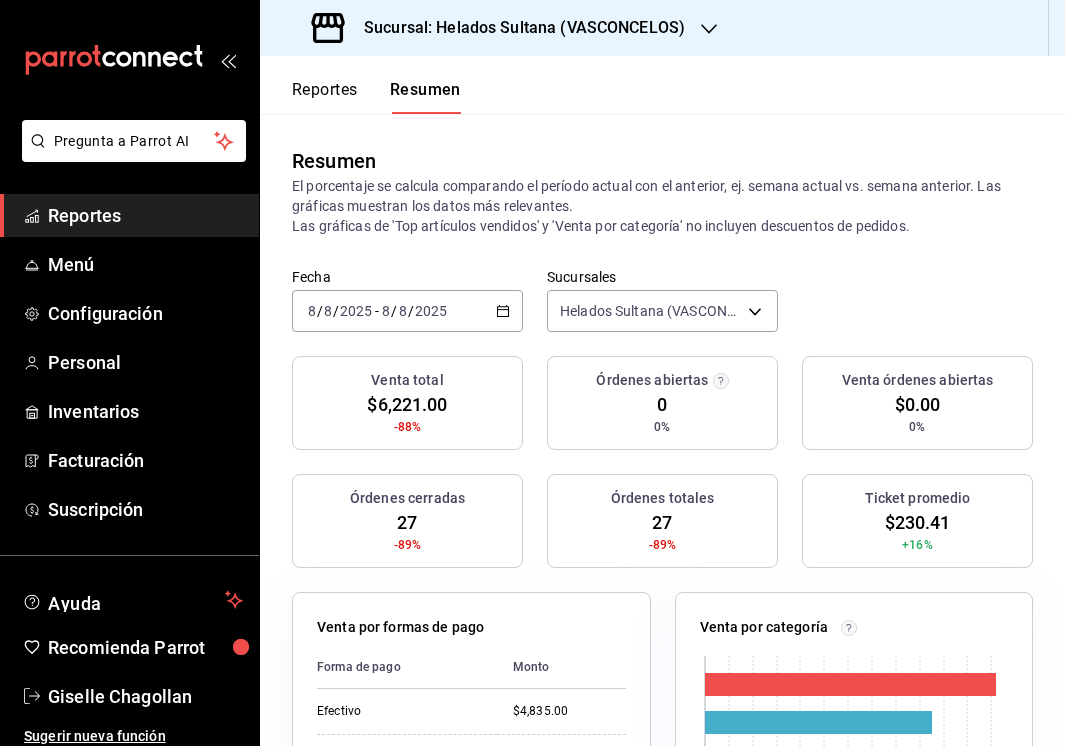 click on "2025-08-08 8 / 8 / 2025 - 2025-08-08 8 / 8 / 2025" at bounding box center [407, 311] 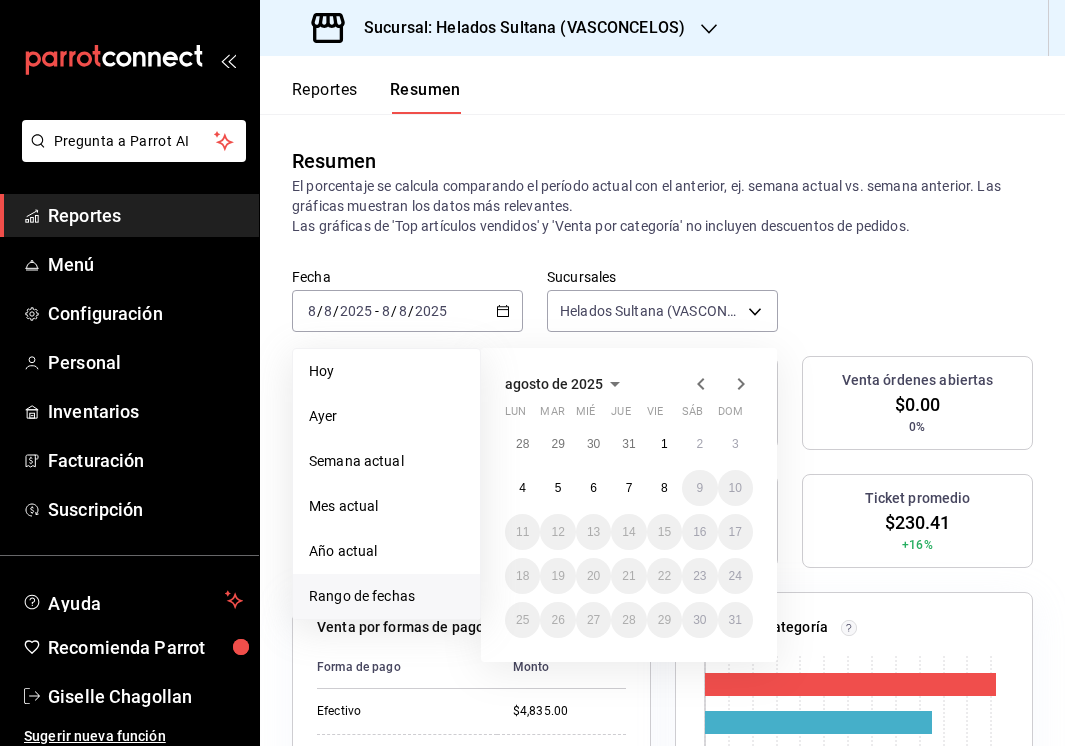 click 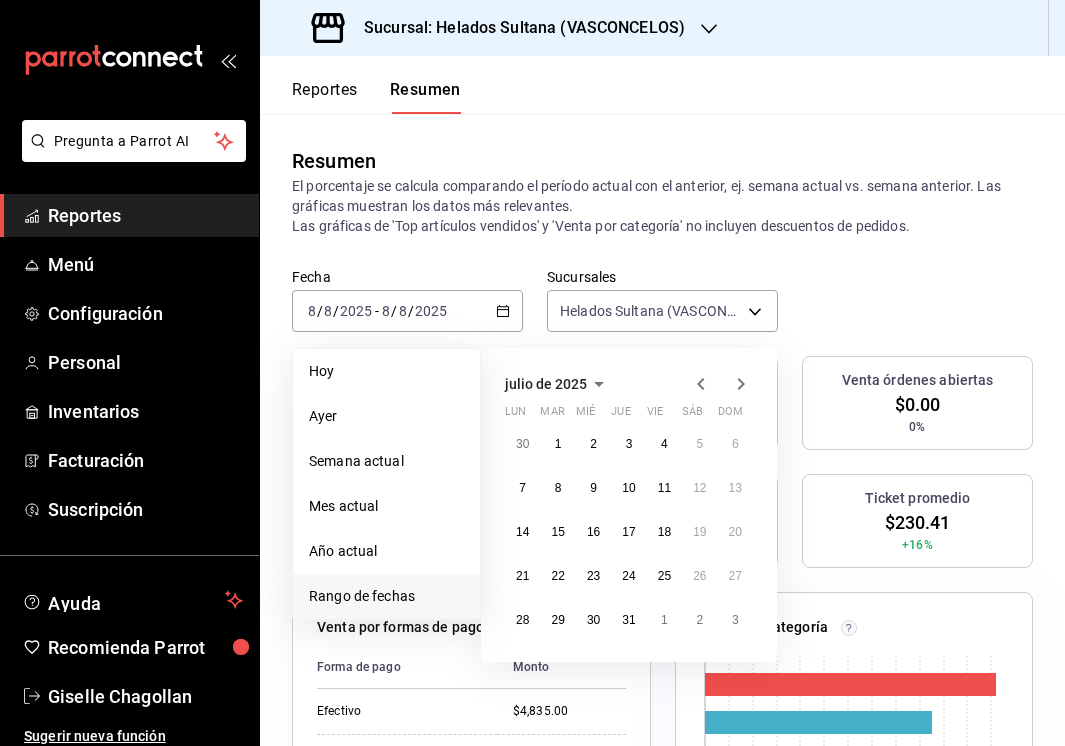 click 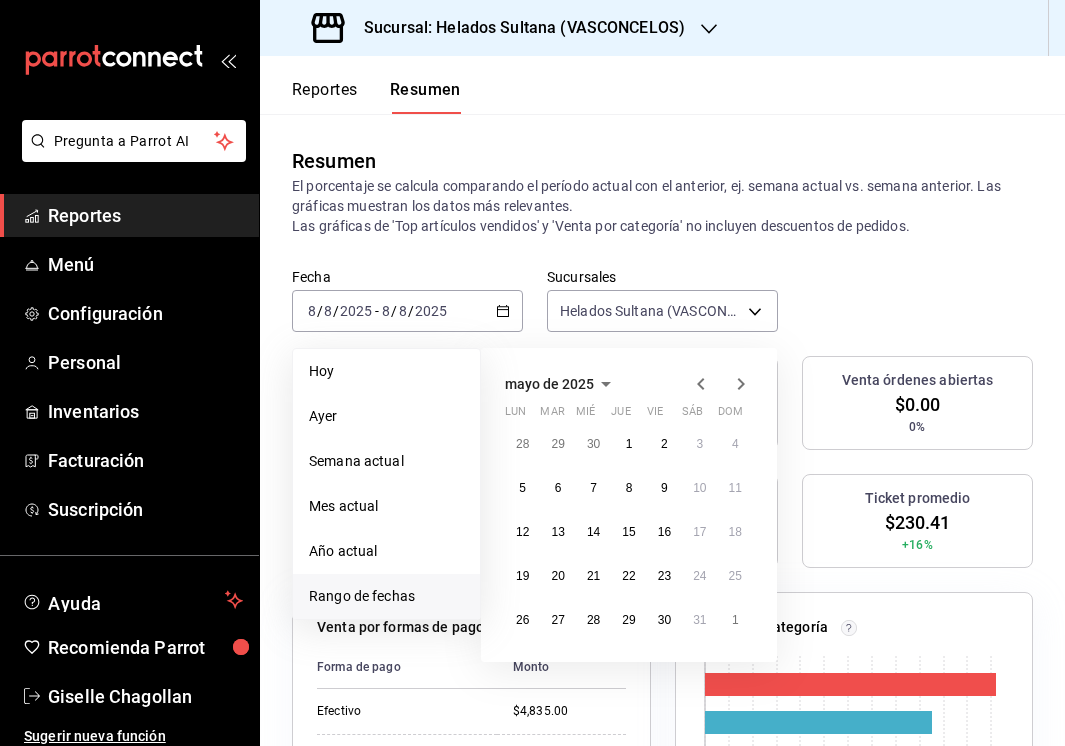 click 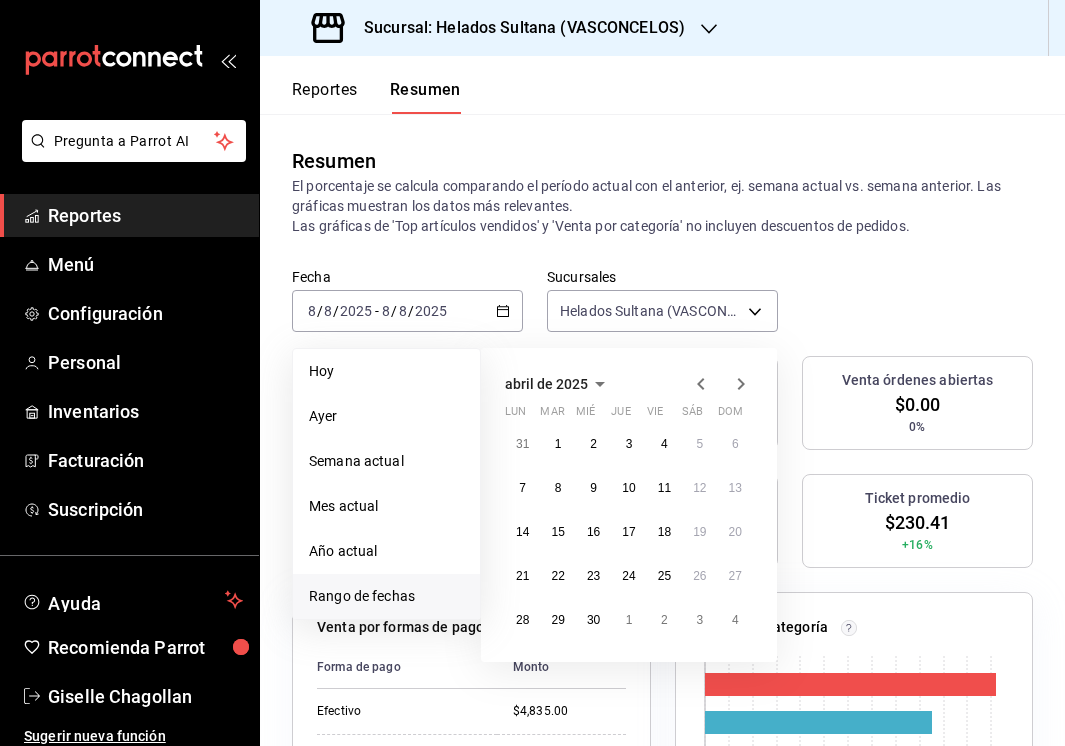 click 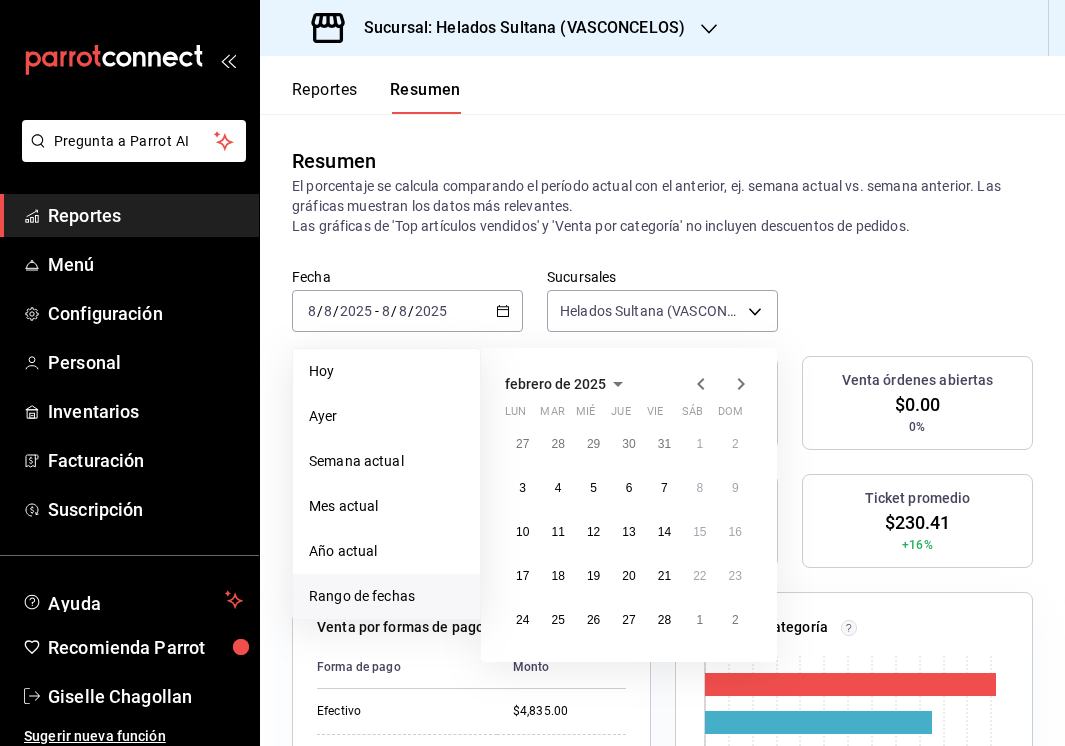 click 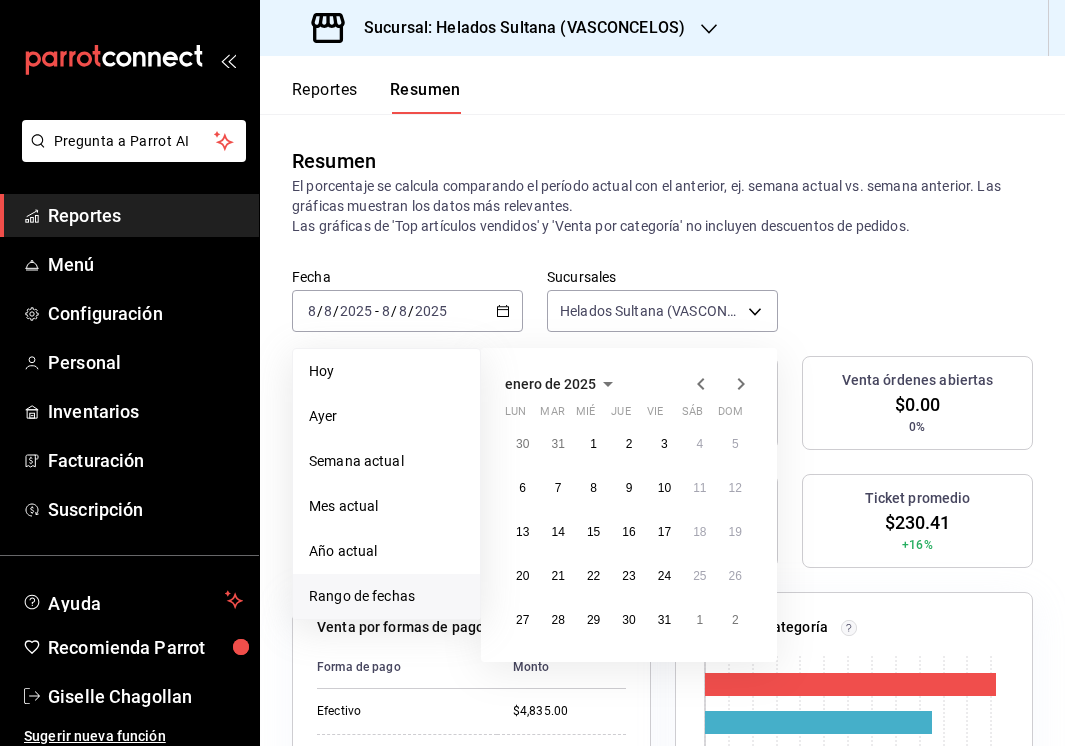 click 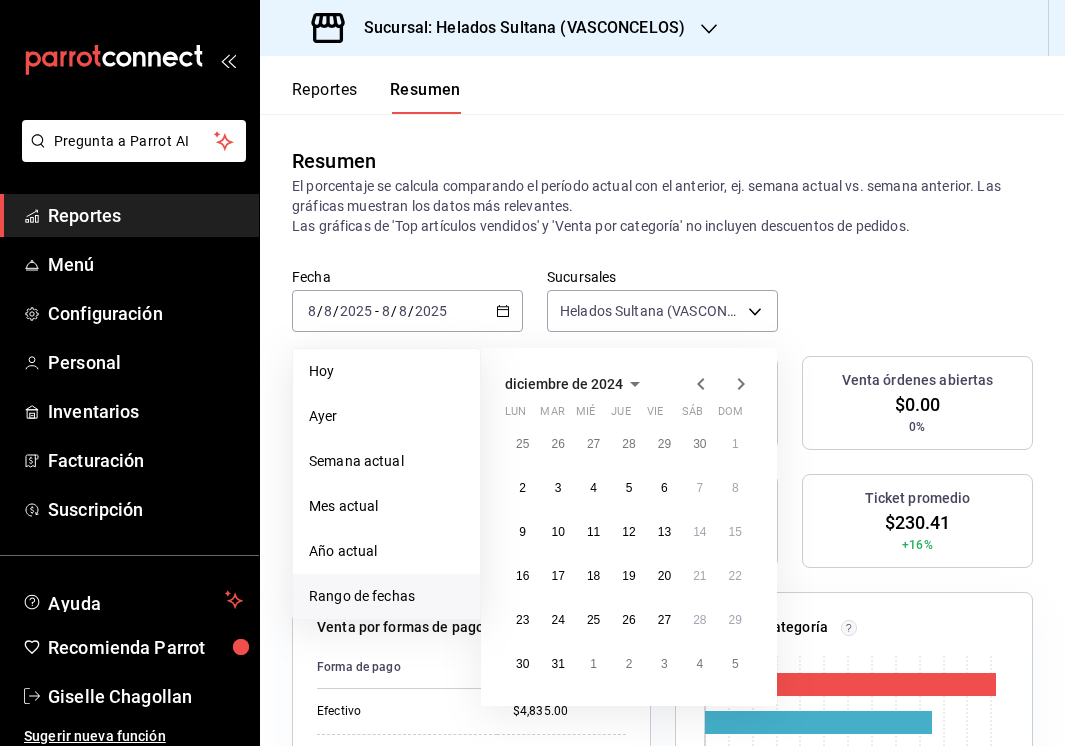 click 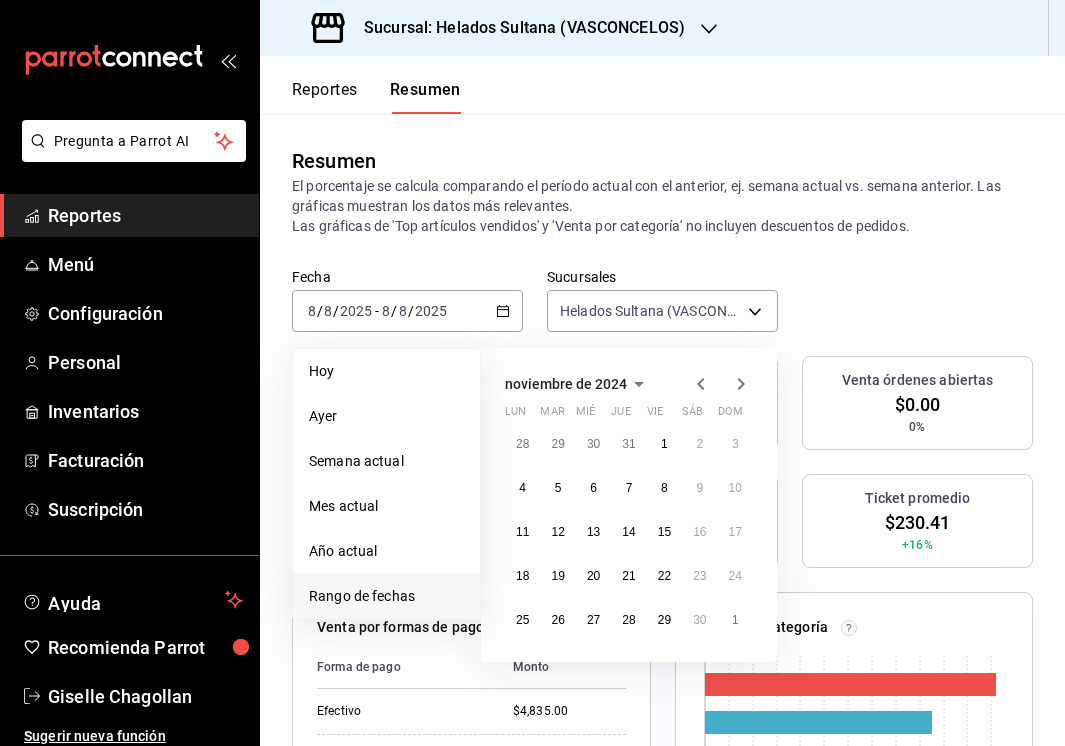 click 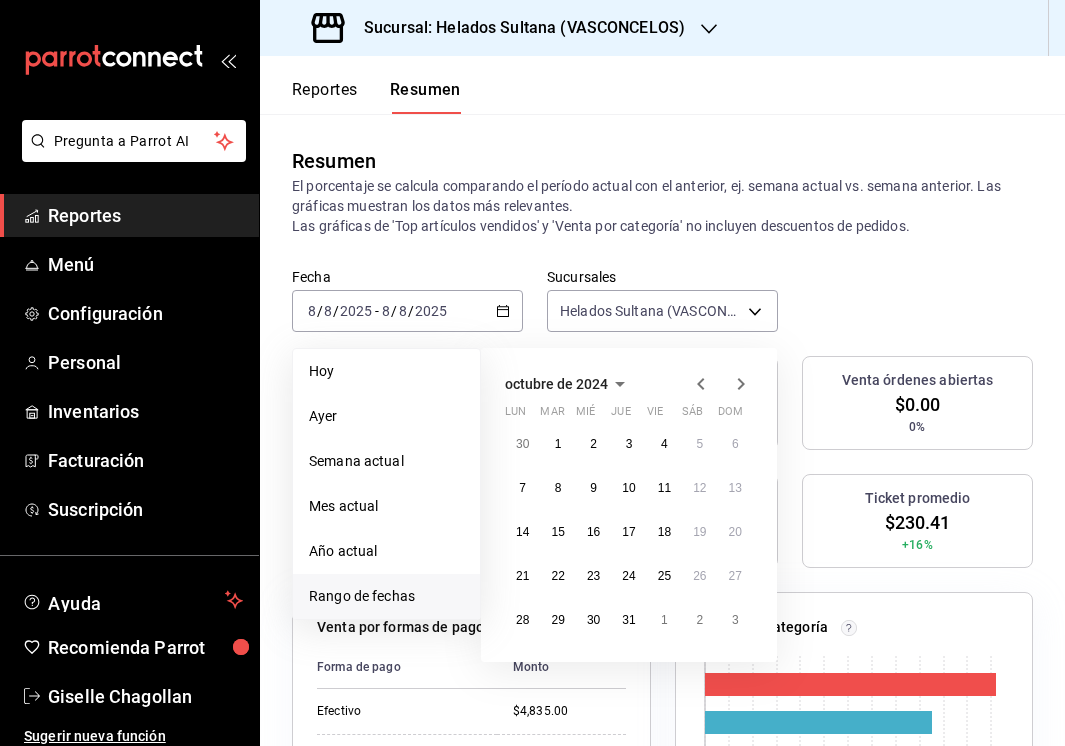 click 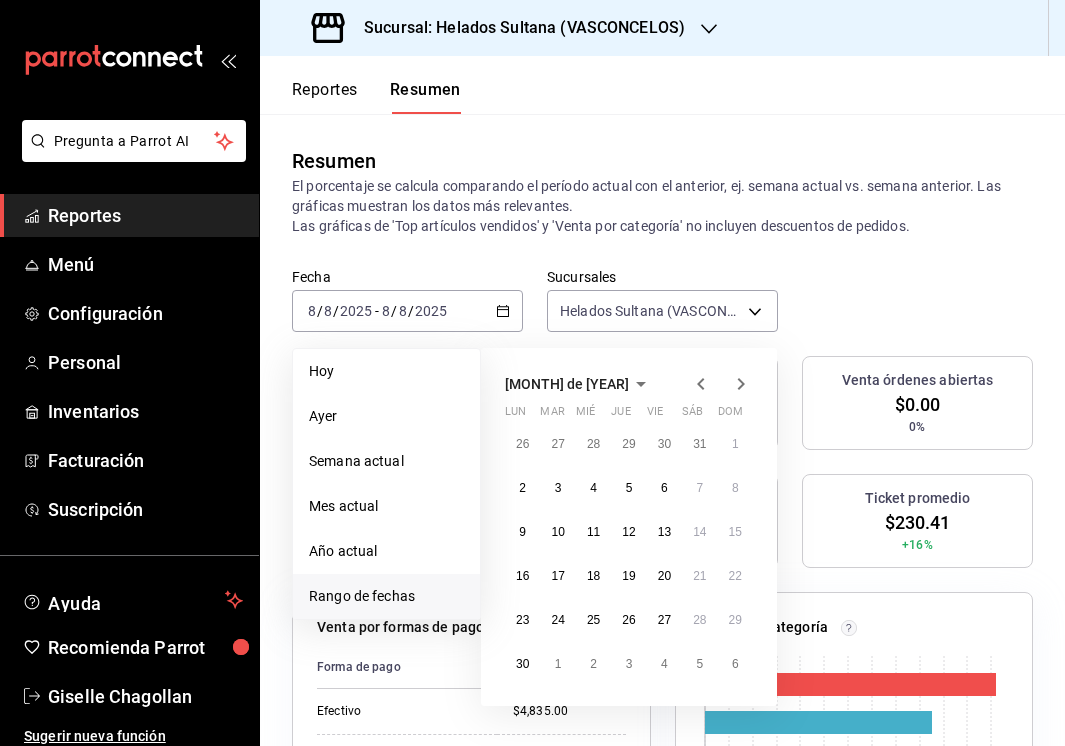 click 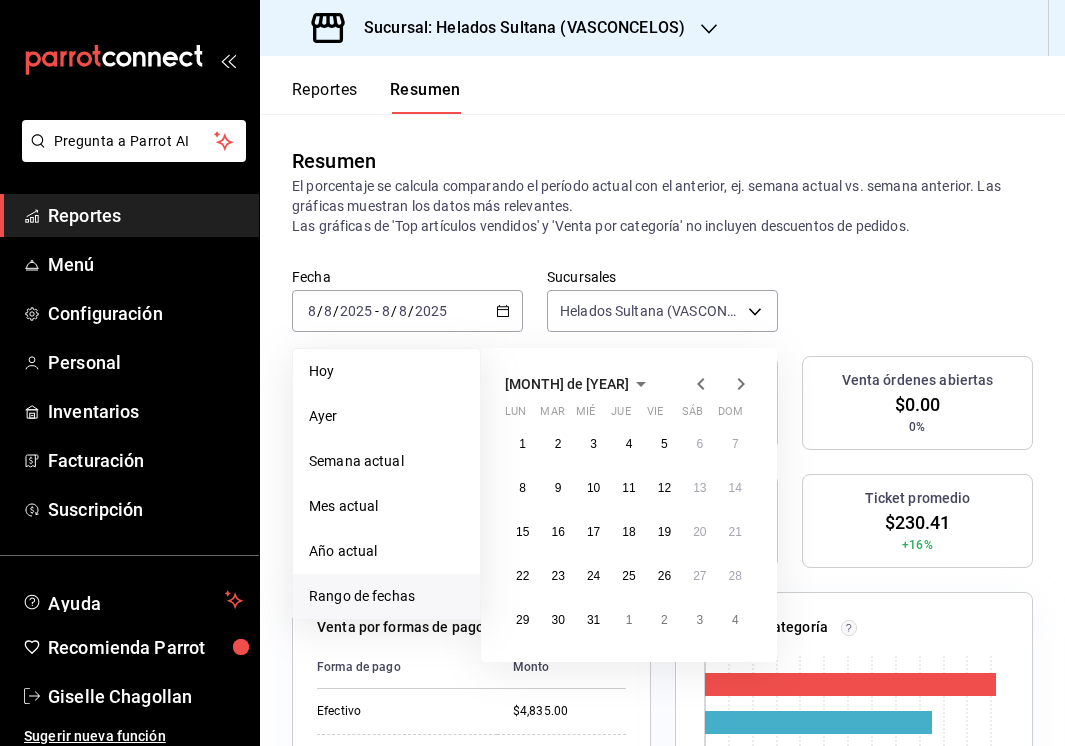 click 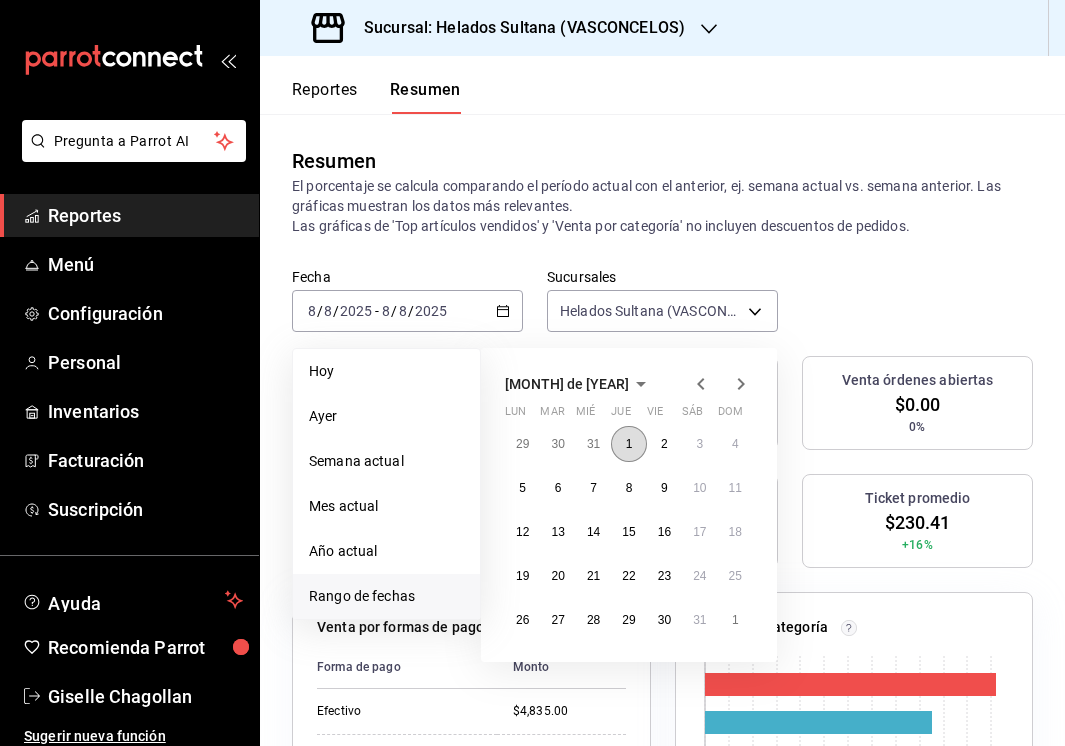 click on "1" at bounding box center [628, 444] 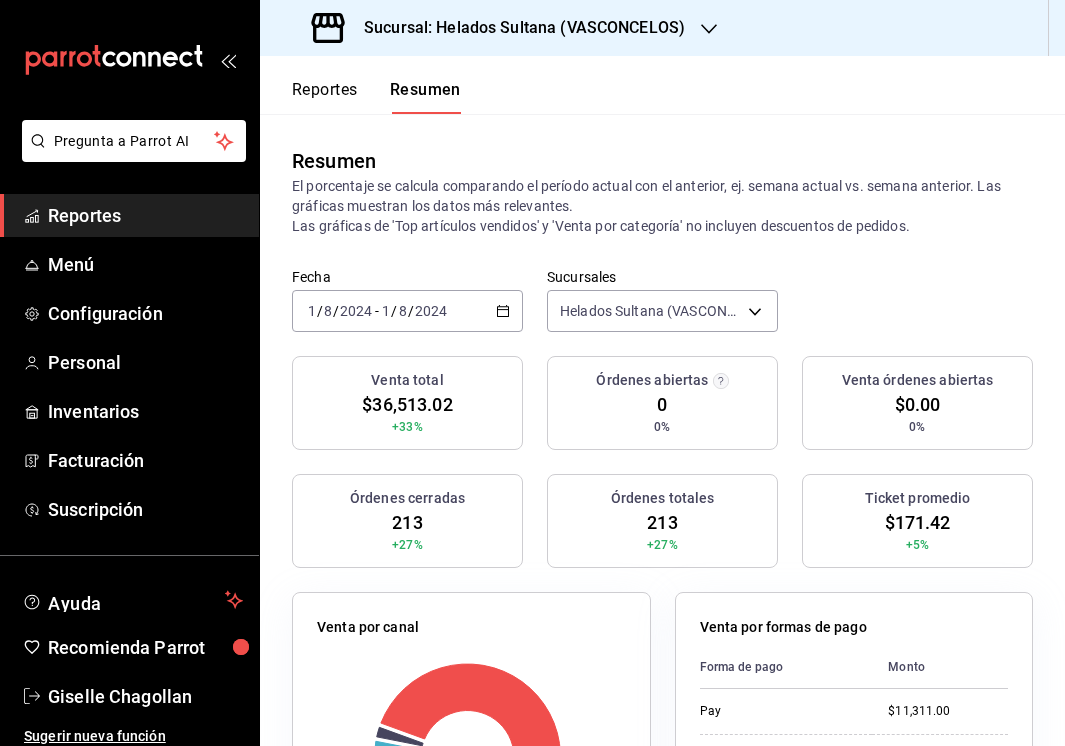 click on "[DATE] [DATE] - [DATE] [DATE]" at bounding box center (407, 311) 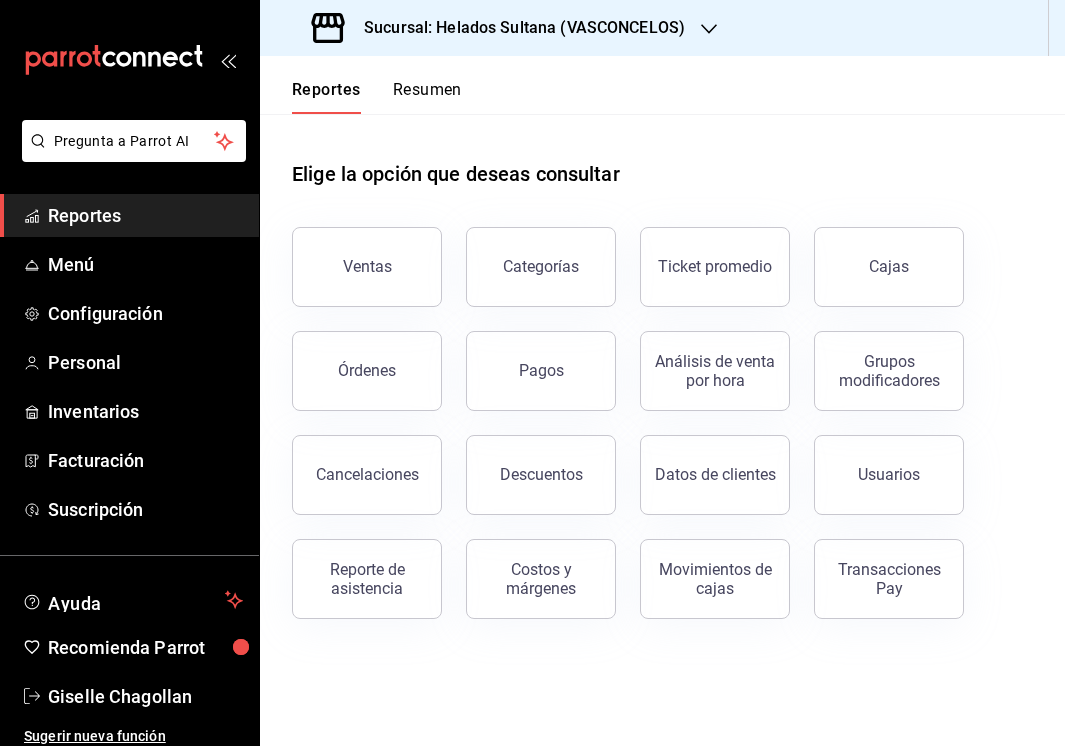 click on "Resumen" at bounding box center (427, 97) 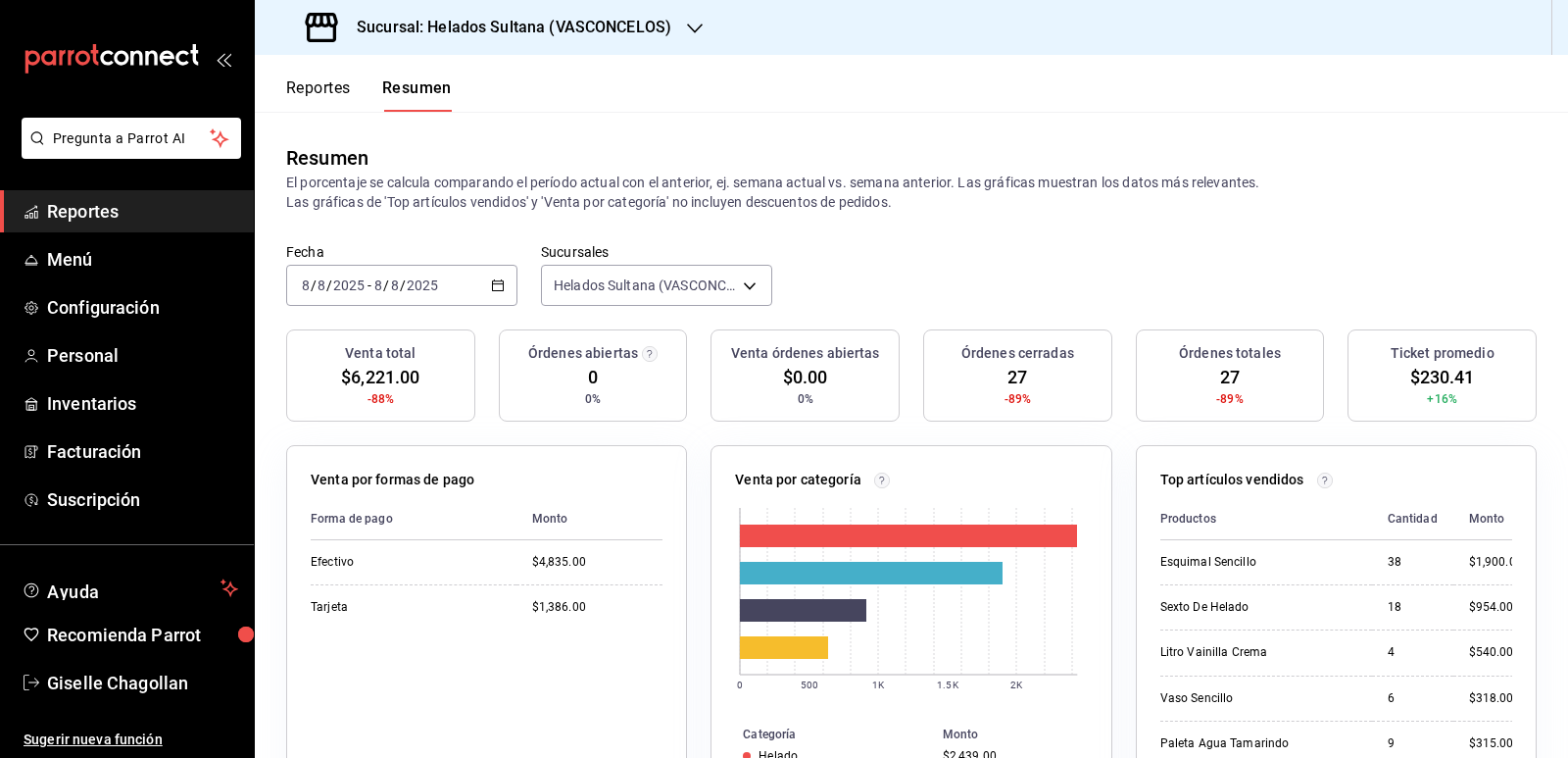 click on "Reportes" at bounding box center [318, 95] 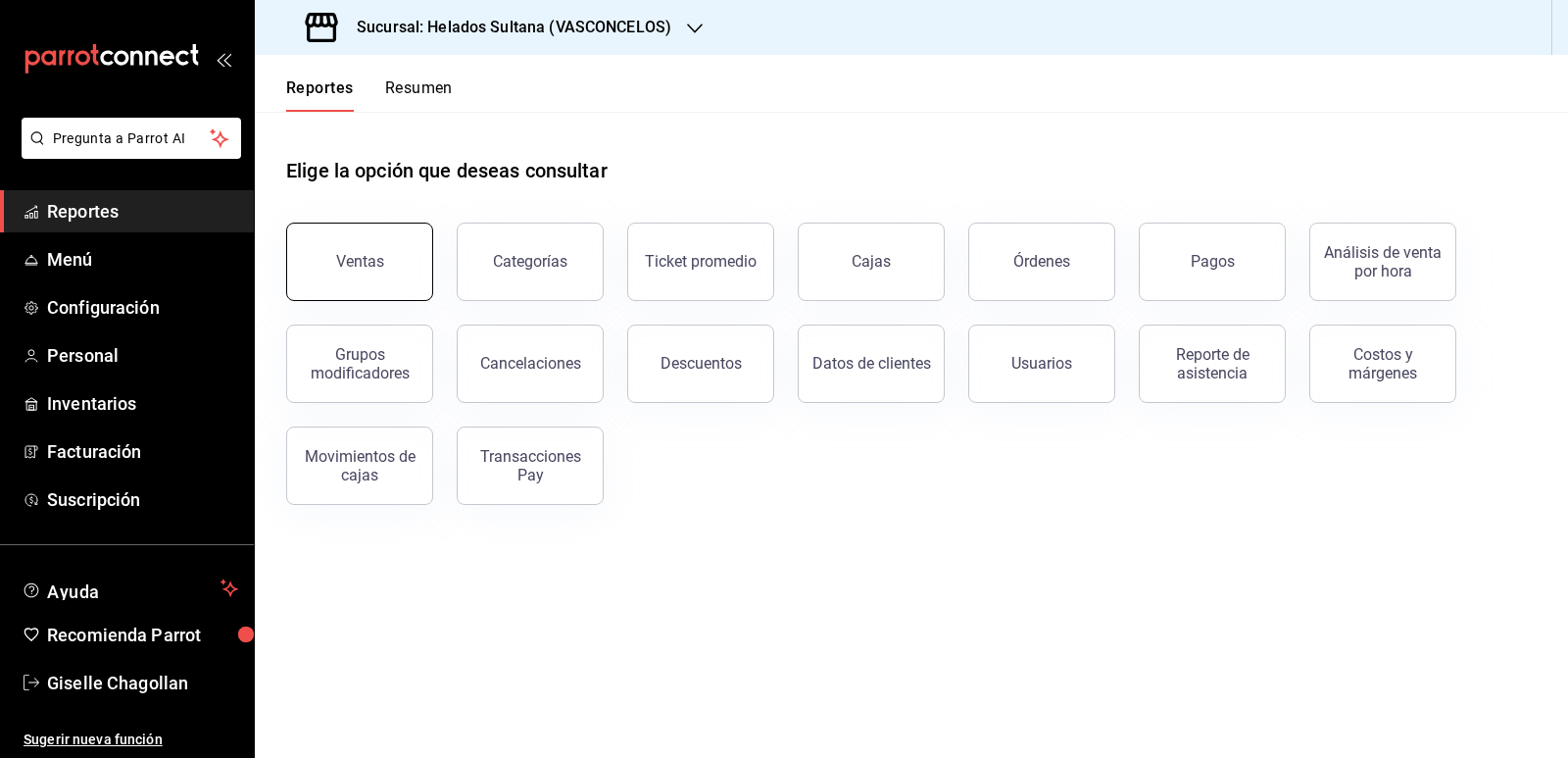 click on "Ventas" at bounding box center [360, 262] 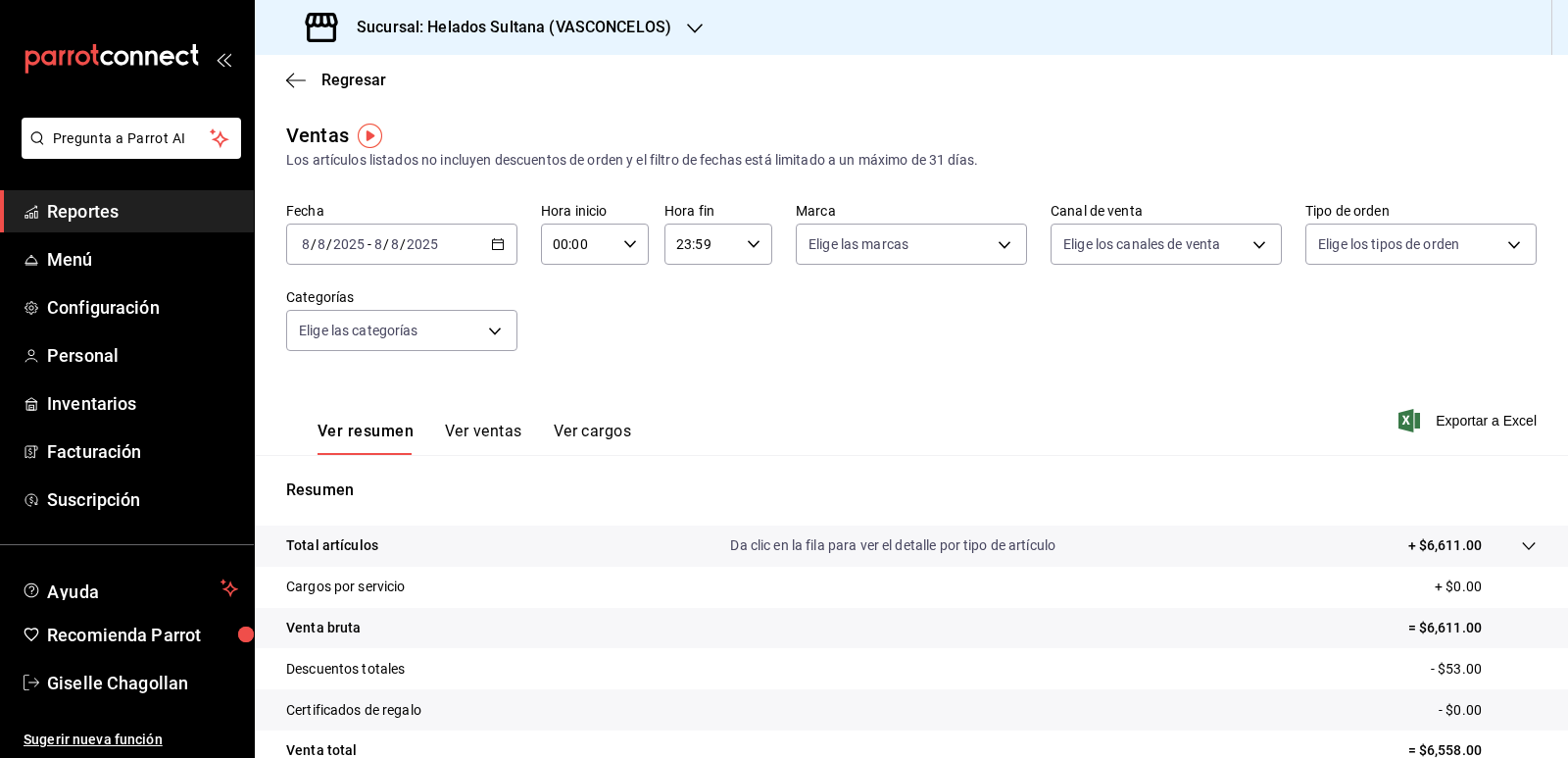 click 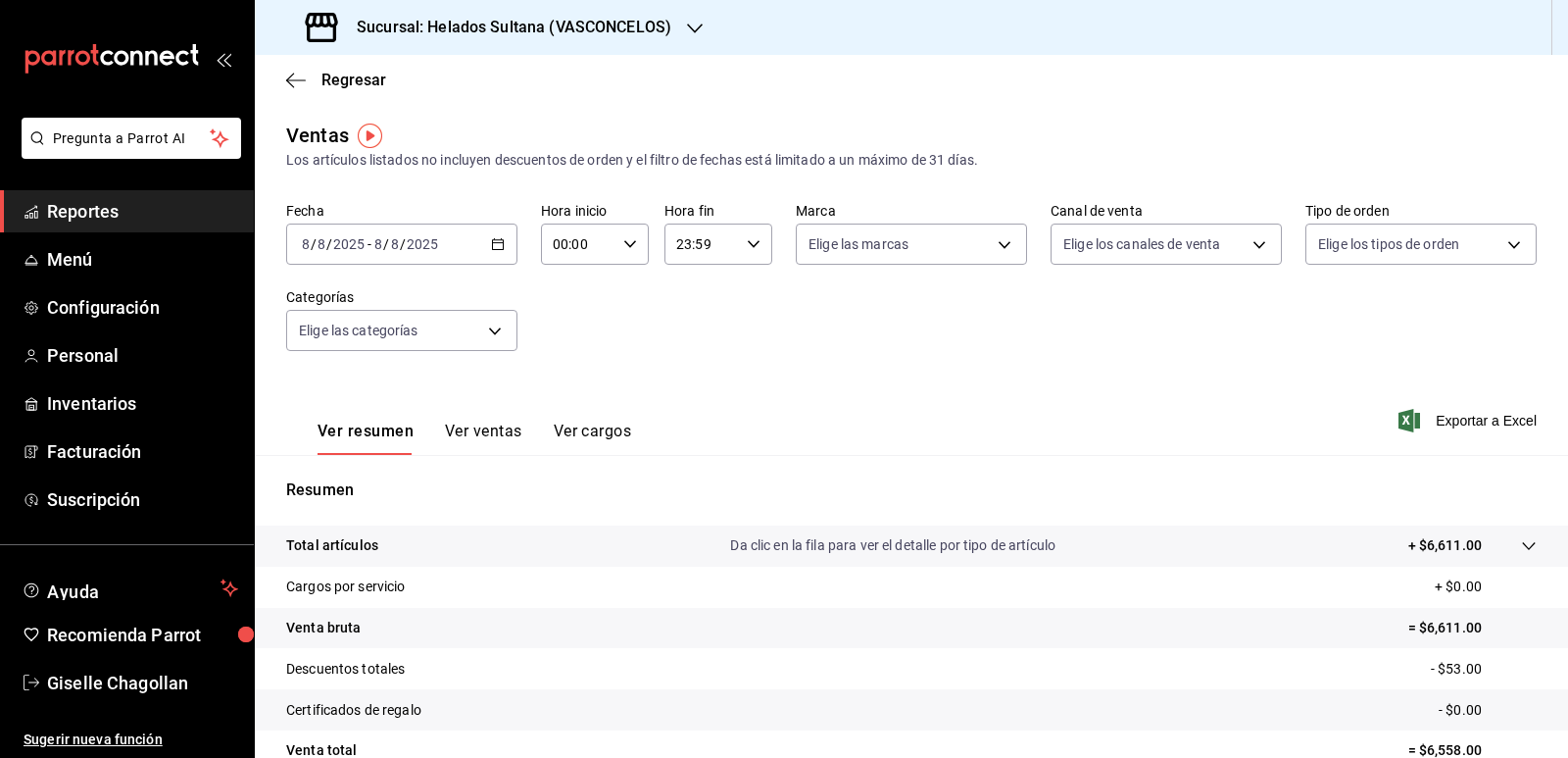 click on "Fecha [DATE] [DATE] - [DATE] [DATE] Hora inicio [TIME] Hora inicio Hora fin [TIME] Hora fin Marca Elige las marcas Canal de venta Elige los canales de venta Tipo de orden Elige los tipos de orden Categorías Elige las categorías" at bounding box center [911, 288] 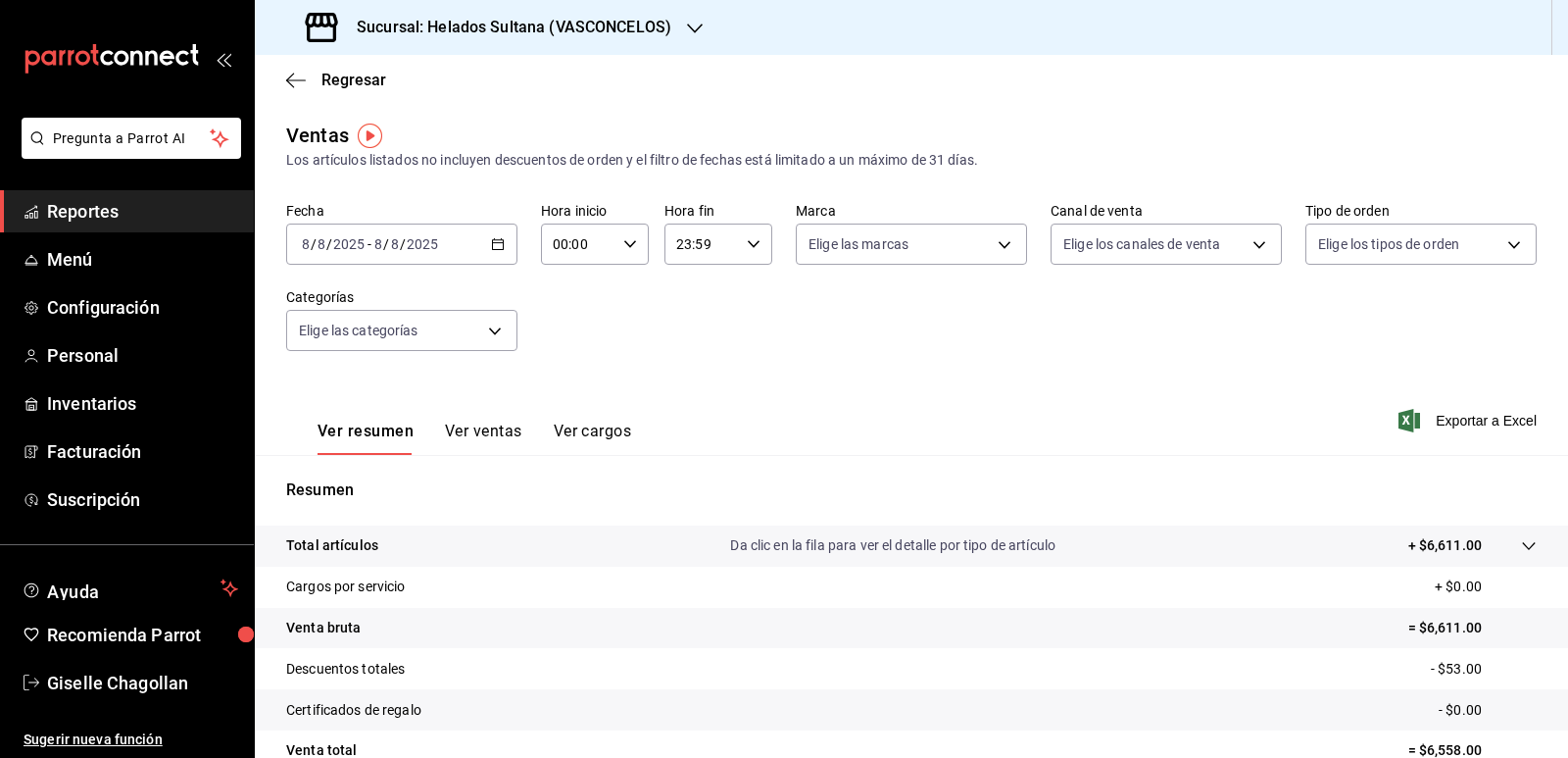 click 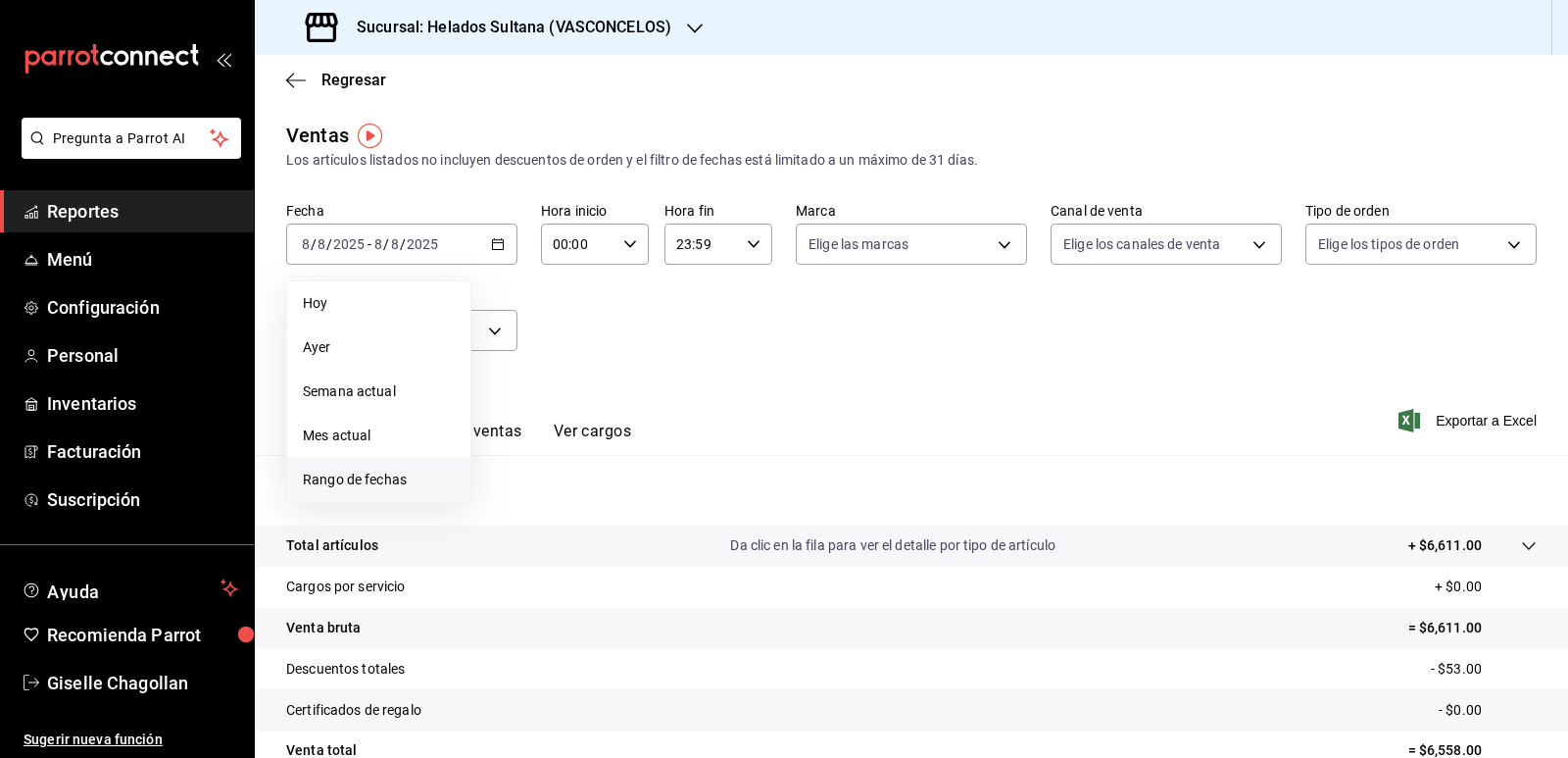 click on "Rango de fechas" at bounding box center (378, 480) 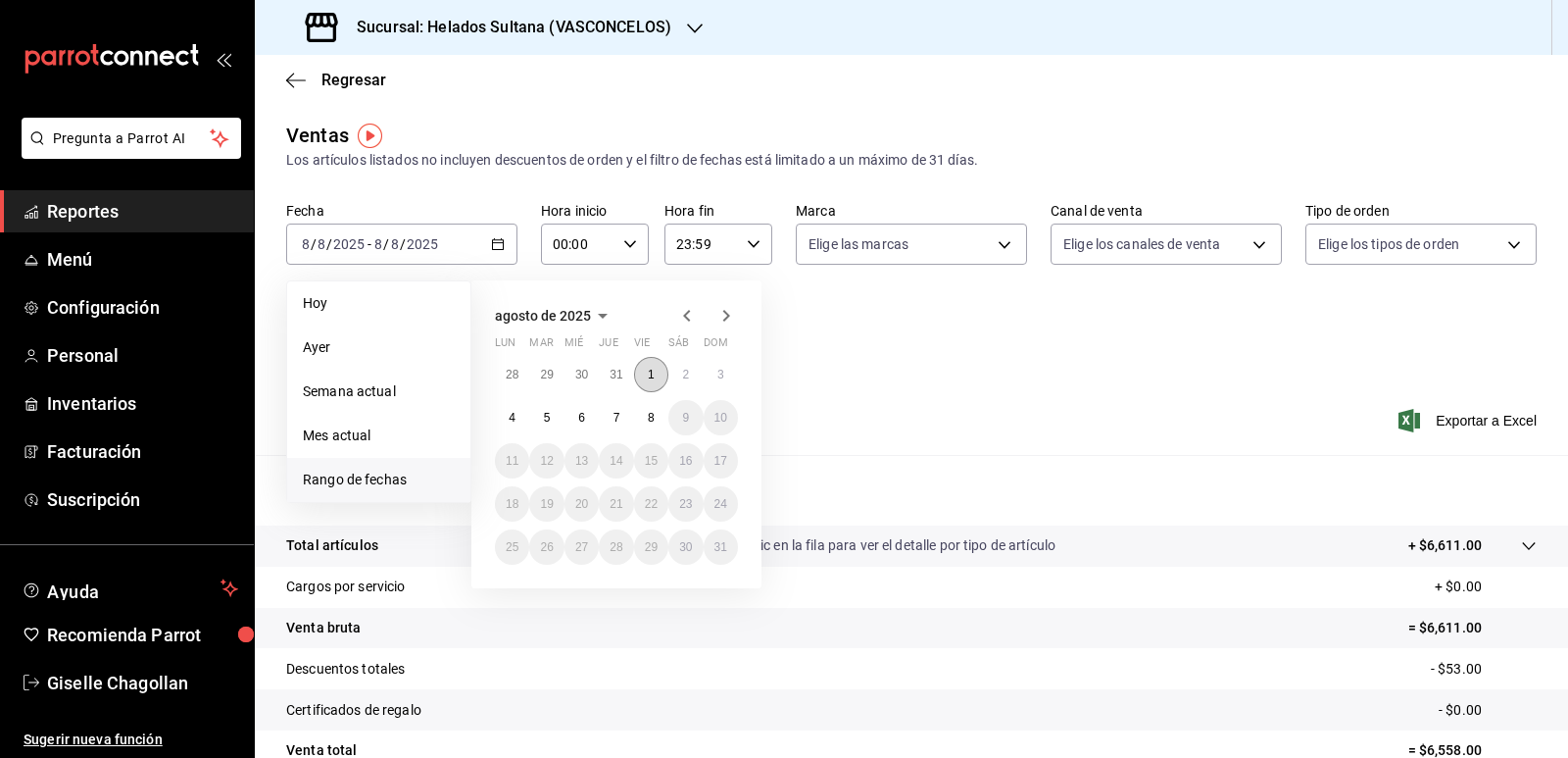 click on "1" at bounding box center [651, 375] 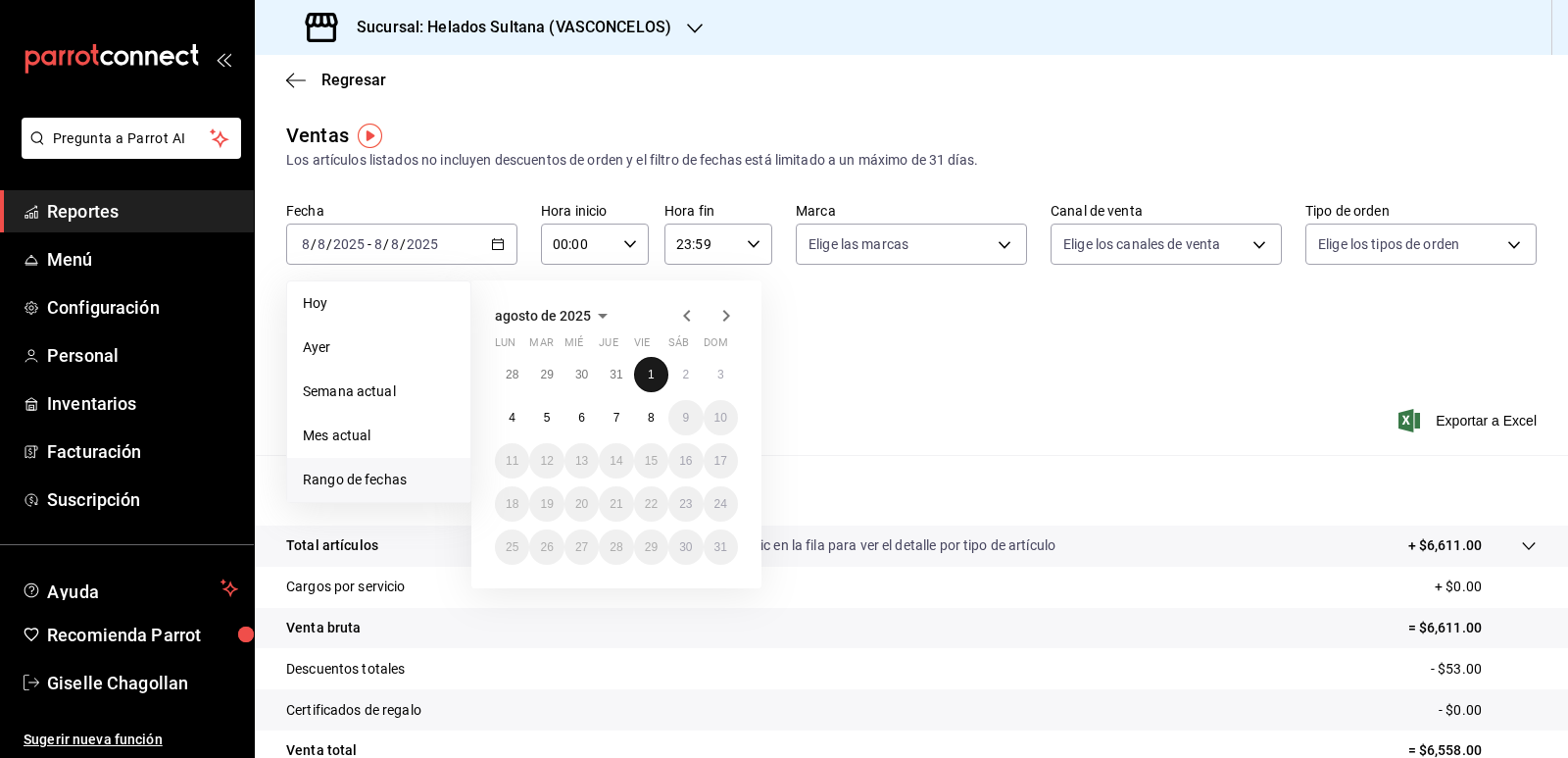 click on "1" at bounding box center [651, 375] 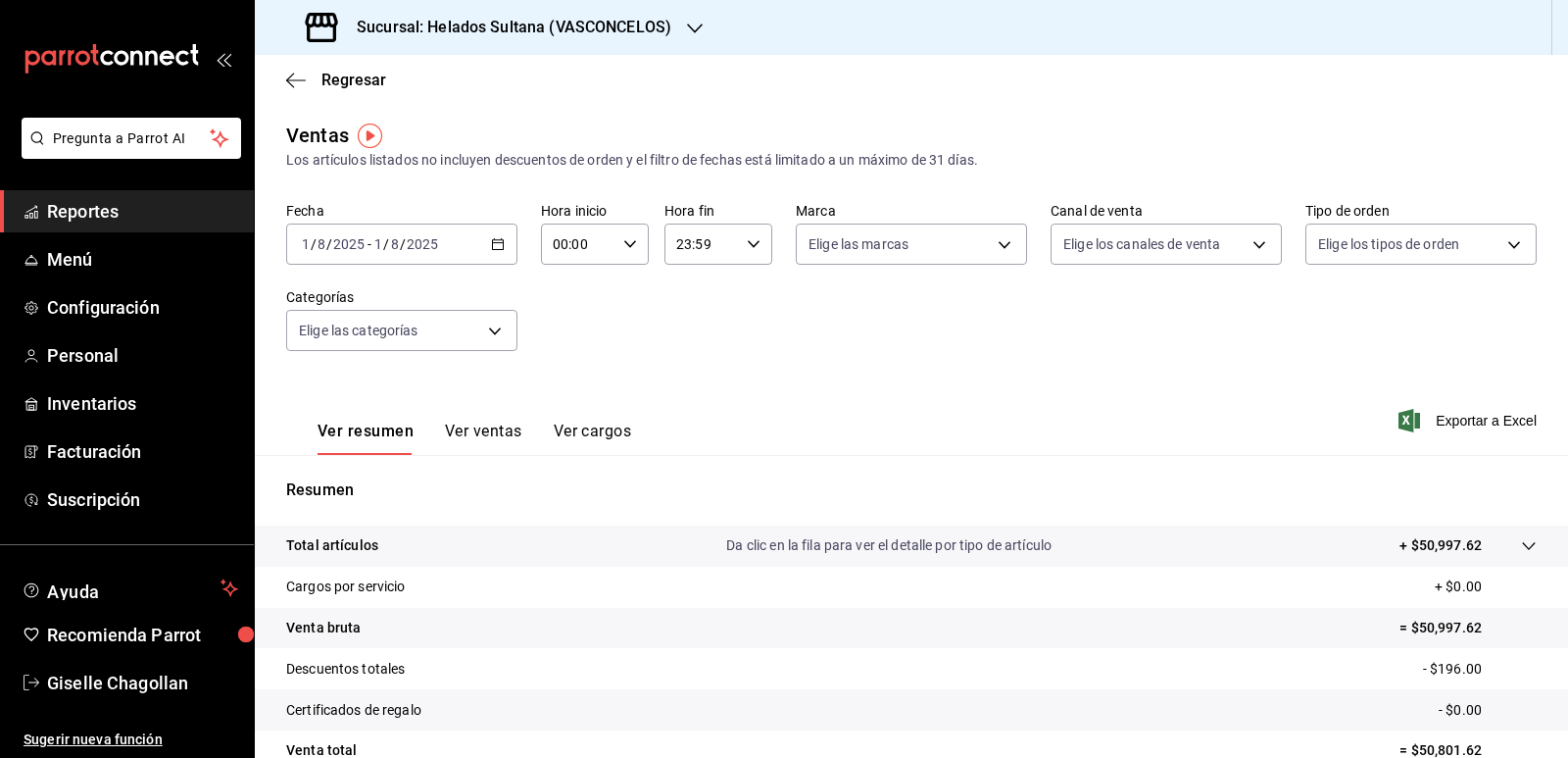 click on "Ver ventas" at bounding box center (483, 438) 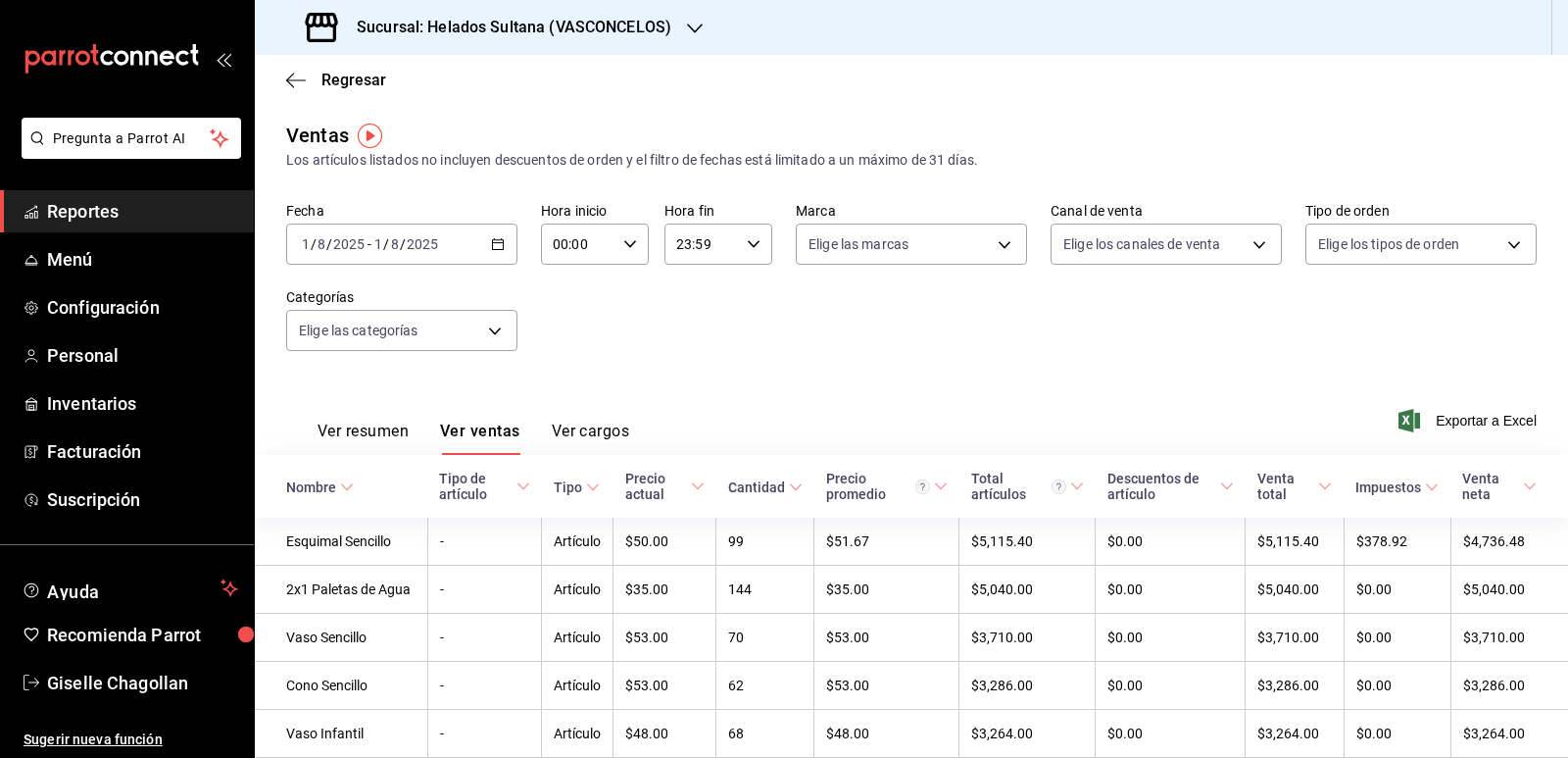 click on "2025-08-01 1 / 8 / 2025 - 2025-08-01 1 / 8 / 2025" at bounding box center [402, 244] 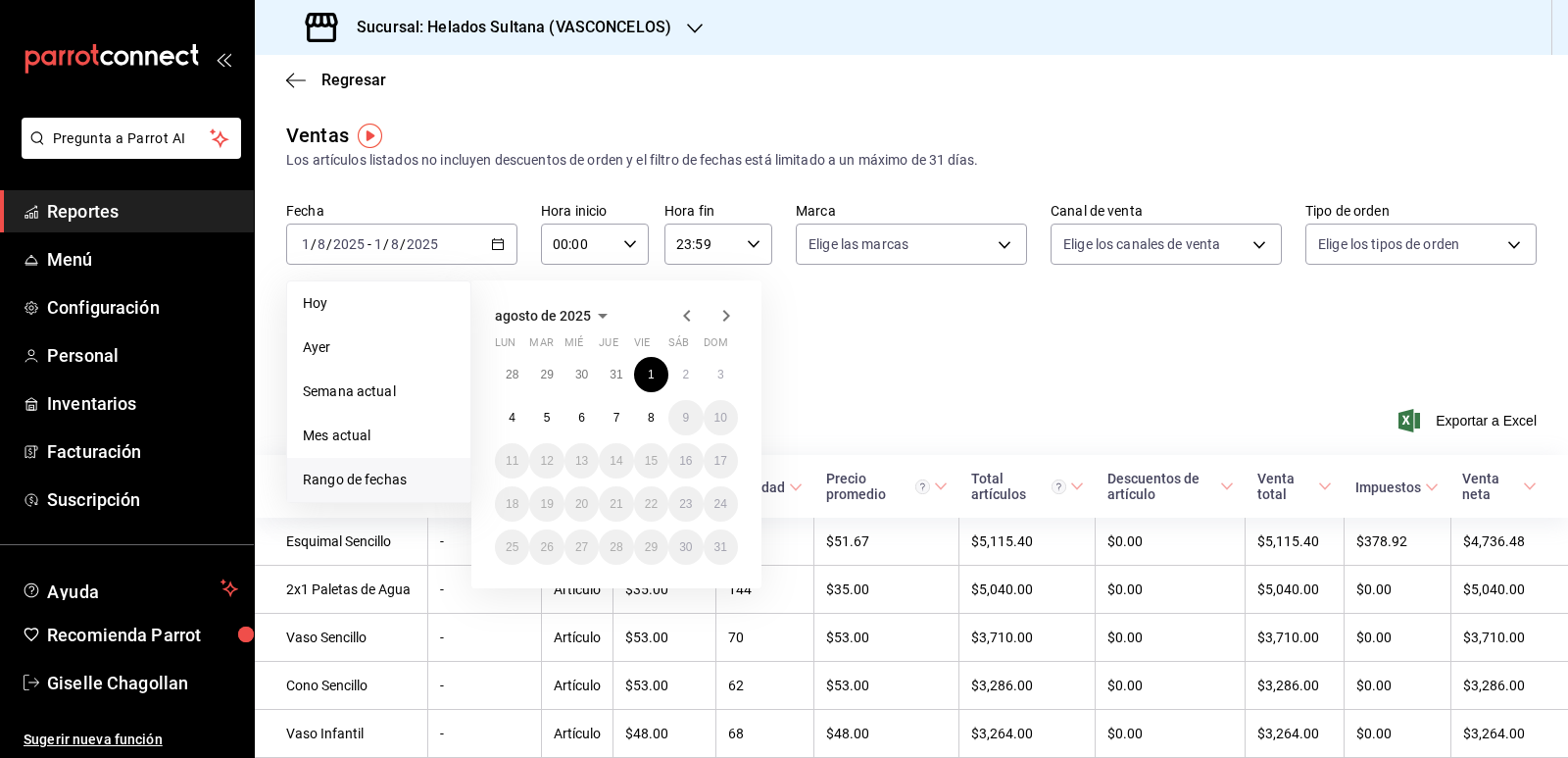click 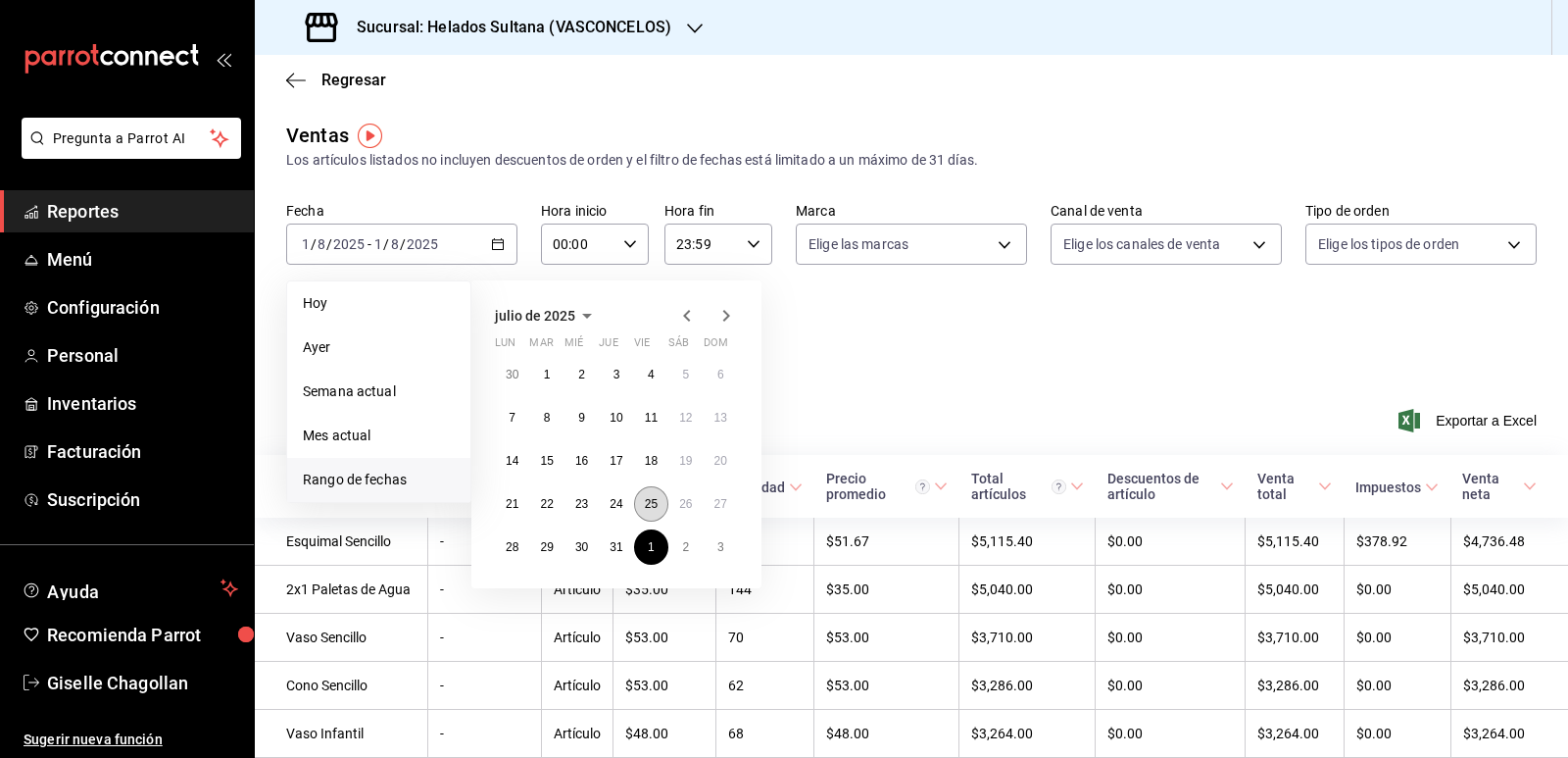 click on "25" at bounding box center [651, 504] 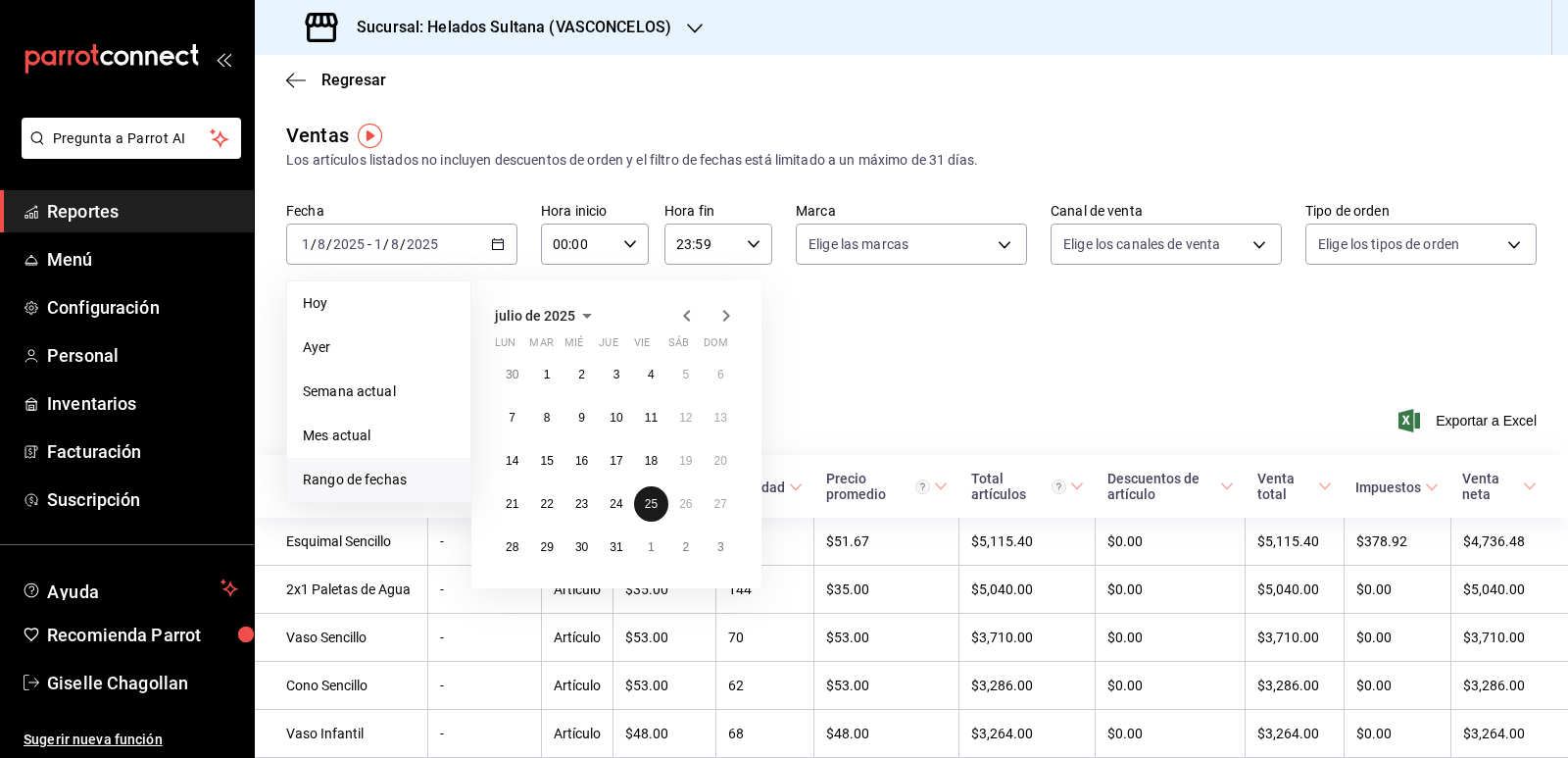 click on "25" at bounding box center (651, 504) 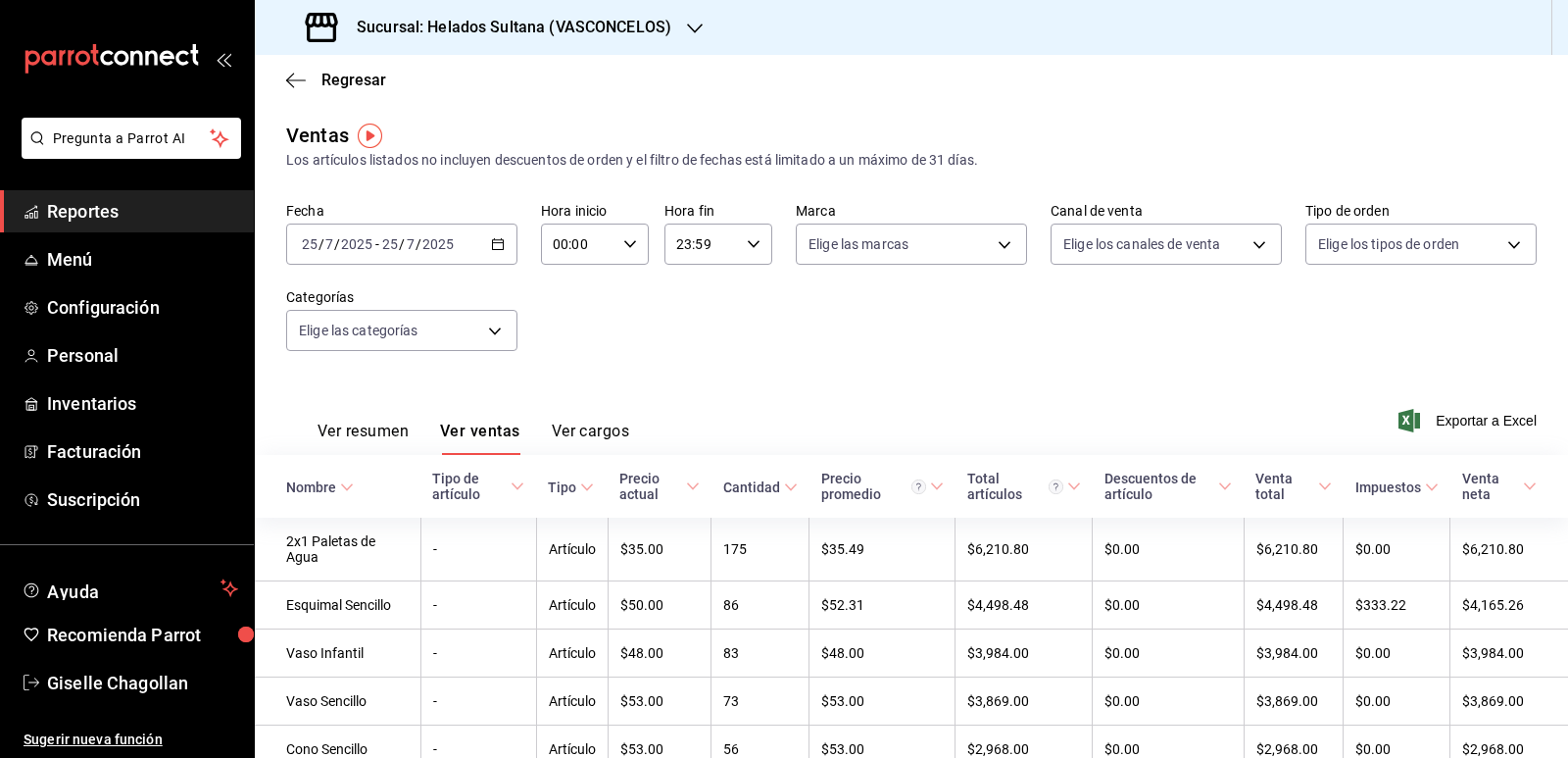 click on "2025-07-25 25 / 7 / 2025 - 2025-07-25 25 / 7 / 2025" at bounding box center (402, 244) 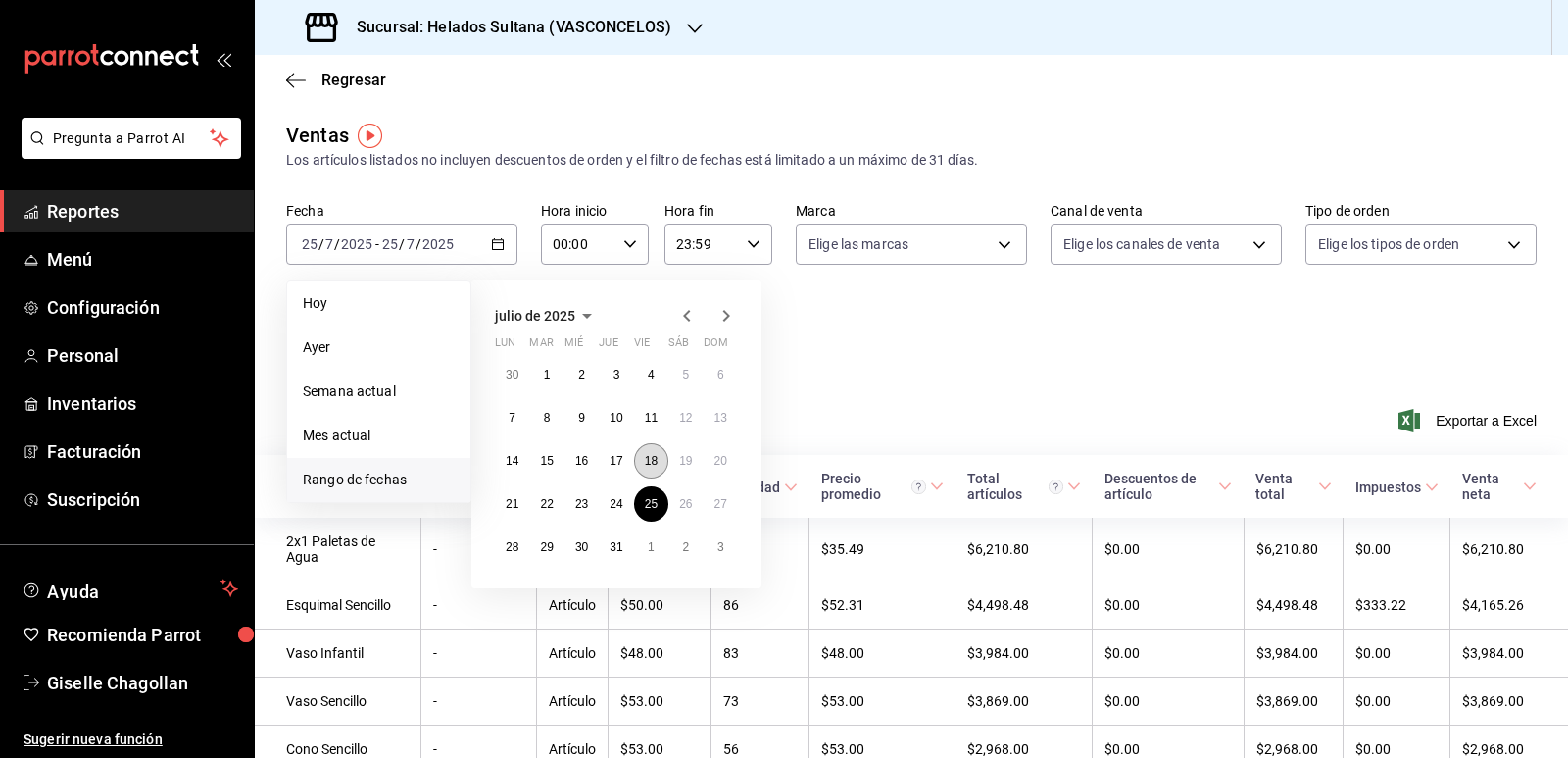 click on "18" at bounding box center [651, 461] 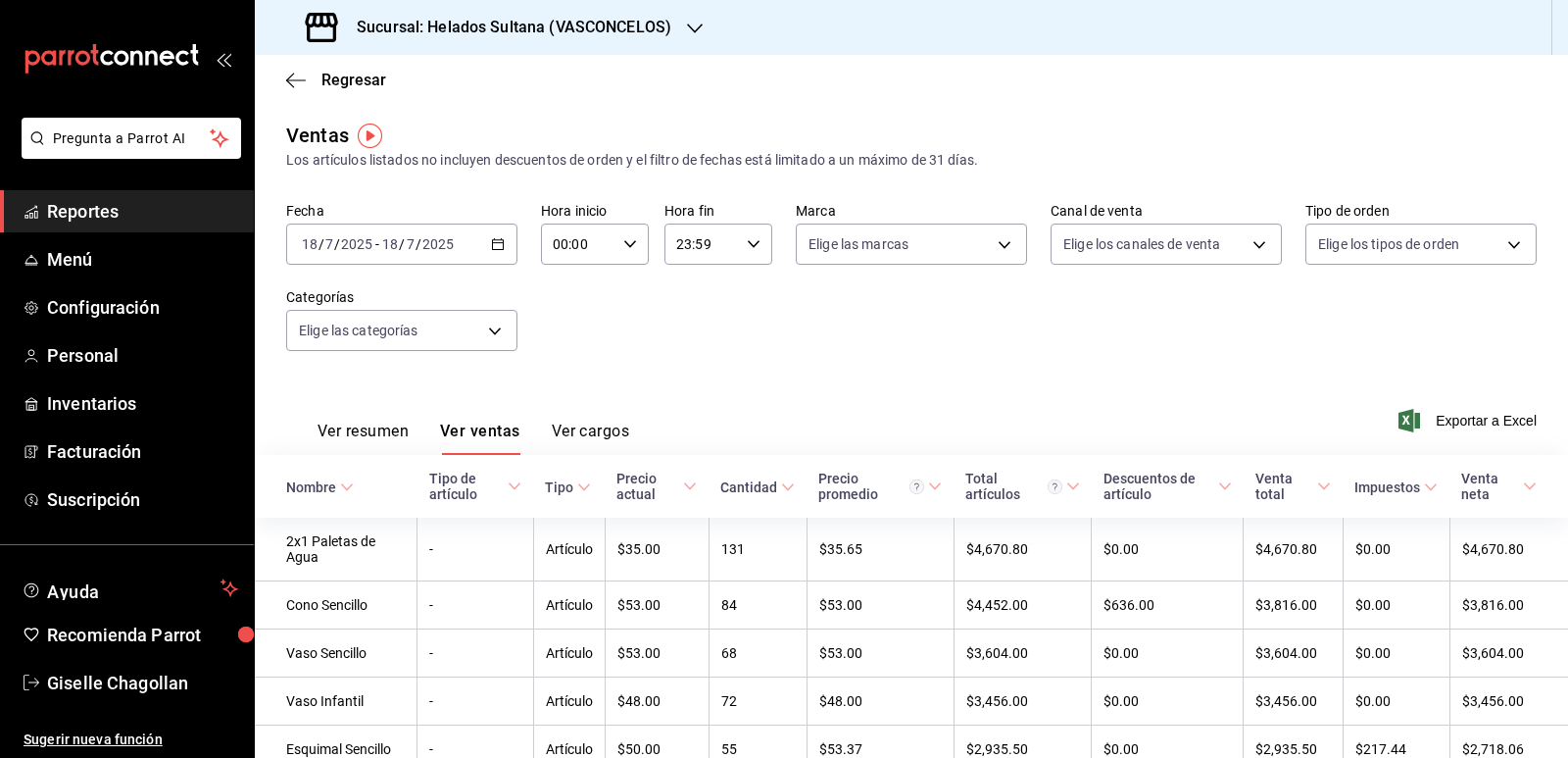 click 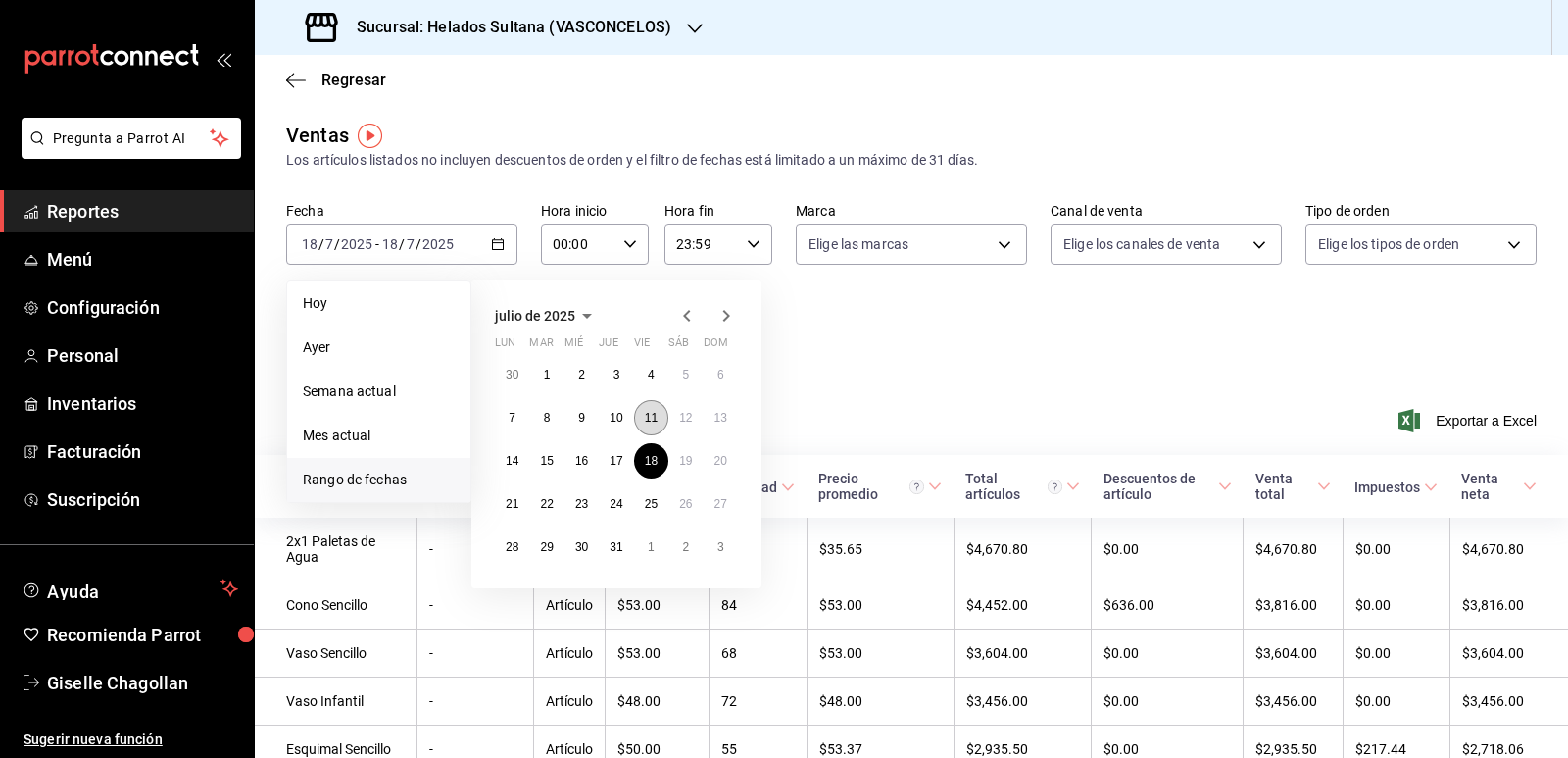 click on "11" at bounding box center [651, 418] 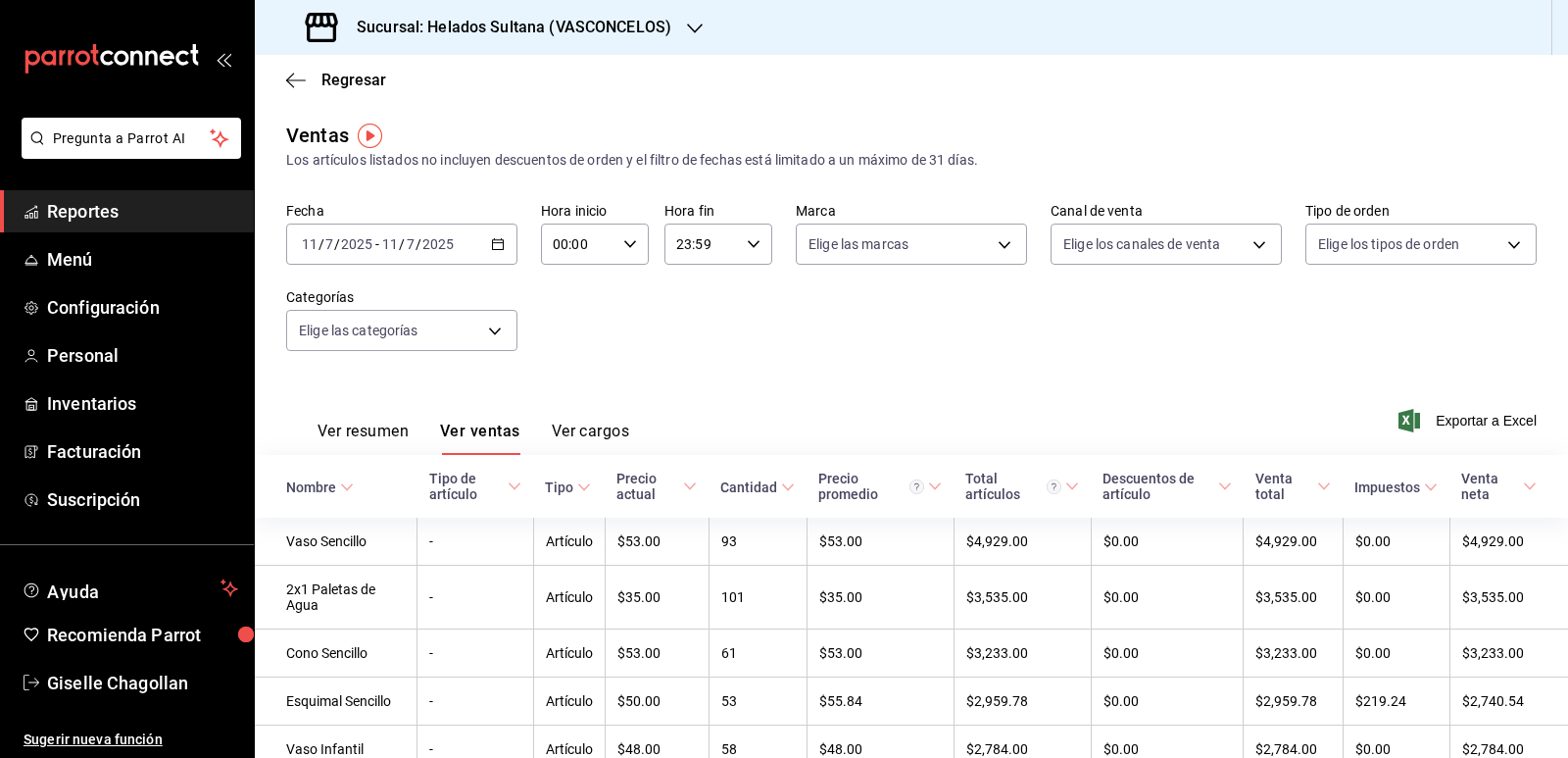 click 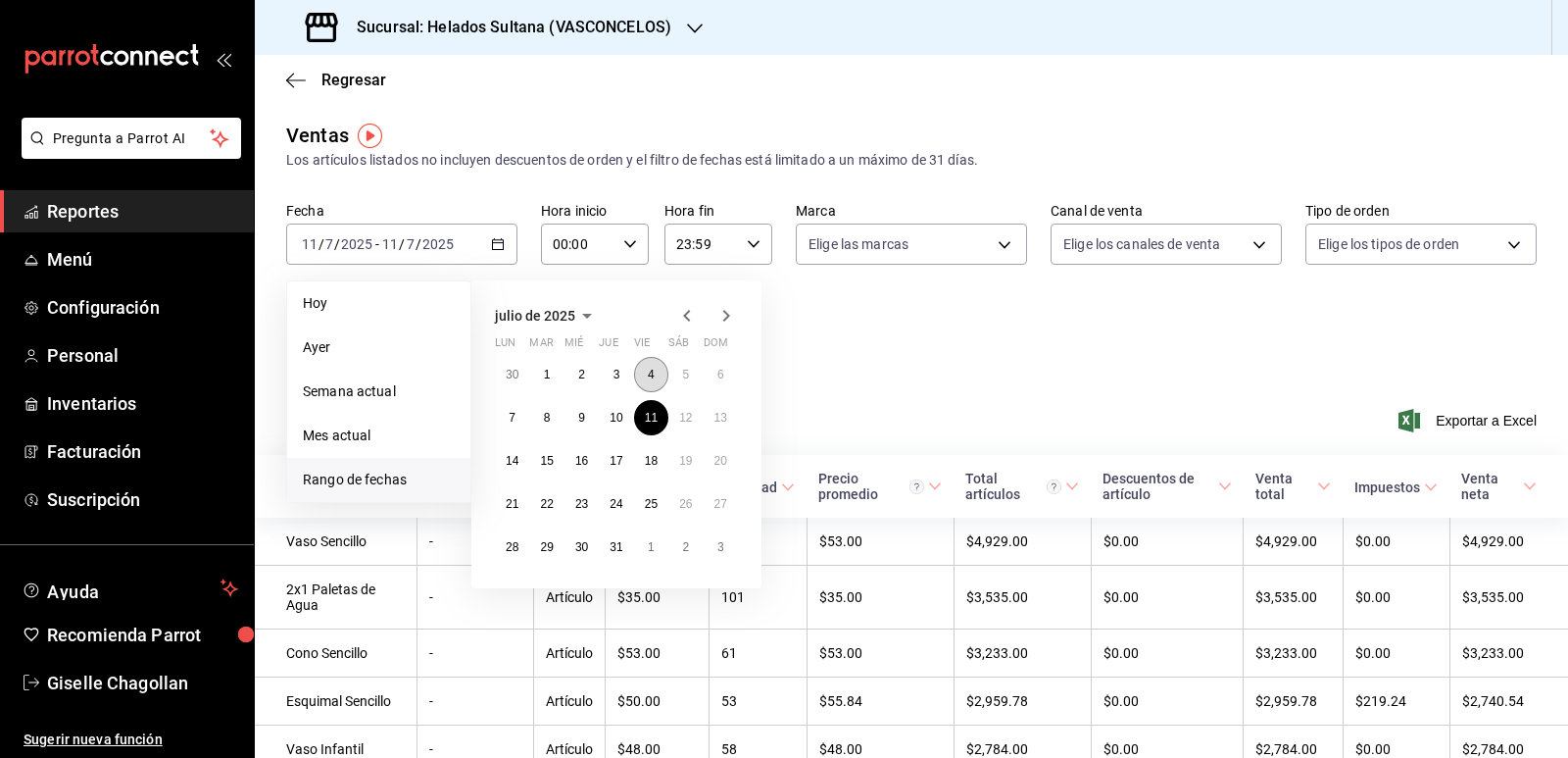 click on "4" at bounding box center [651, 375] 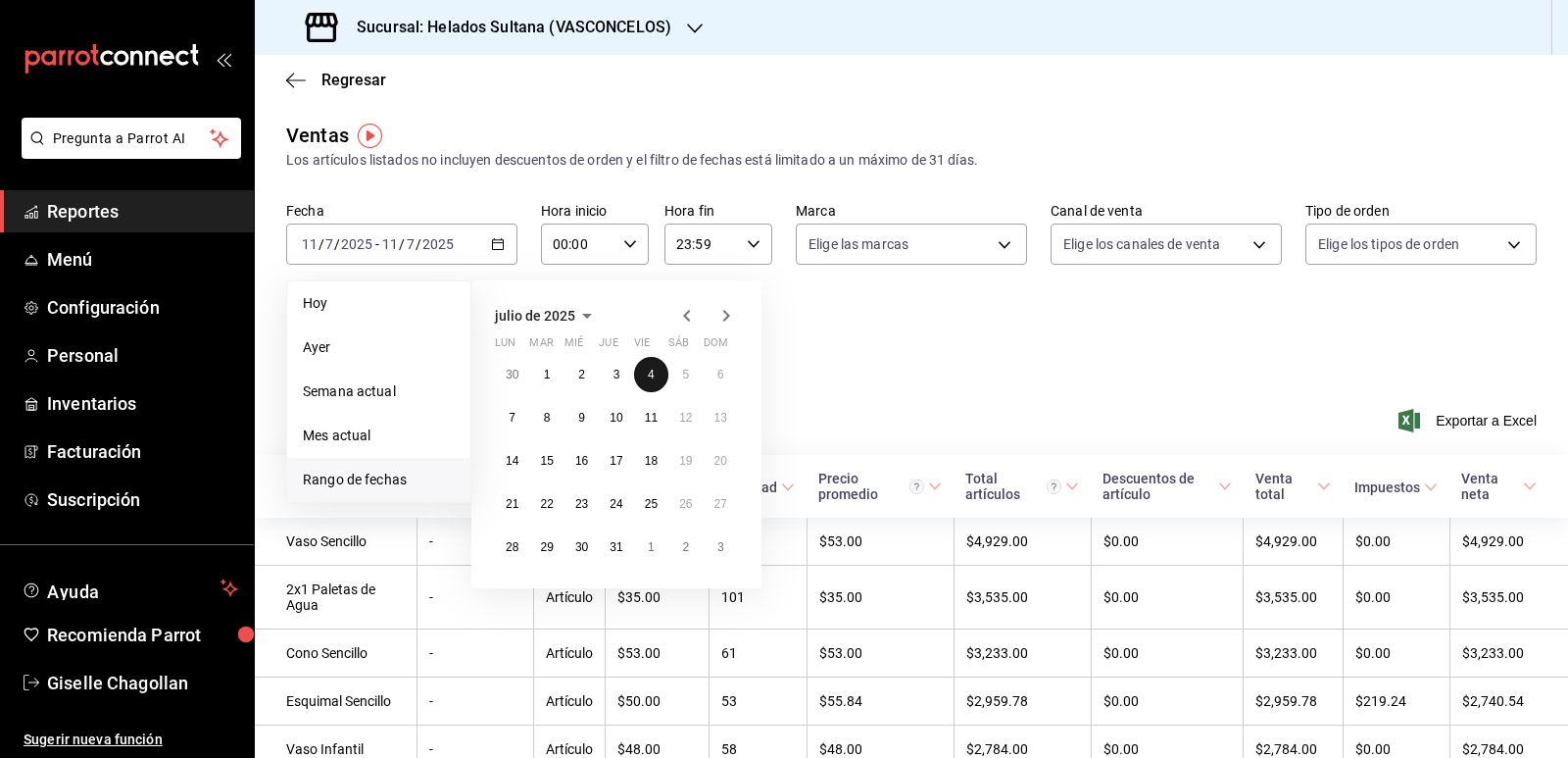 click on "4" at bounding box center [651, 375] 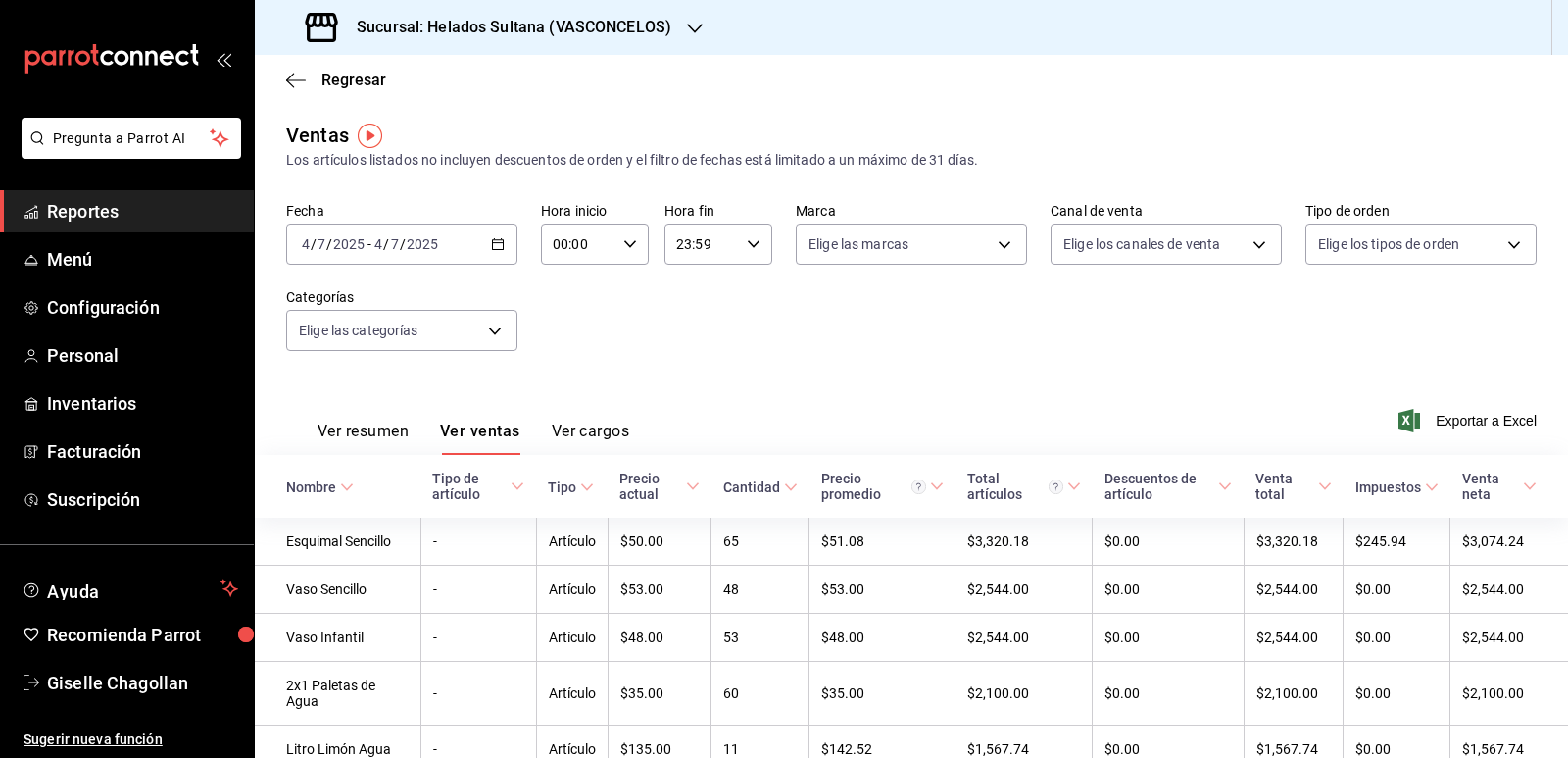 click 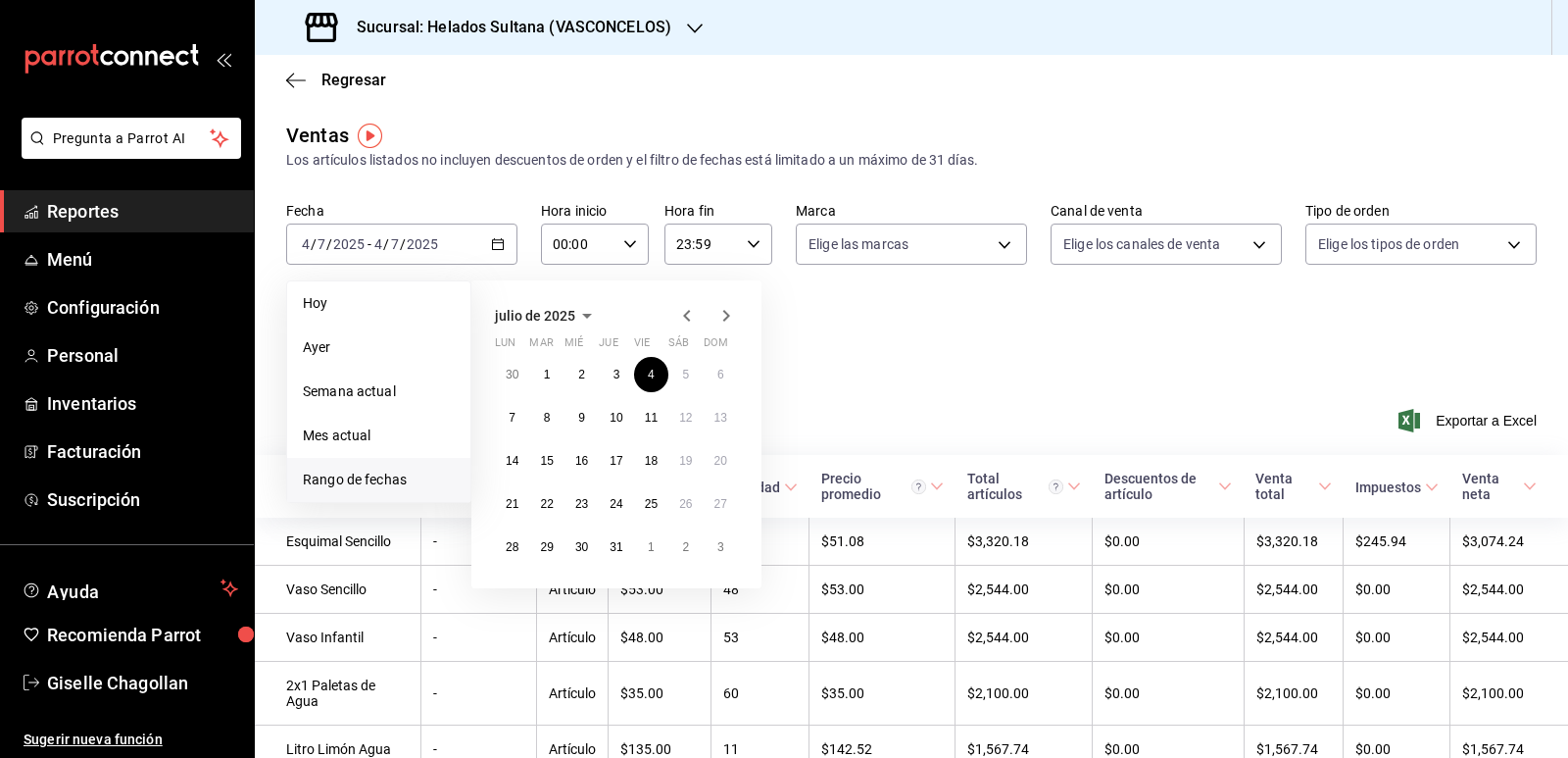 click 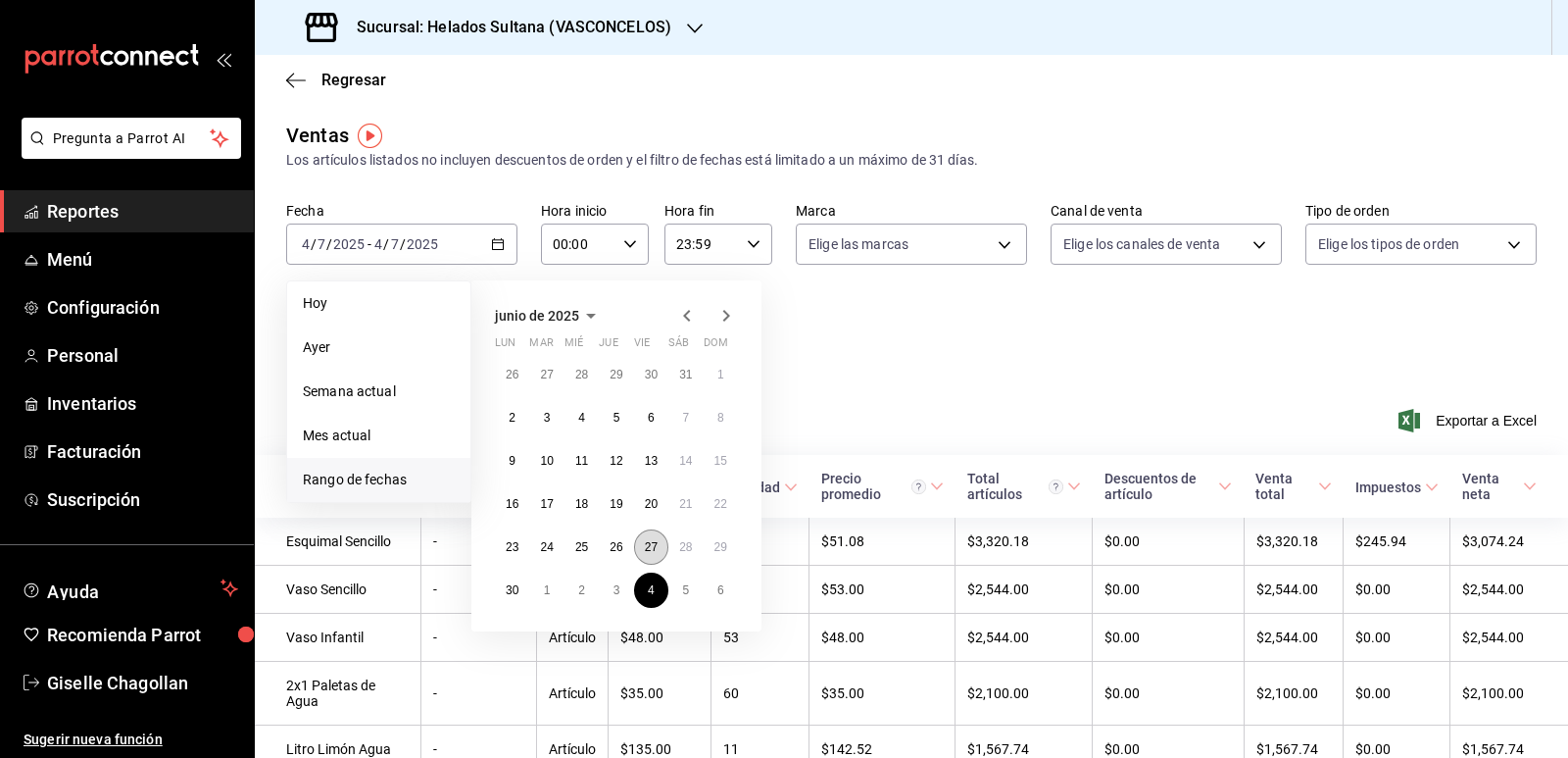 click on "27" at bounding box center [651, 547] 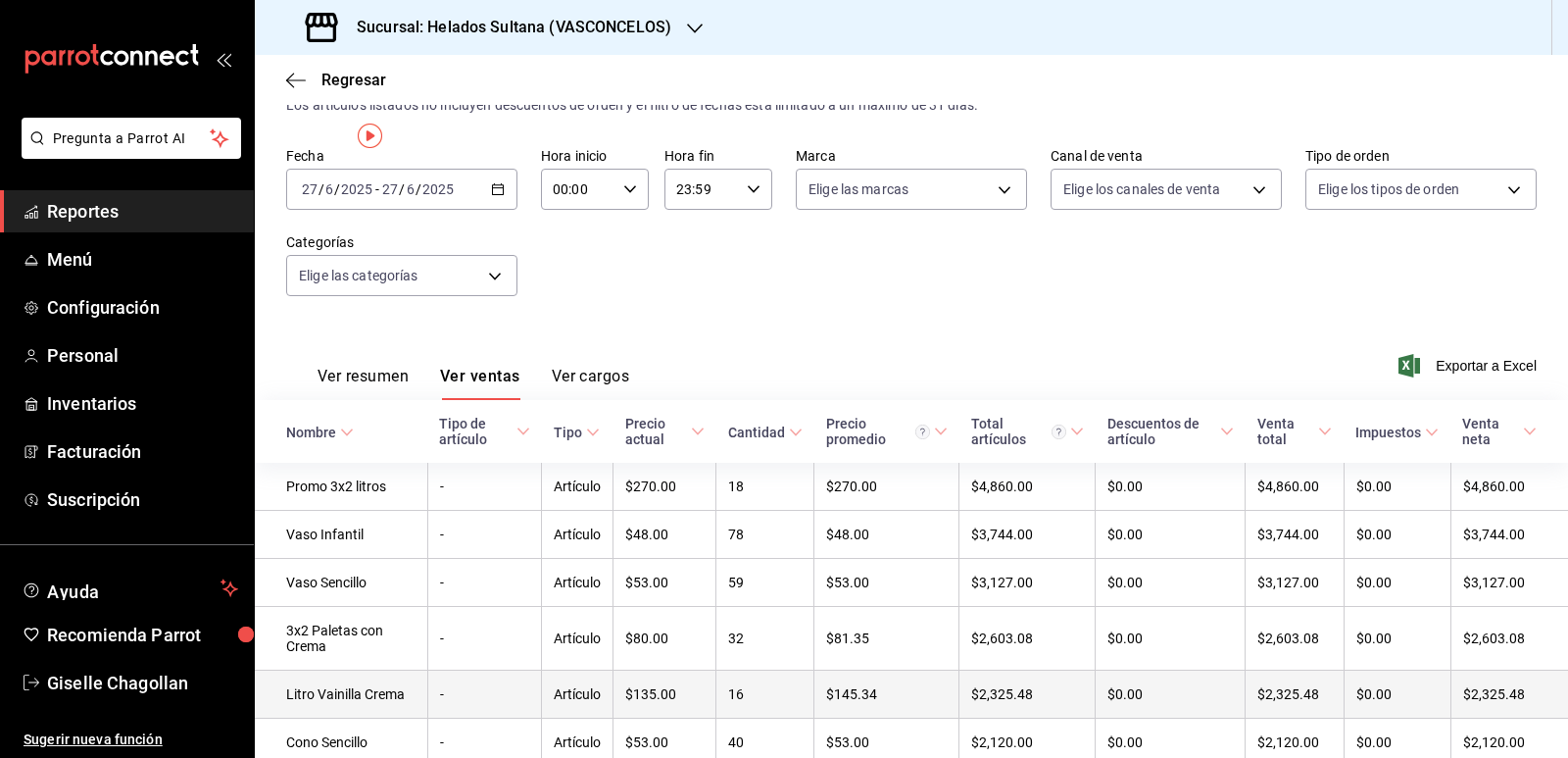 scroll, scrollTop: 0, scrollLeft: 0, axis: both 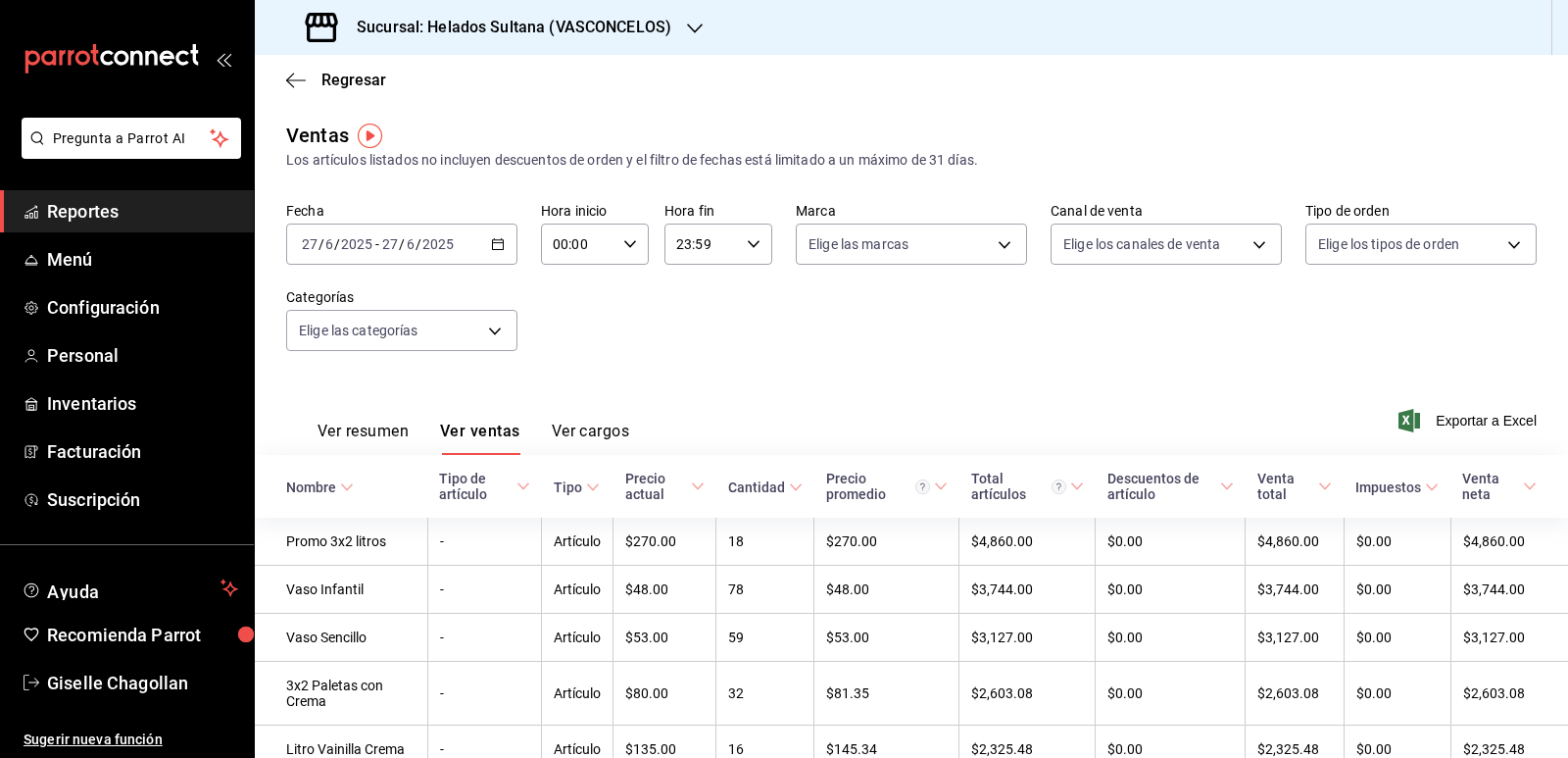 click 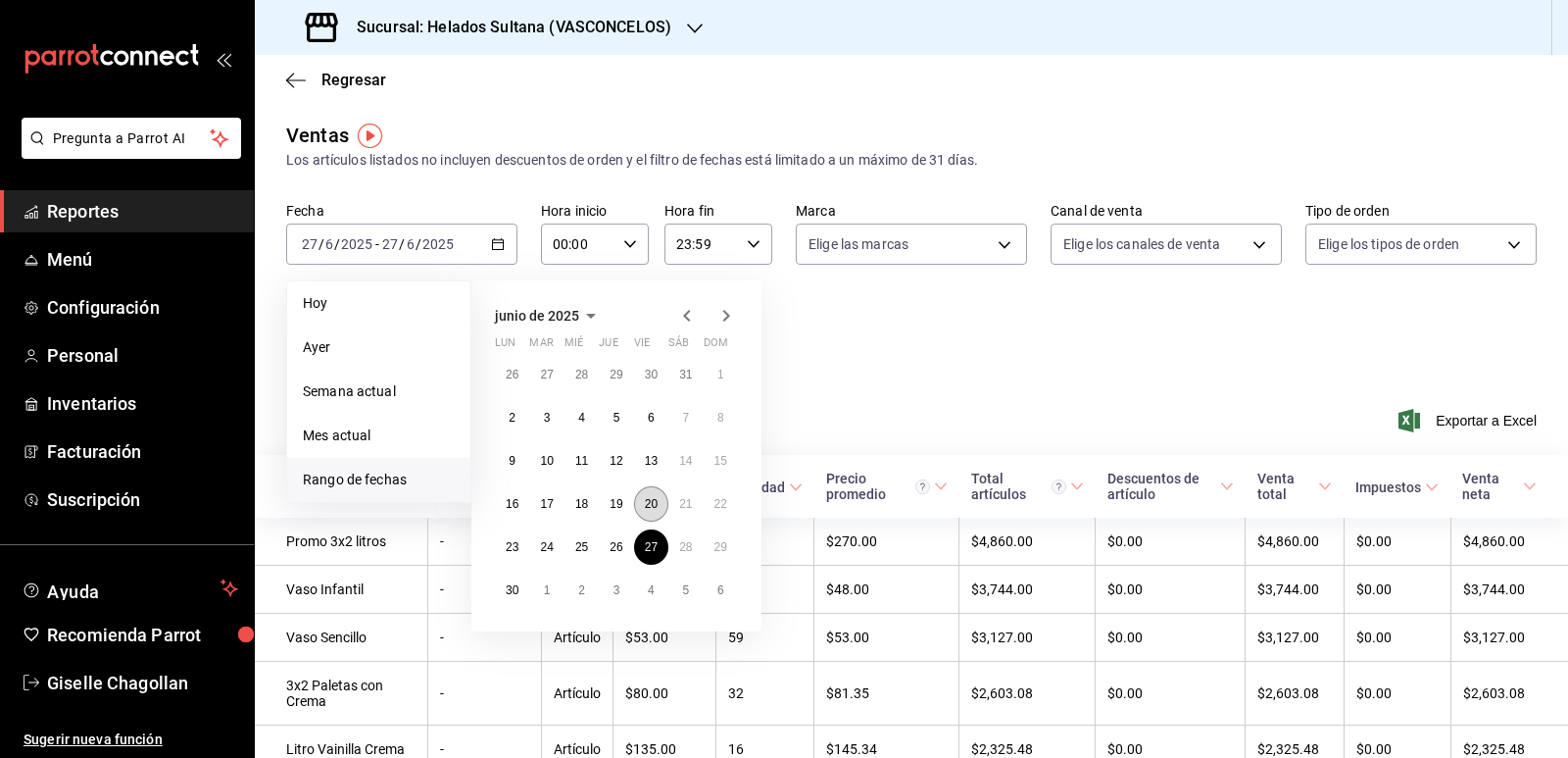 click on "20" at bounding box center (651, 504) 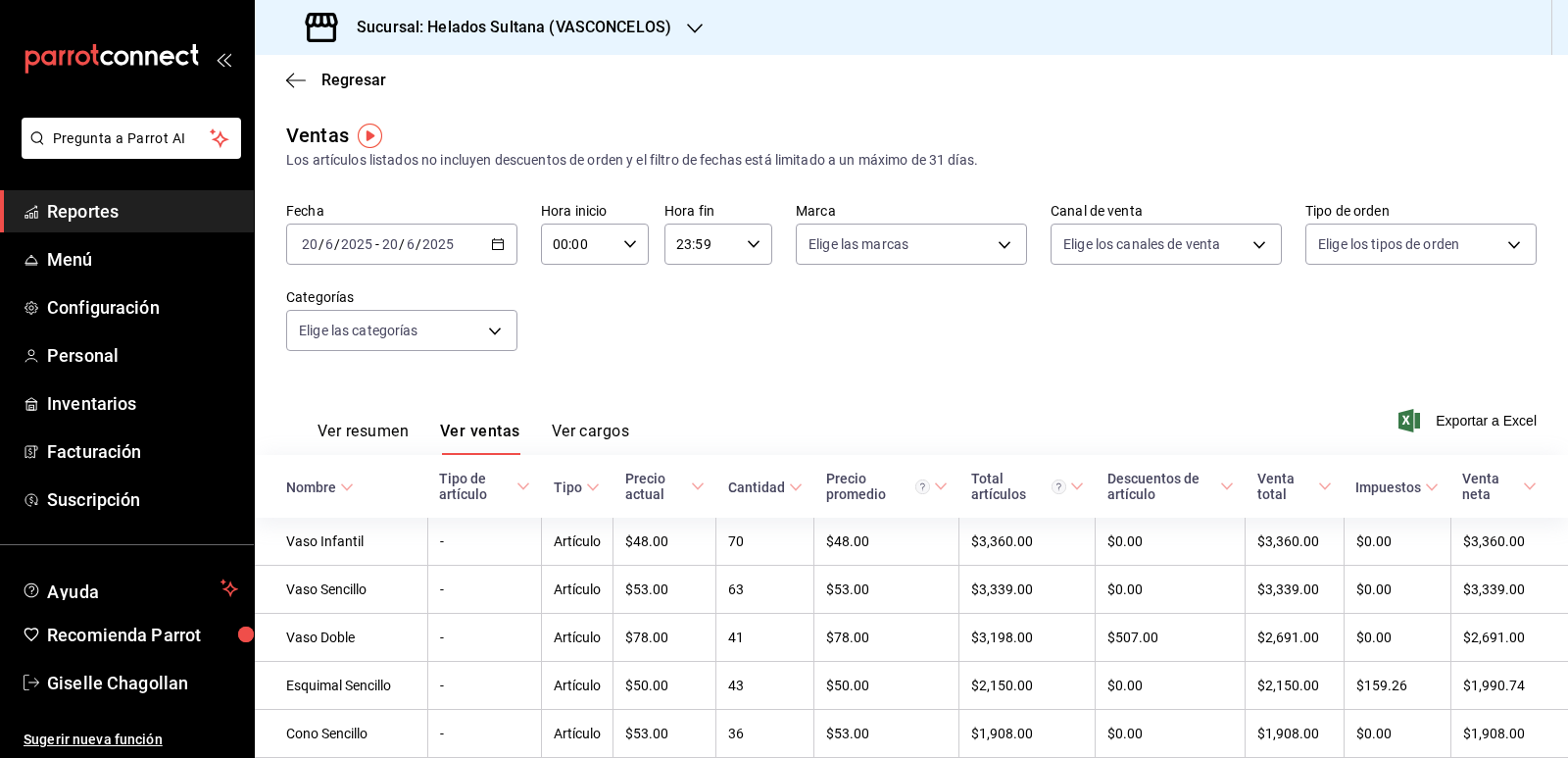 click 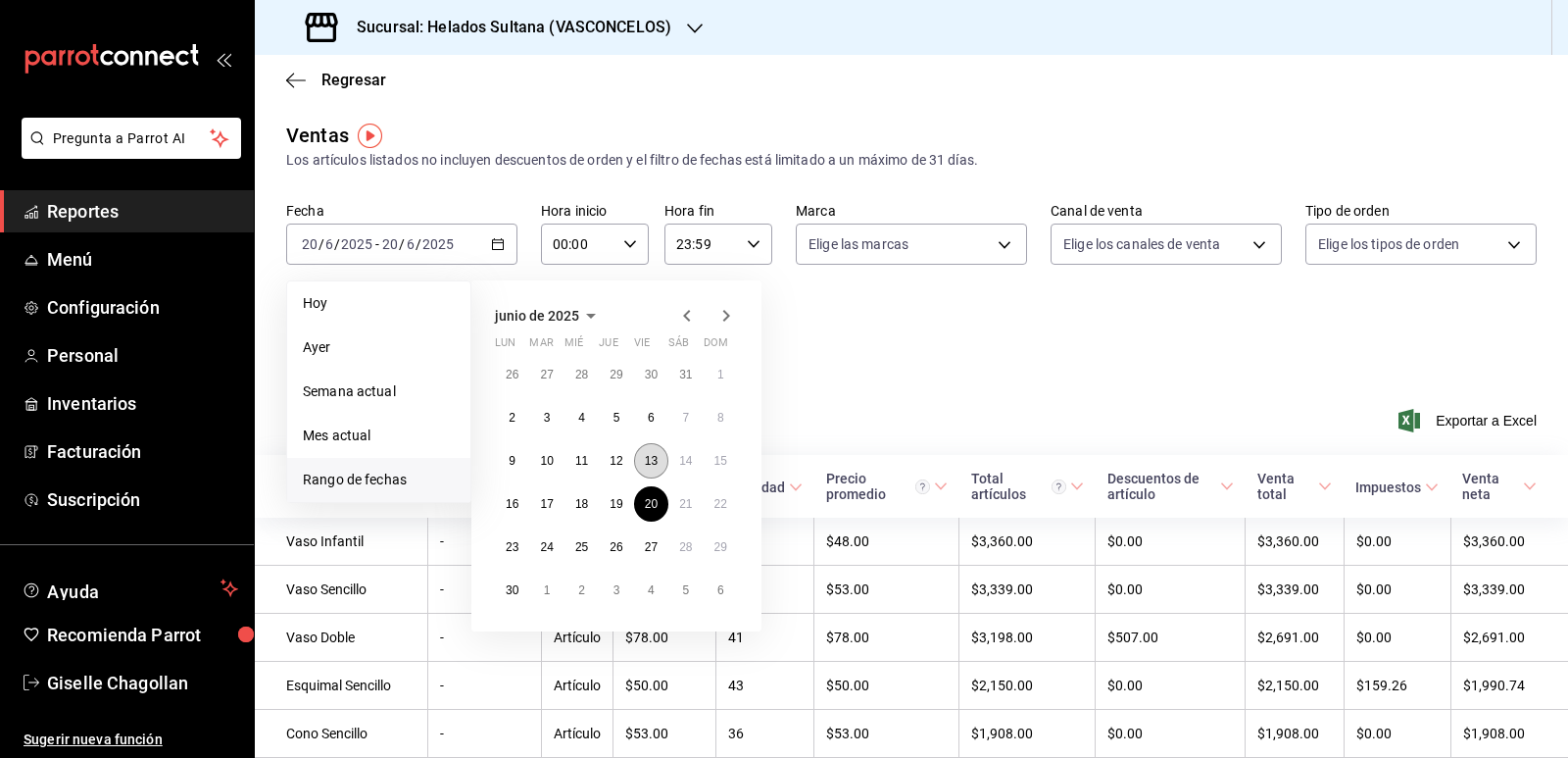 click on "13" at bounding box center [651, 461] 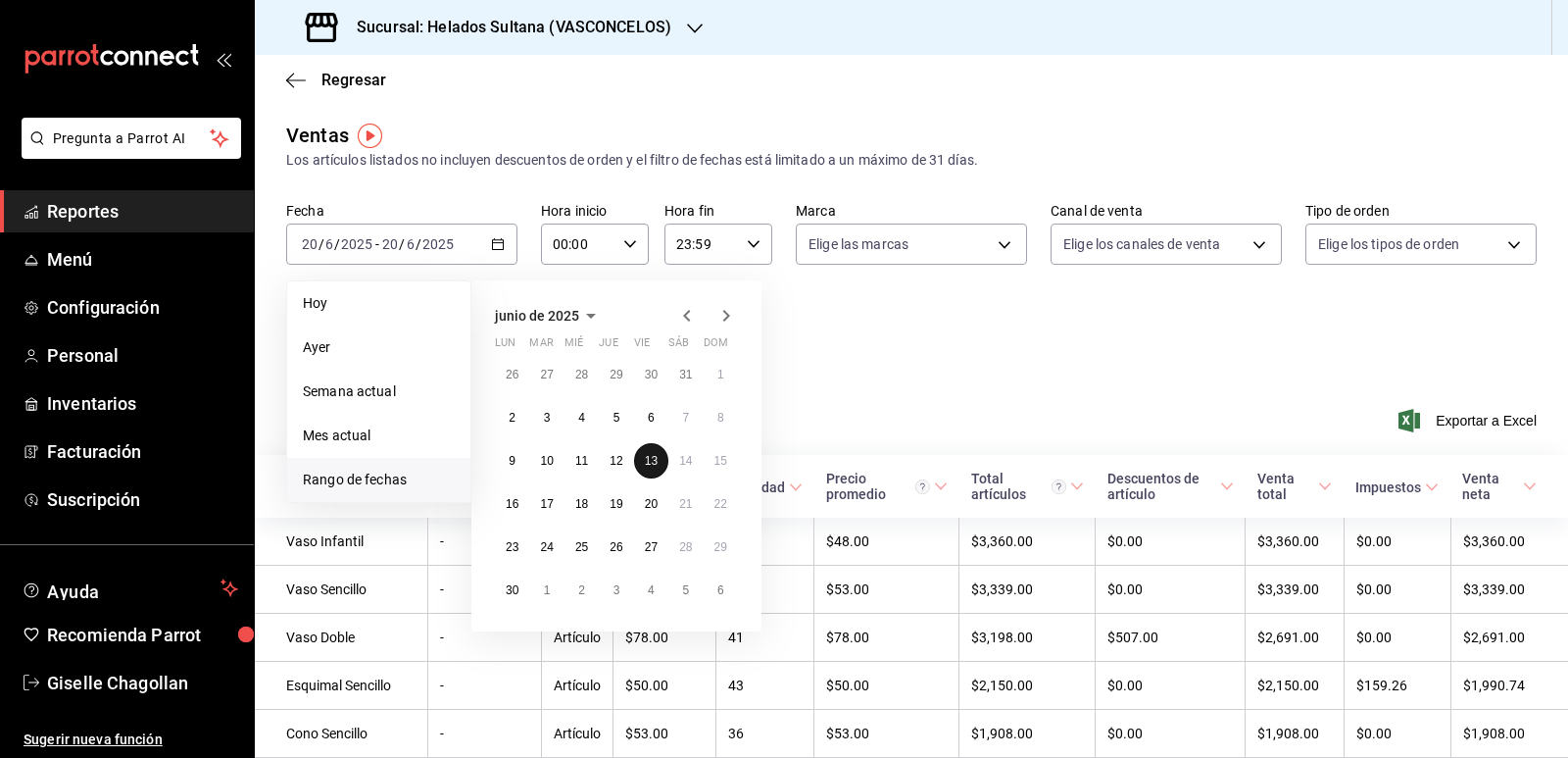 click on "13" at bounding box center [651, 461] 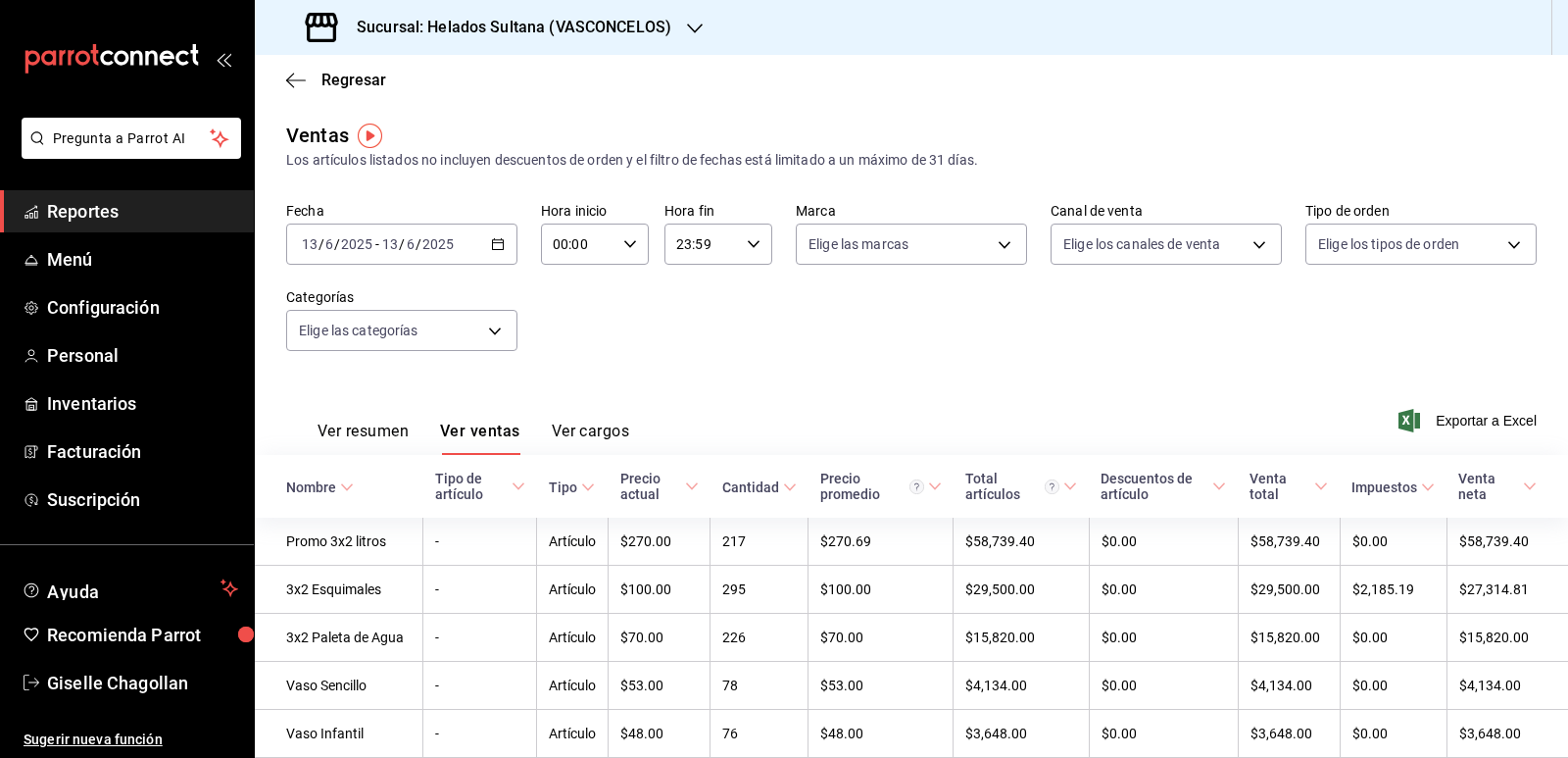 click 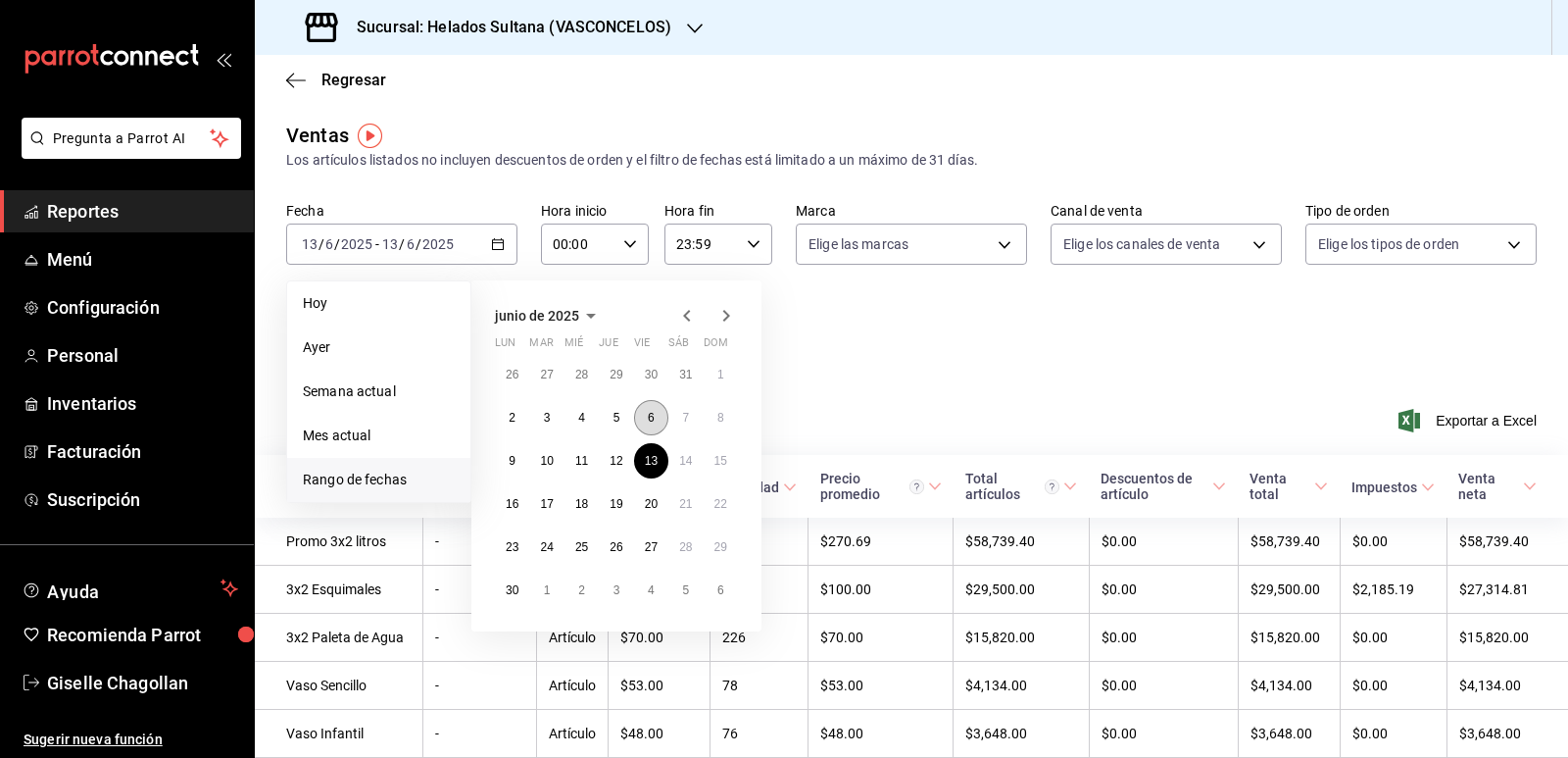 click on "6" at bounding box center (651, 418) 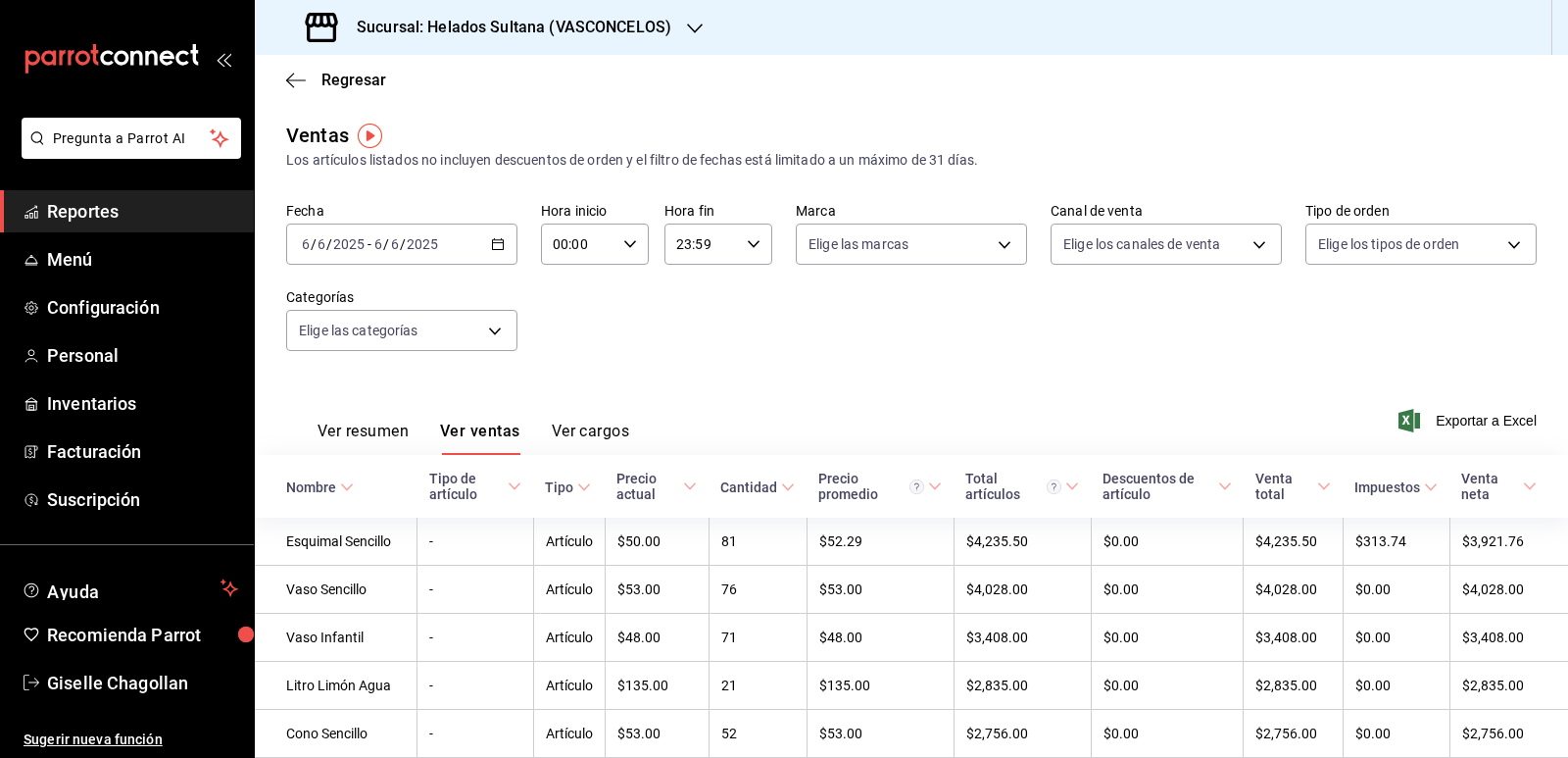 click on "Reportes" at bounding box center [142, 211] 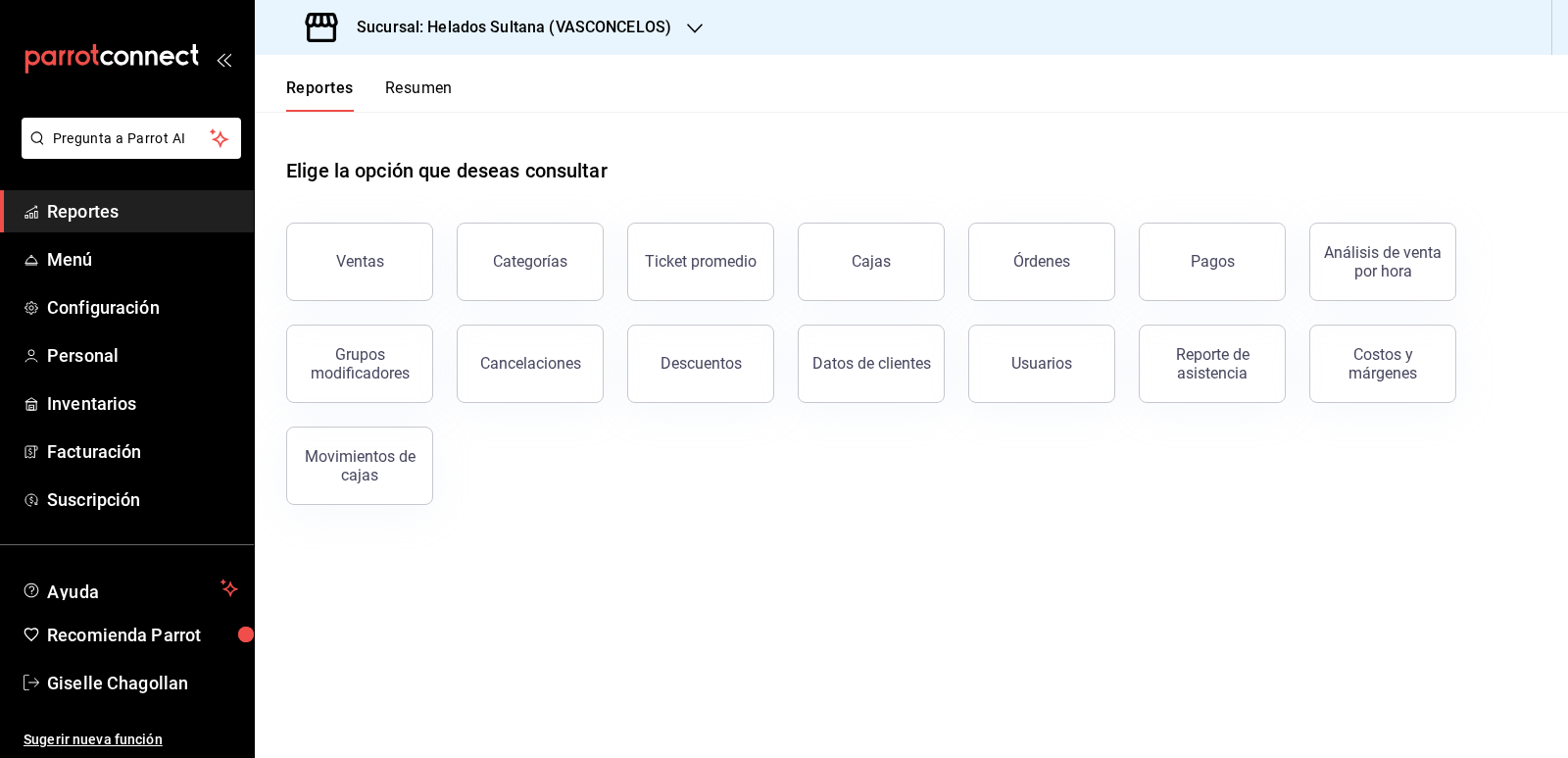 click on "Resumen" at bounding box center [418, 95] 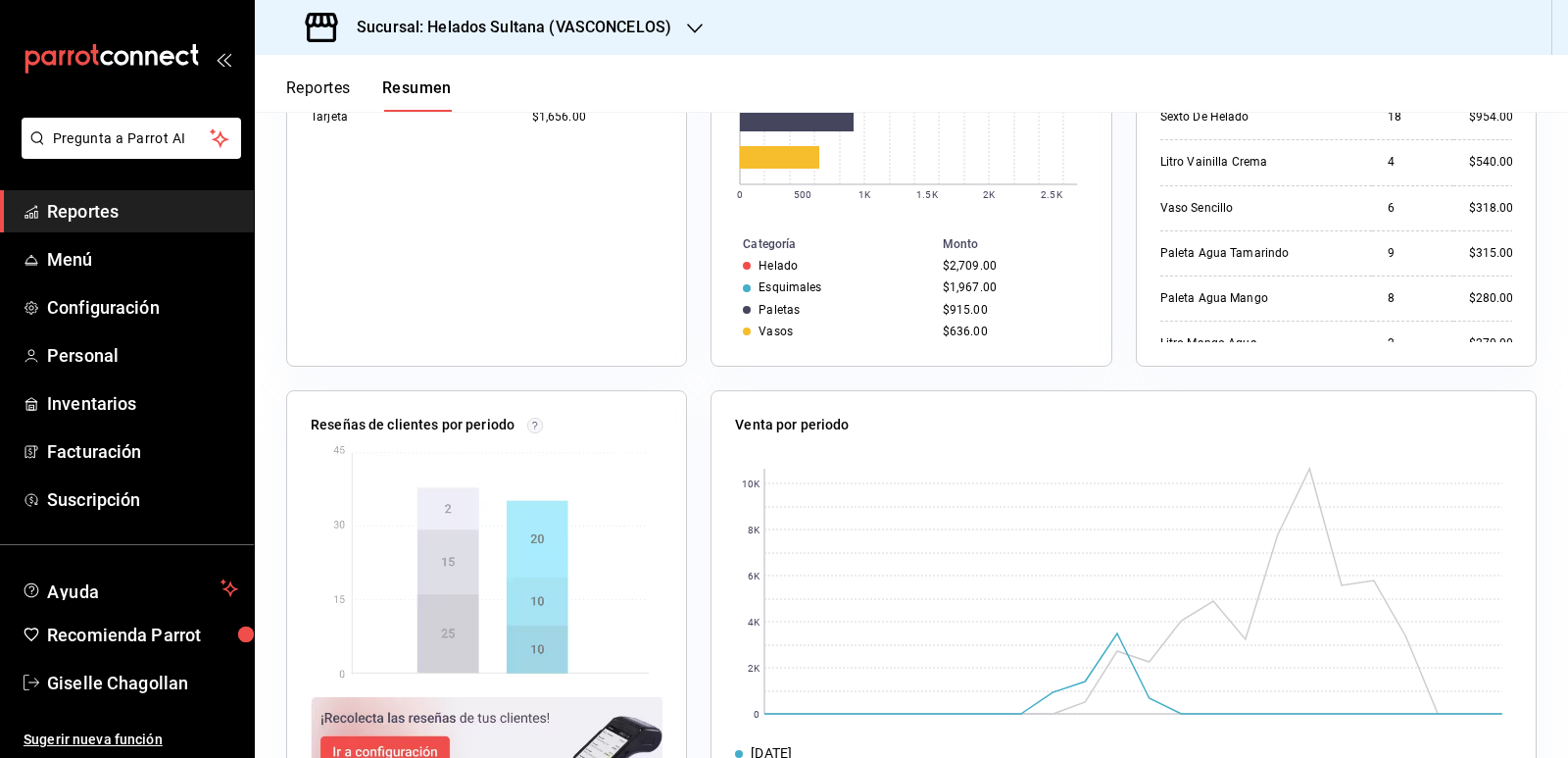 scroll, scrollTop: 98, scrollLeft: 0, axis: vertical 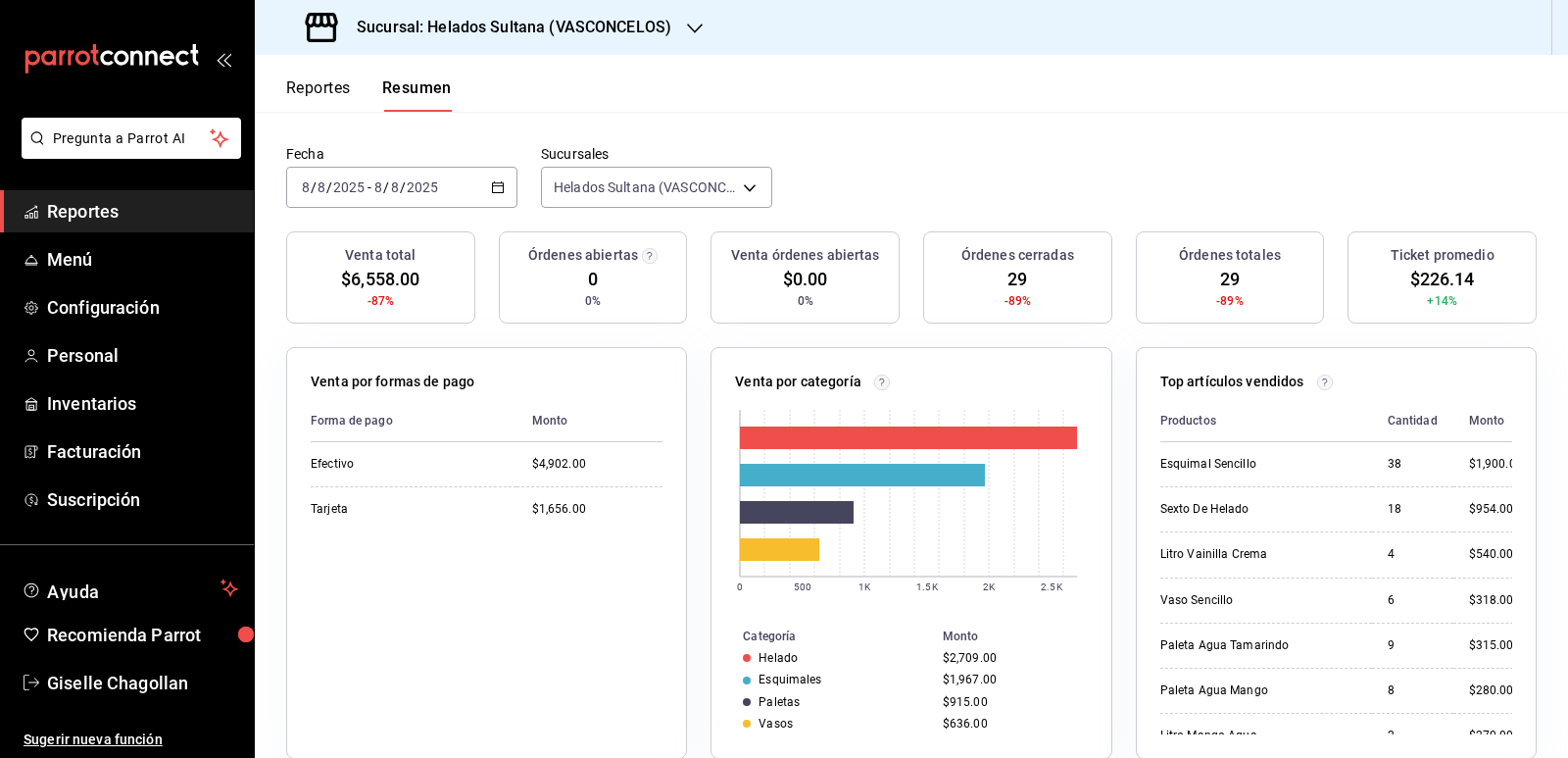click 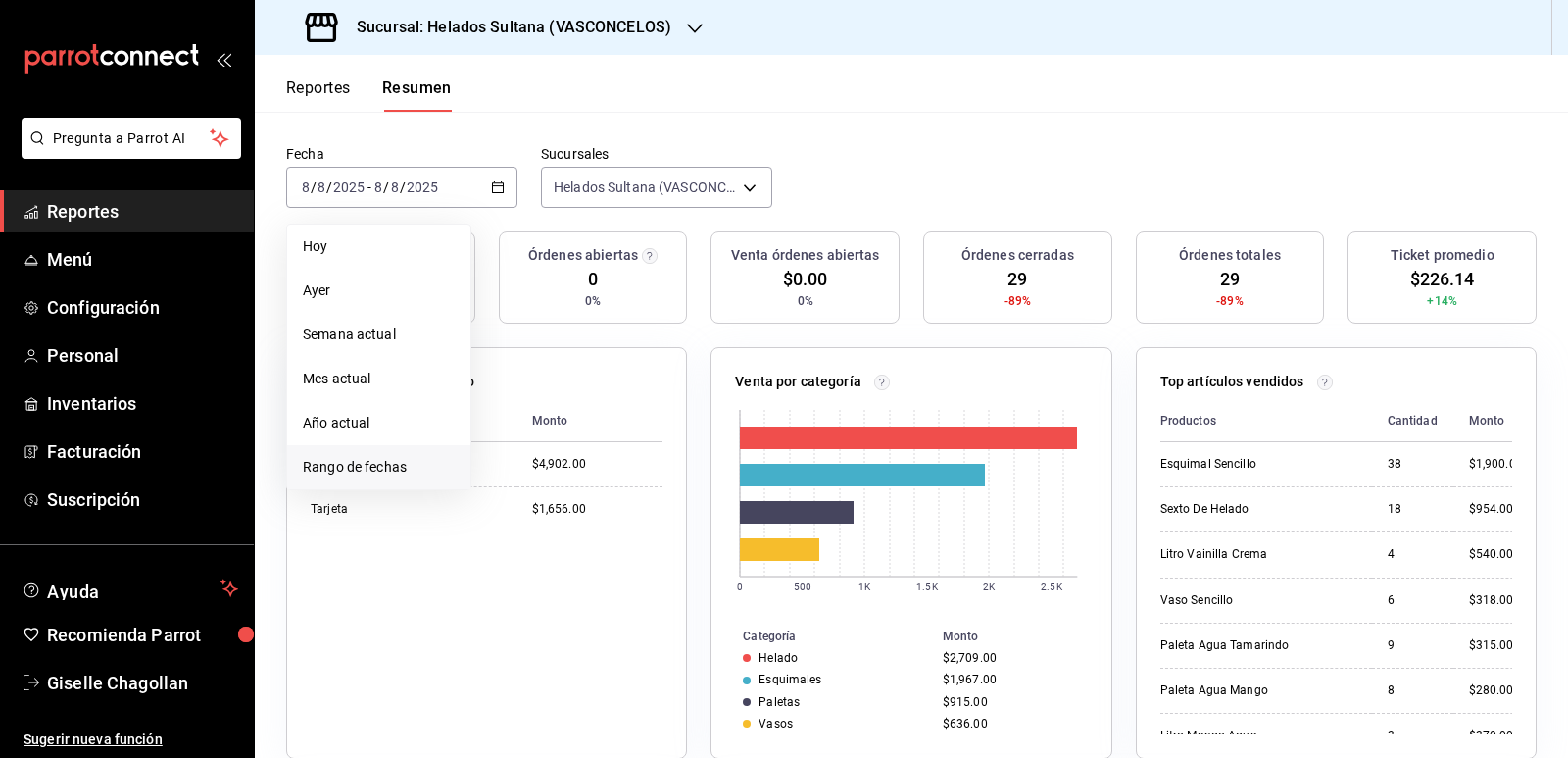 click on "Rango de fechas" at bounding box center [378, 467] 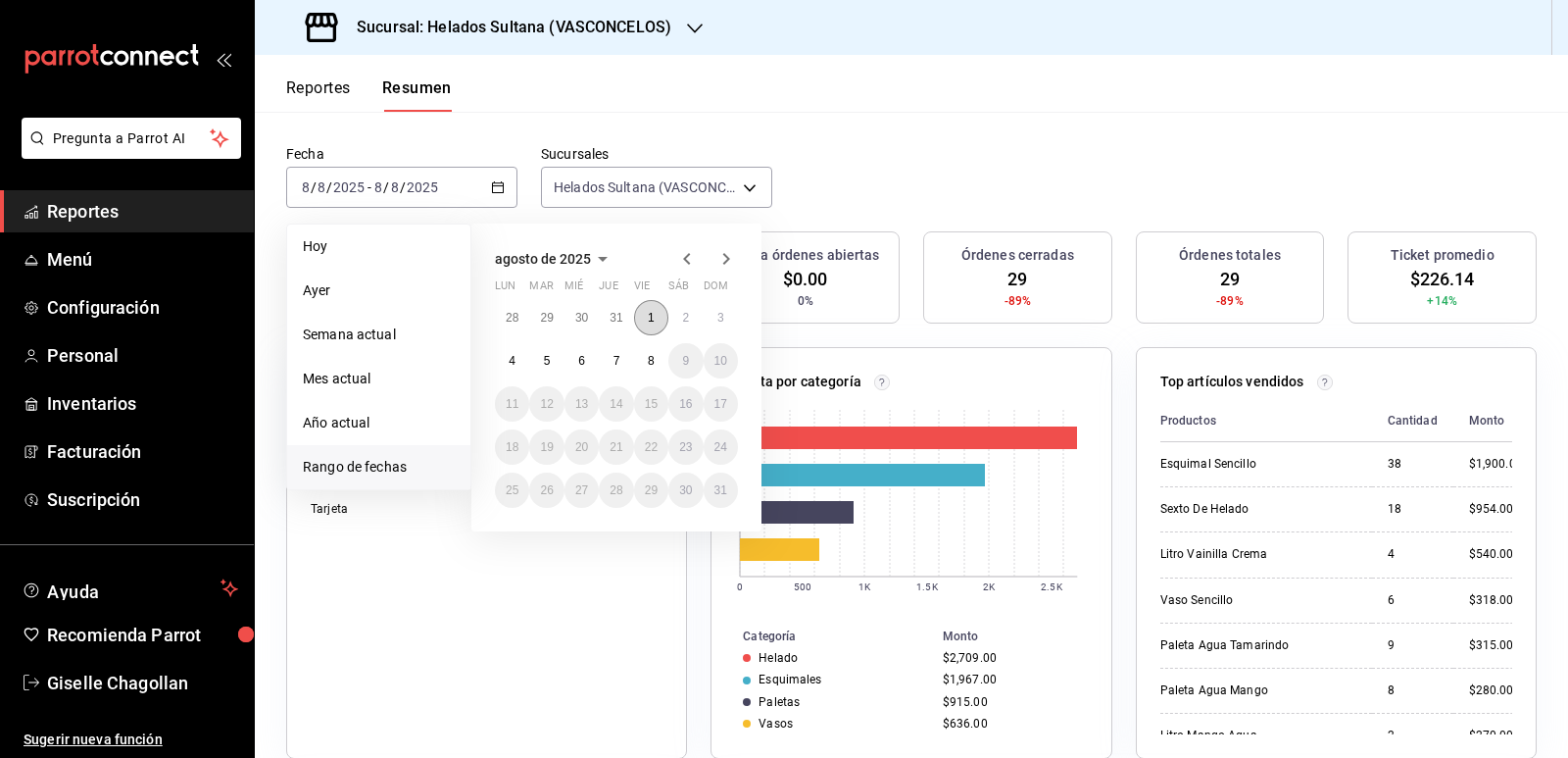 click on "1" at bounding box center (651, 318) 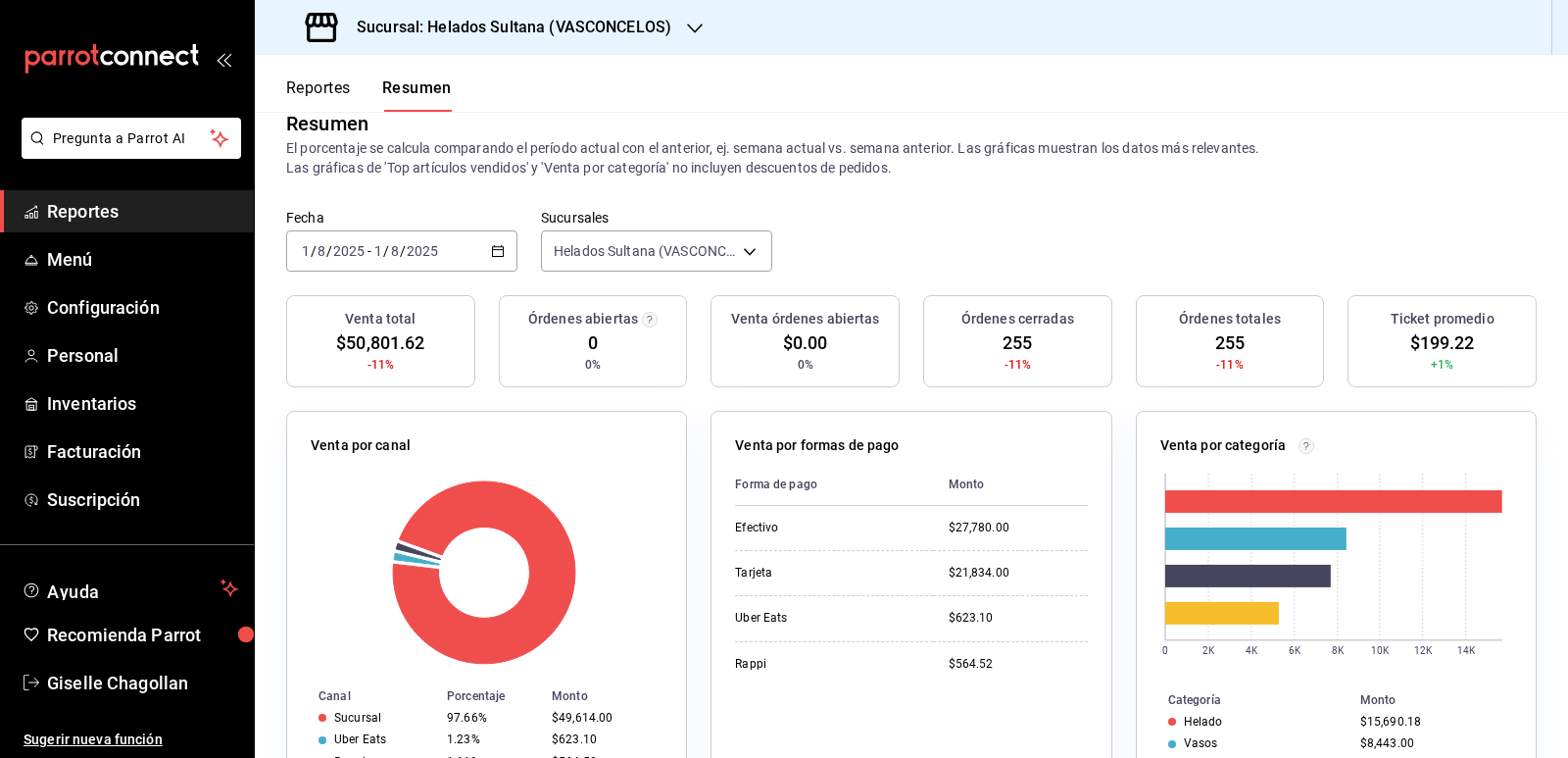 scroll, scrollTop: 0, scrollLeft: 0, axis: both 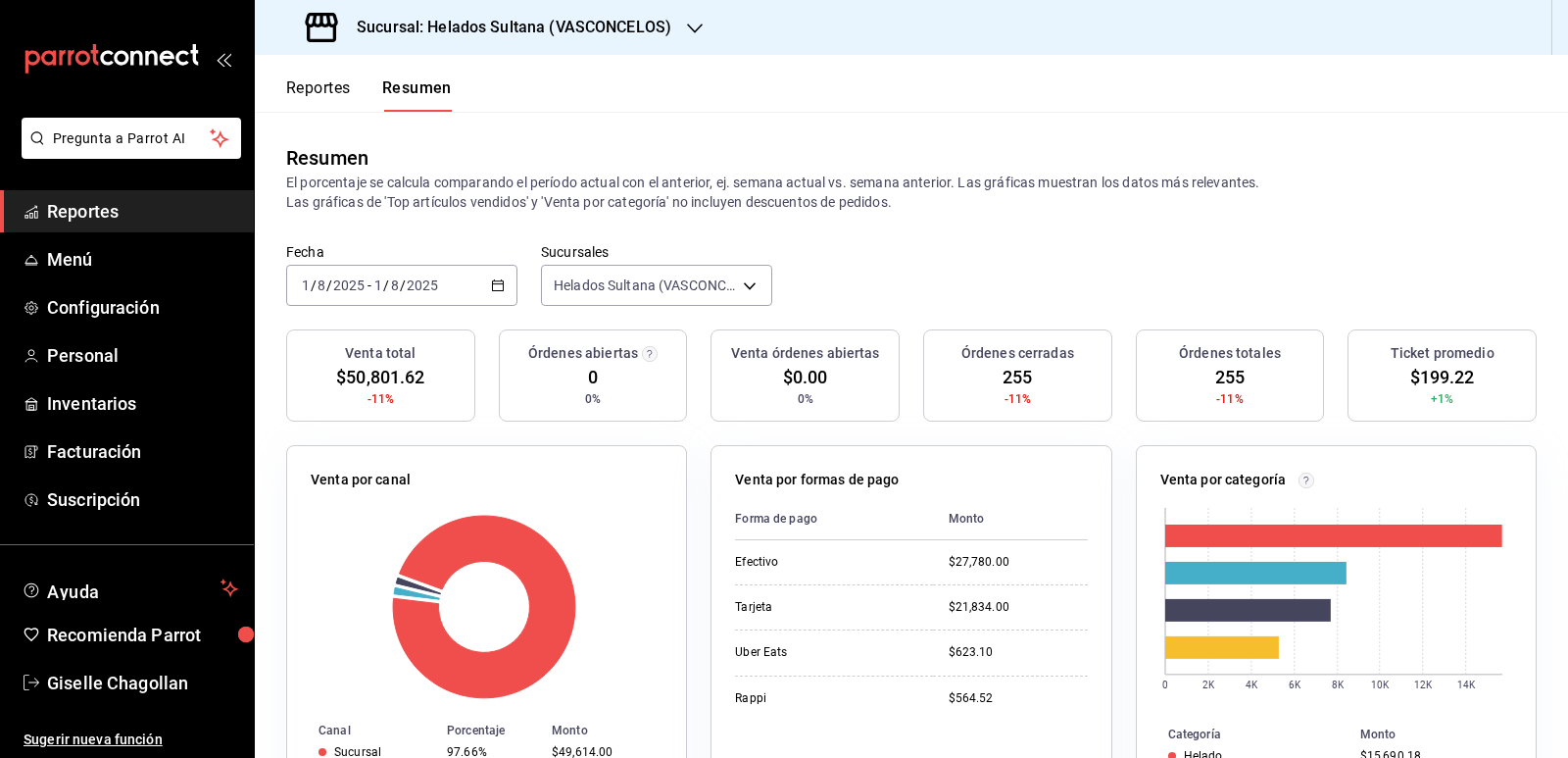 click on "Reportes" at bounding box center (318, 95) 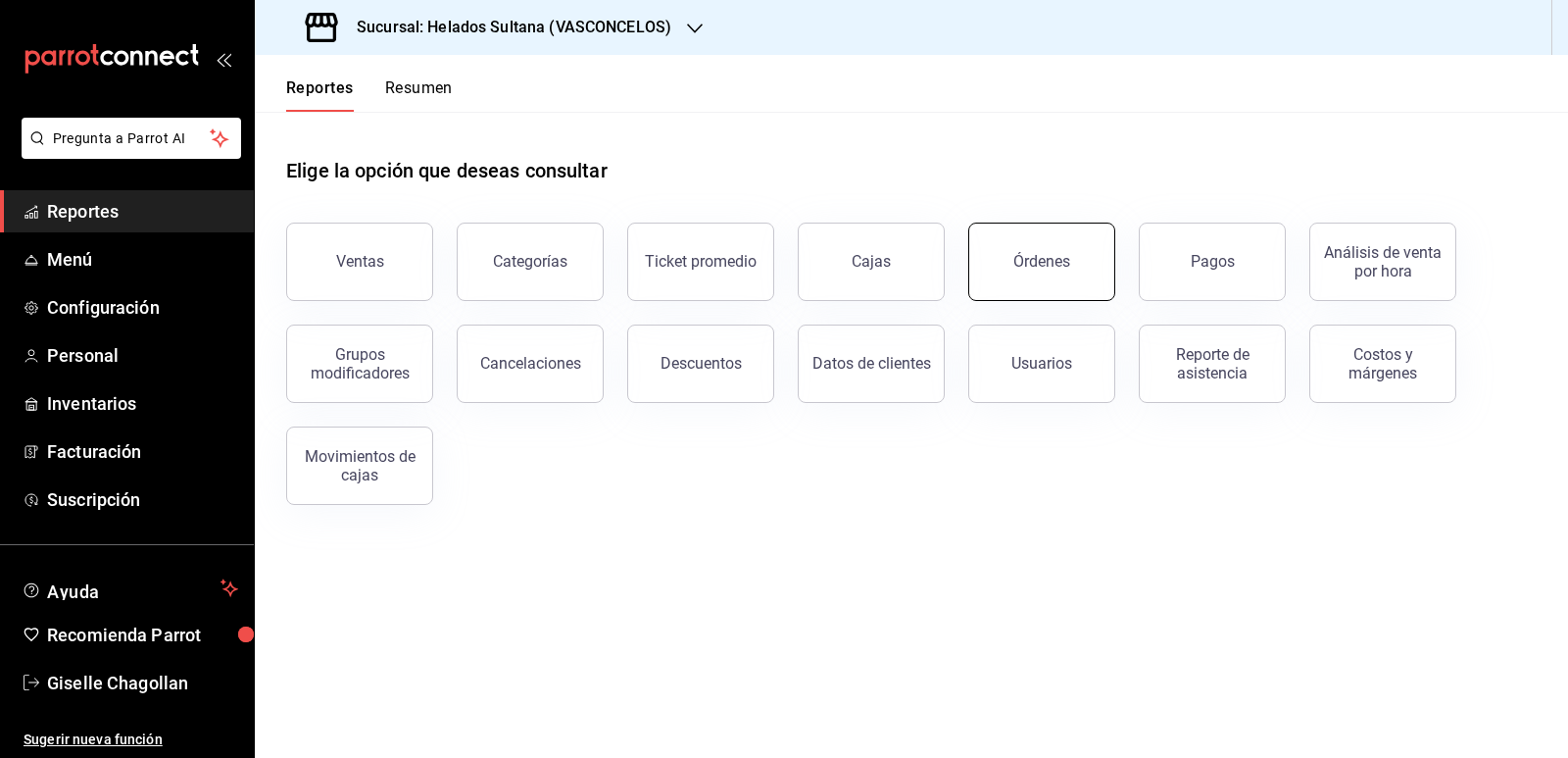 click on "Órdenes" at bounding box center (1030, 250) 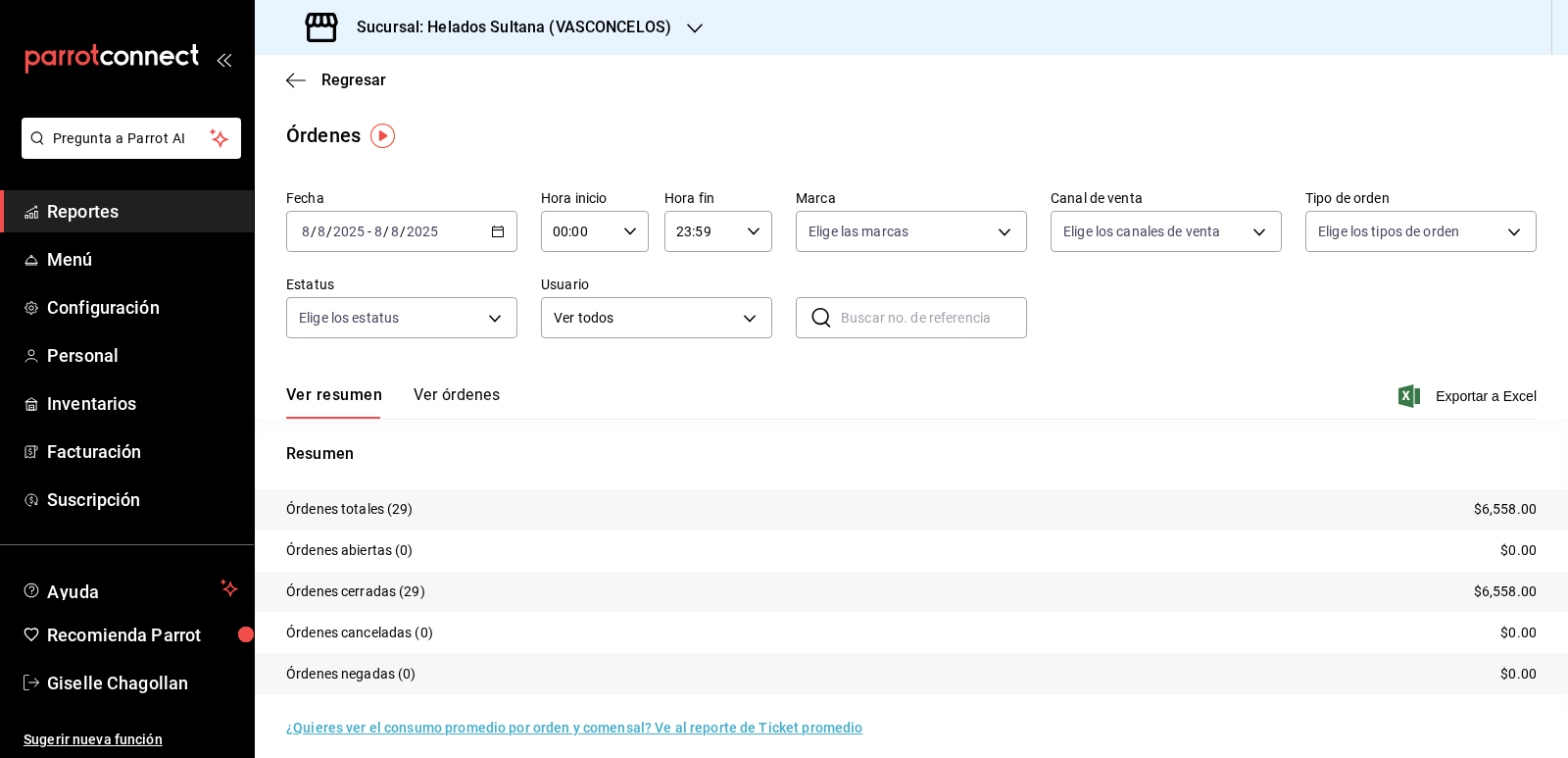 click 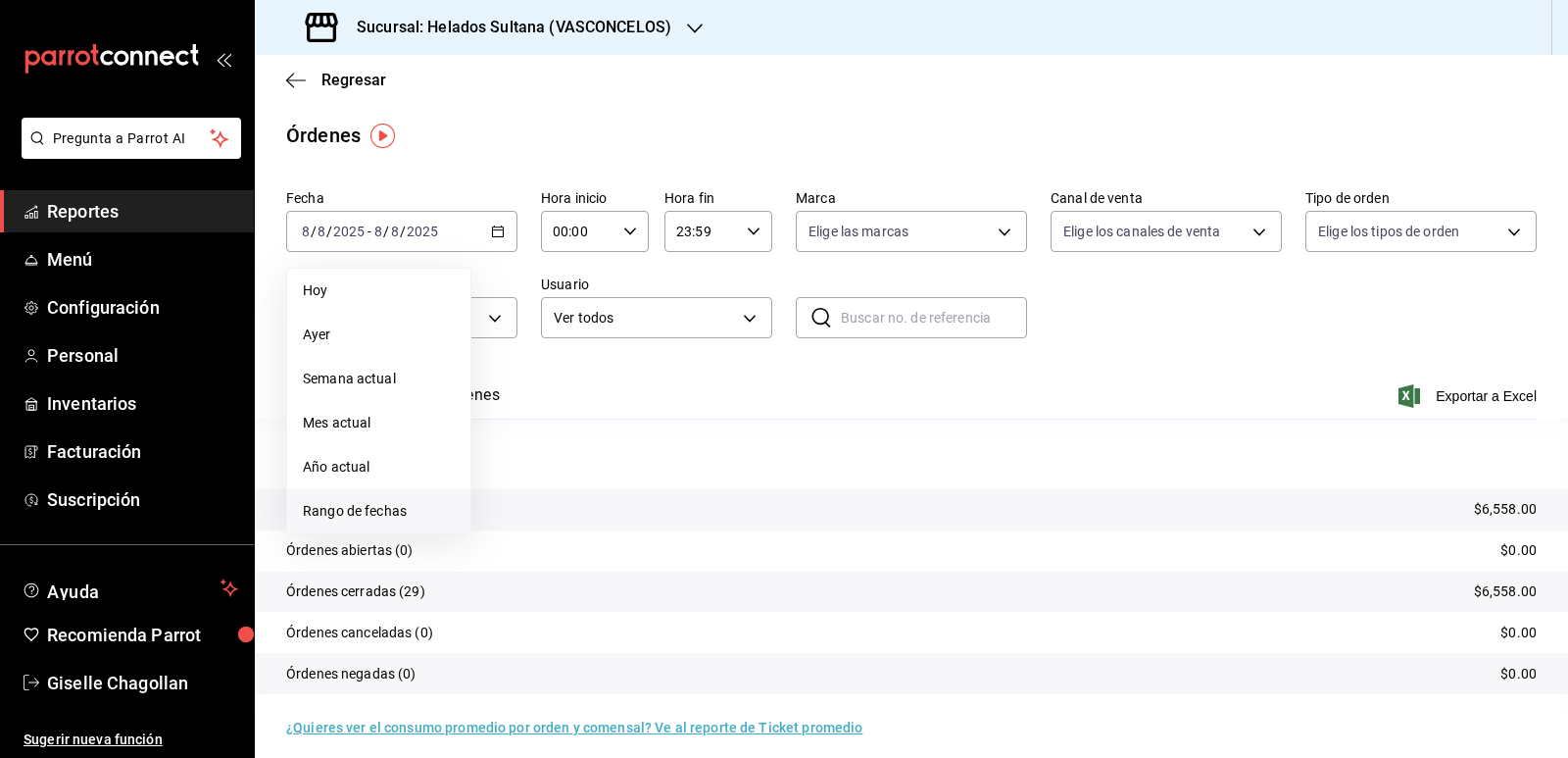 click on "Rango de fechas" at bounding box center (378, 511) 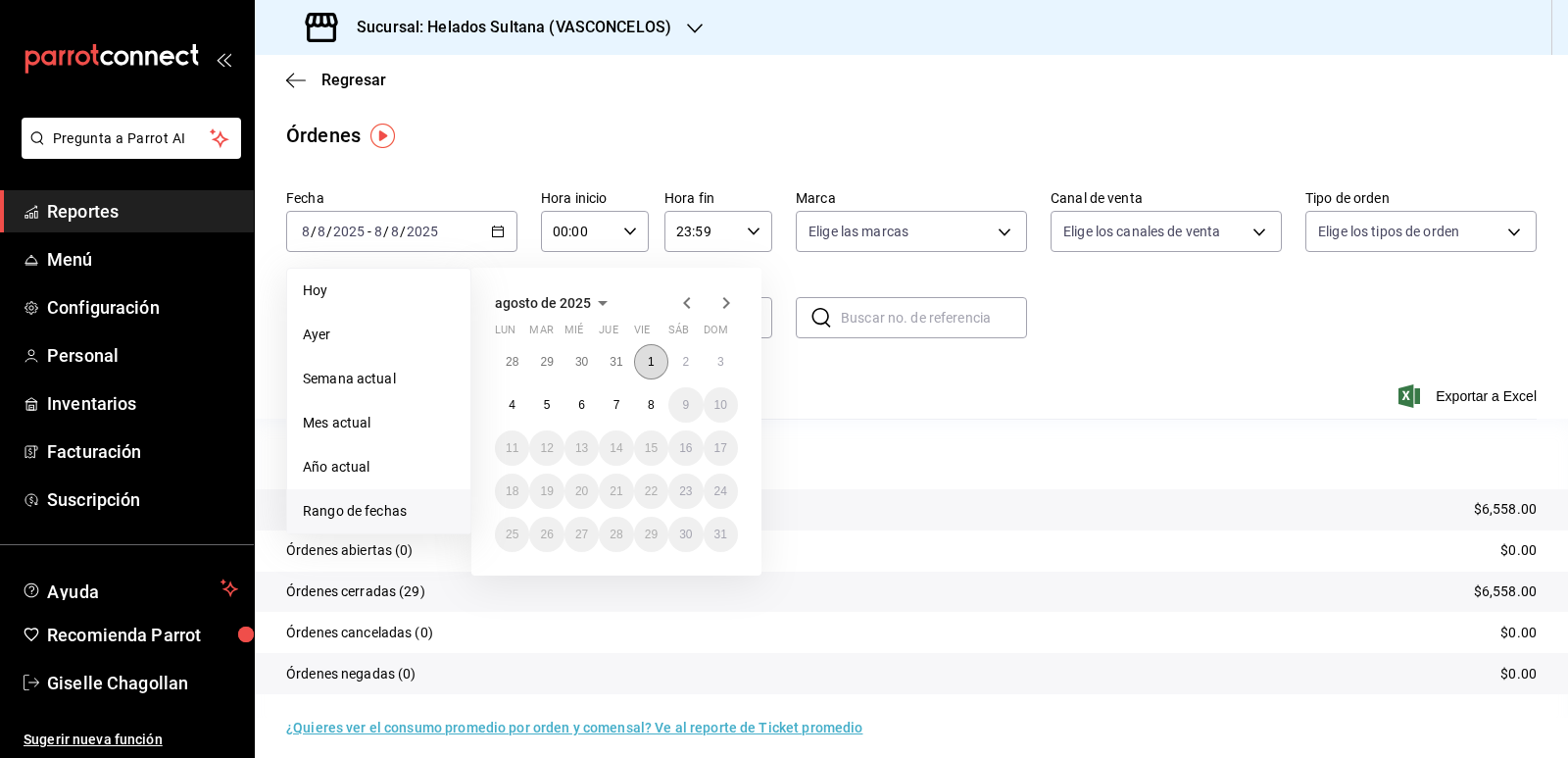 click on "1" at bounding box center (651, 362) 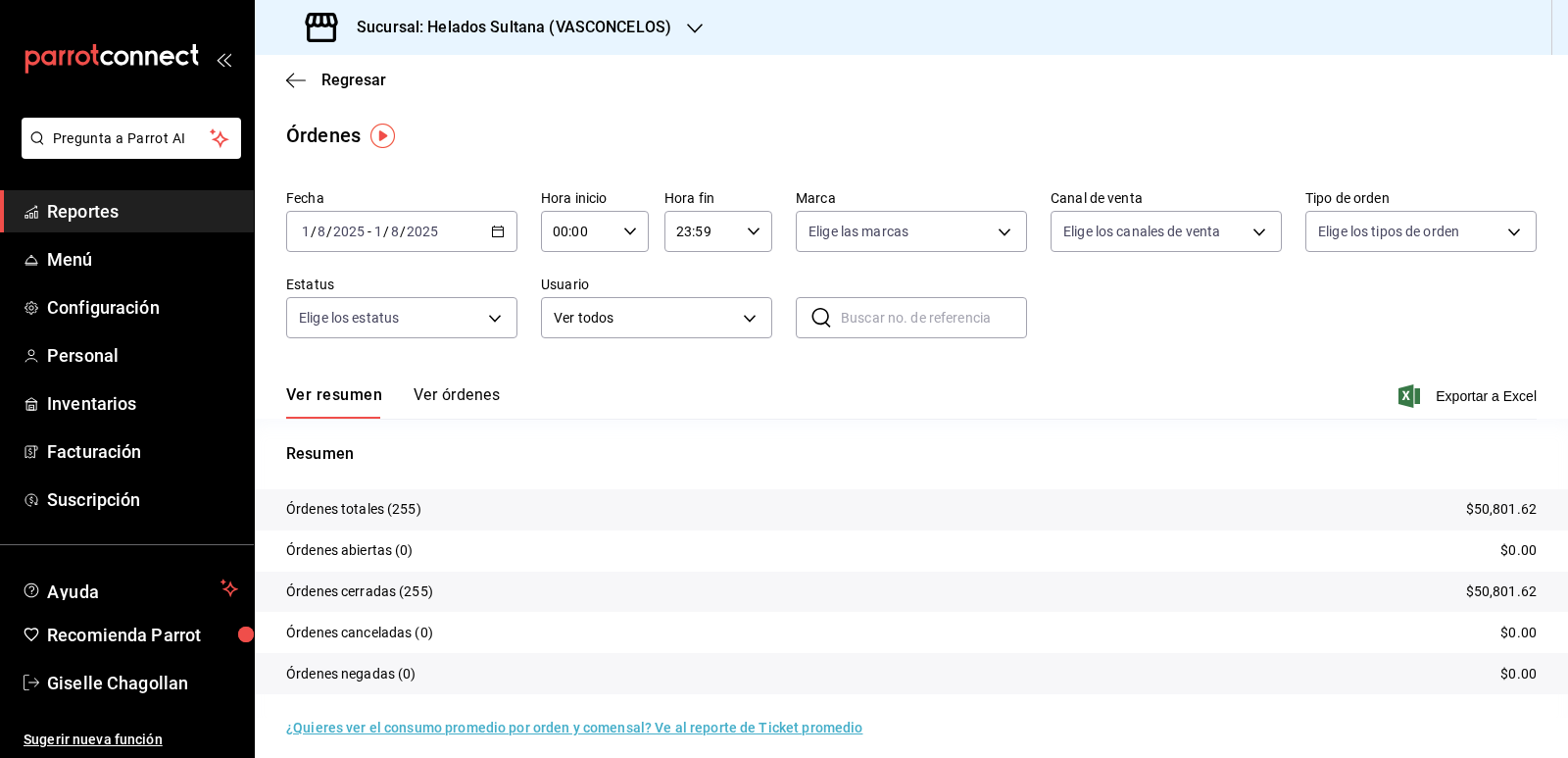 click on "Ver órdenes" at bounding box center (457, 402) 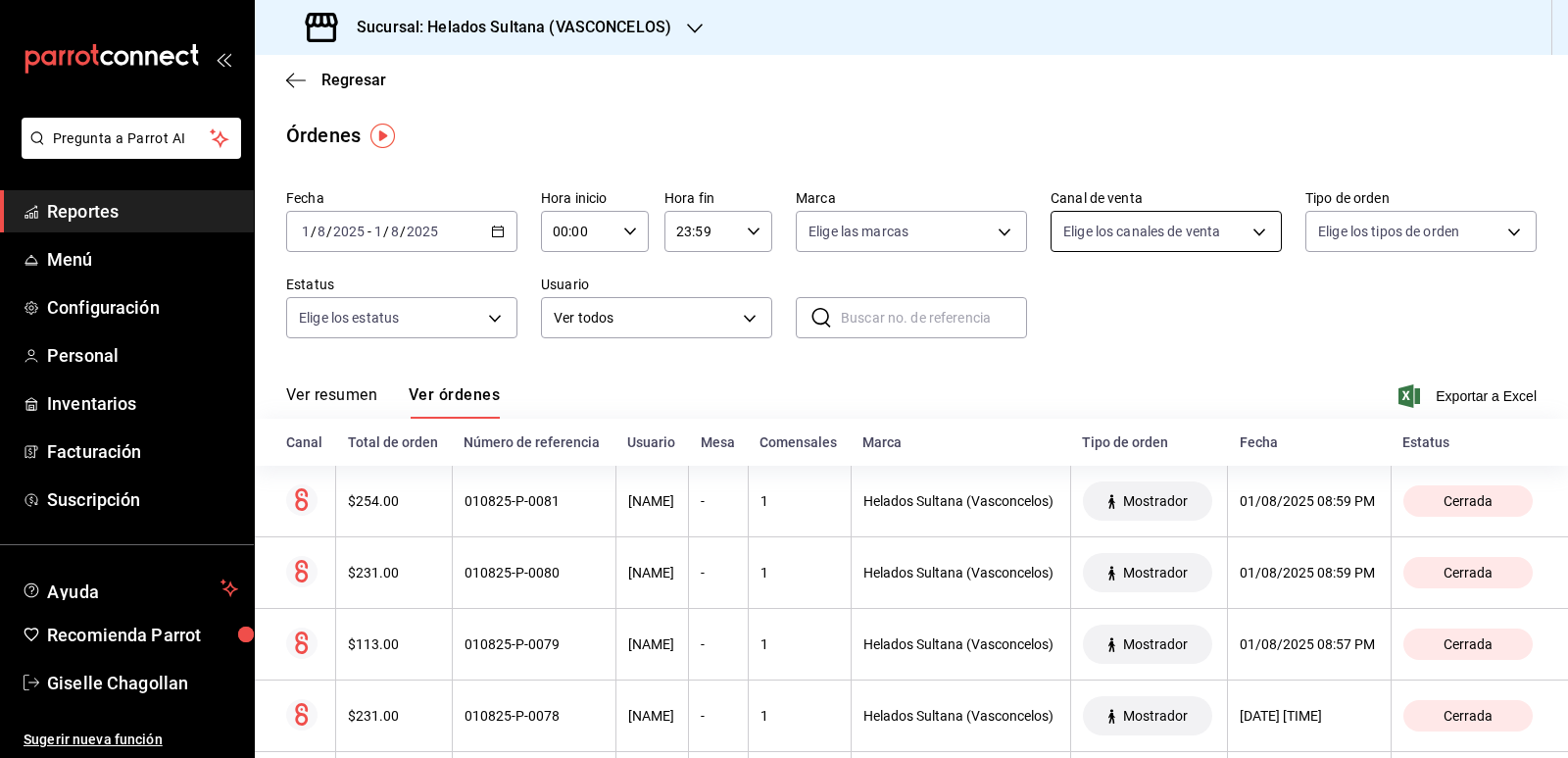 click on "Pregunta a Parrot AI Reportes   Menú   Configuración   Personal   Inventarios   Facturación   Suscripción   Ayuda Recomienda Parrot   Giselle Chagollan   Sugerir nueva función   Sucursal: Helados Sultana (VASCONCELOS) Regresar Órdenes Fecha [DATE] [DATE] - [DATE] [DATE] Hora inicio [TIME] Hora inicio Hora fin [TIME] Hora fin Marca Elige las marcas Canal de venta Elige los canales de venta Tipo de orden Elige los tipos de orden Estatus Elige los estatus Usuario Ver todos ALL ​ ​ Ver resumen Ver órdenes Exportar a Excel Canal Total de orden Número de referencia Usuario Mesa Comensales Marca Tipo de orden Fecha Estatus $[PRICE] [REFERENCE] [NAME] - [QUANTITY] Helados Sultana (Vasconcelos) Mostrador [DATE] [TIME] Cerrada $[PRICE] [REFERENCE] [NAME] - [QUANTITY] Helados Sultana (Vasconcelos) Mostrador [DATE] [TIME] Cerrada $[PRICE] [REFERENCE] [NAME] - [QUANTITY] Helados Sultana (Vasconcelos) Mostrador [DATE] [TIME] Cerrada $[PRICE] [REFERENCE] [NAME]" at bounding box center [784, 379] 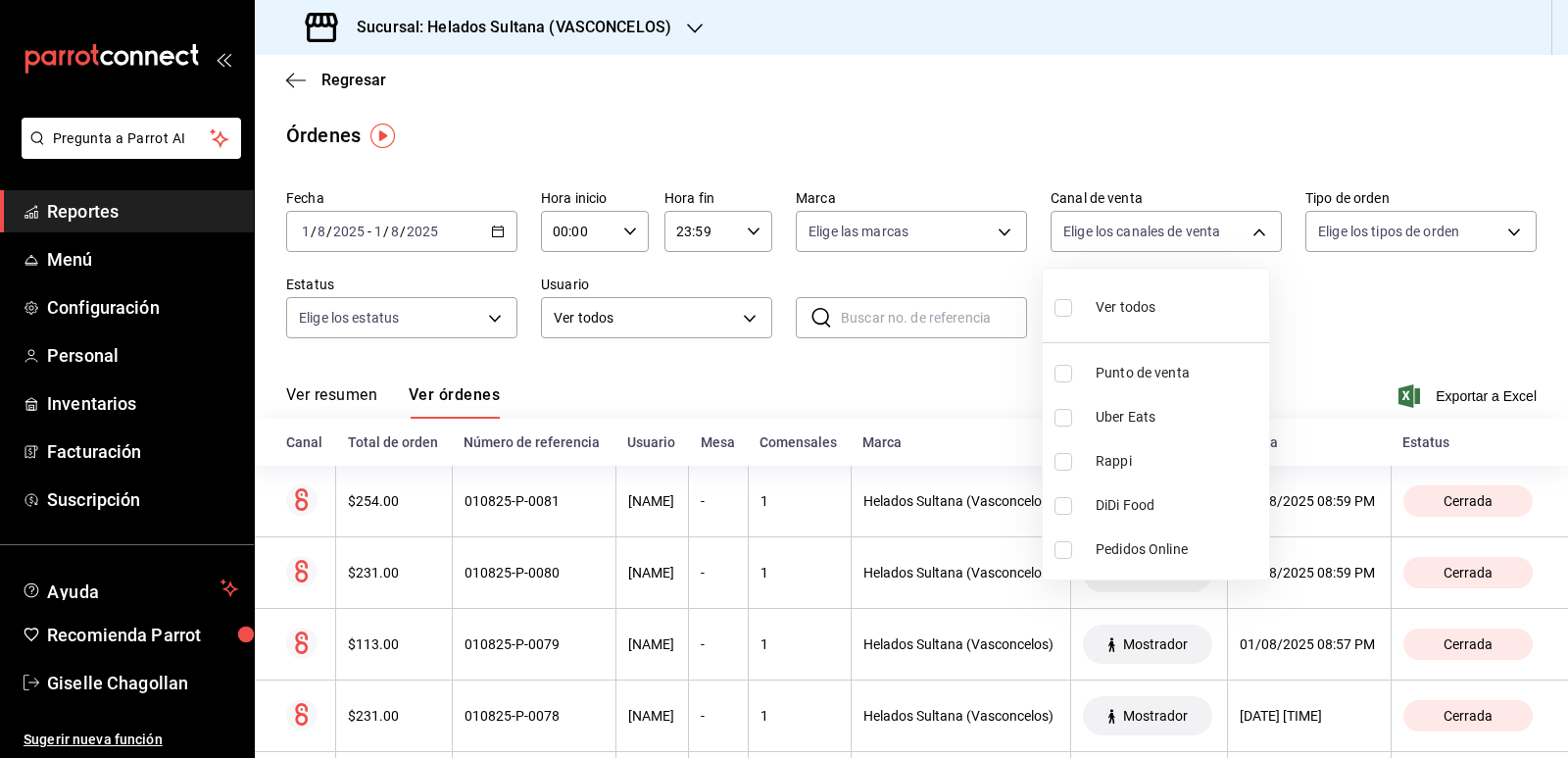 click at bounding box center (1063, 418) 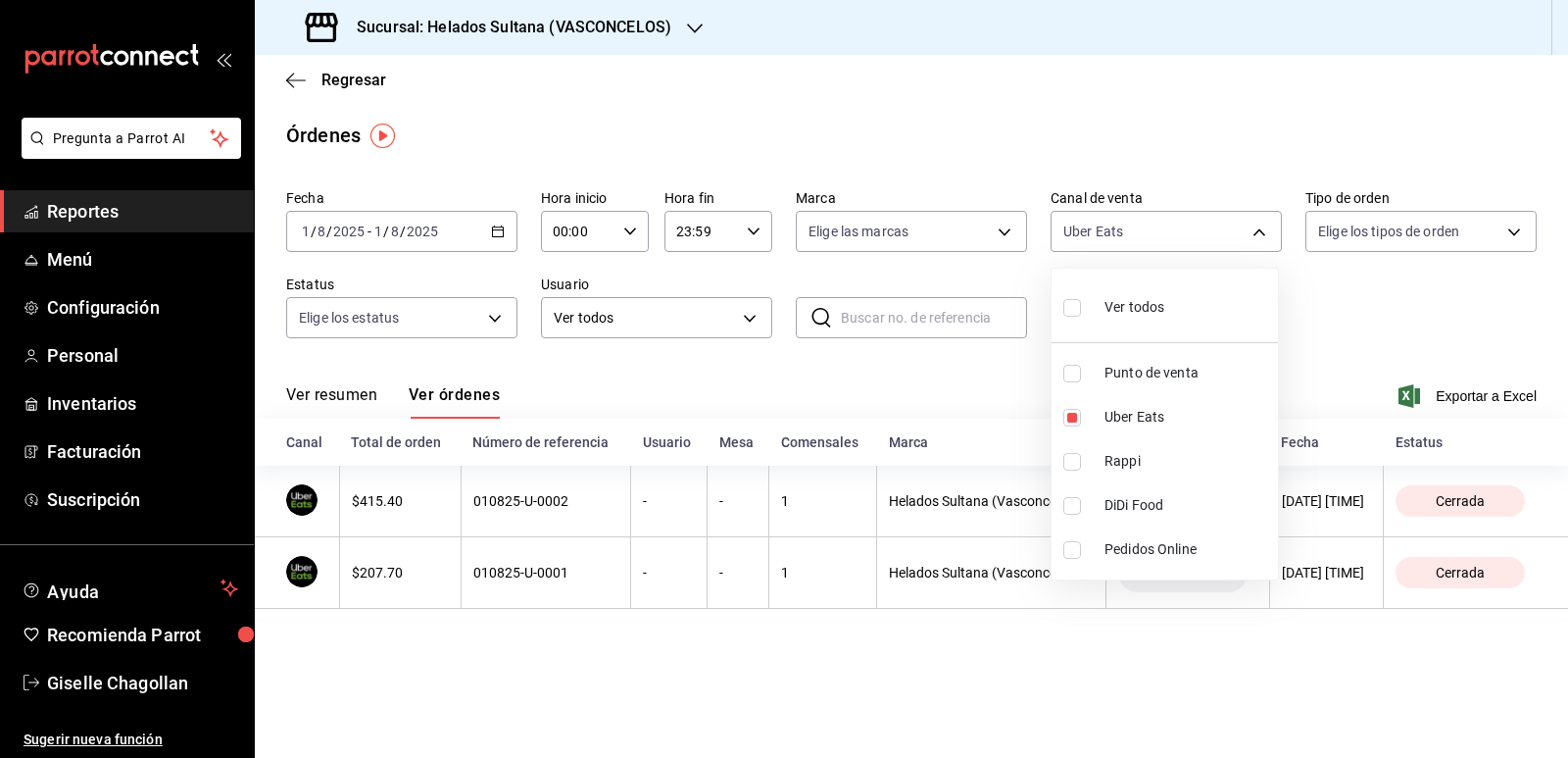 click at bounding box center [1072, 462] 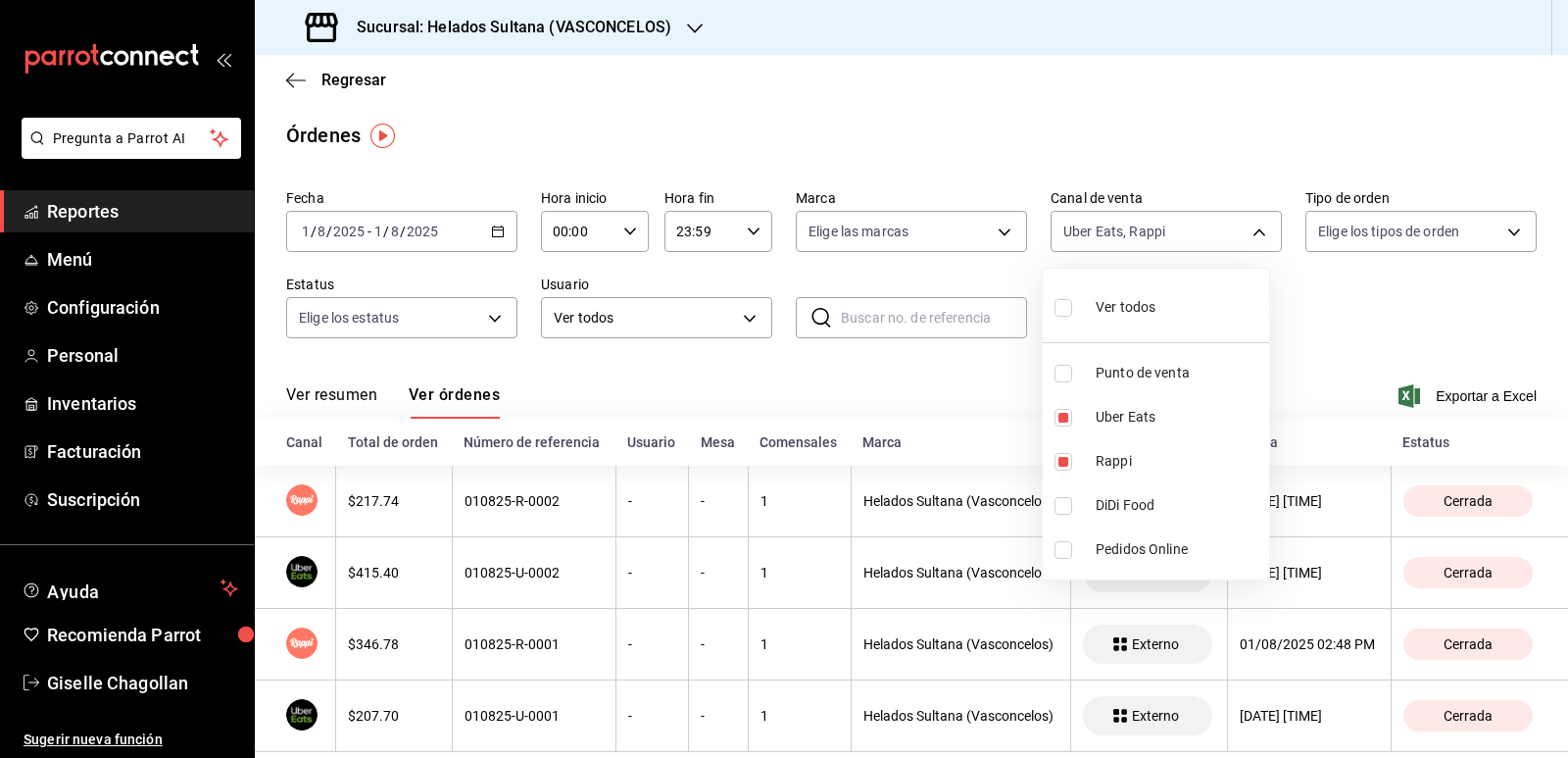 click at bounding box center [1067, 506] 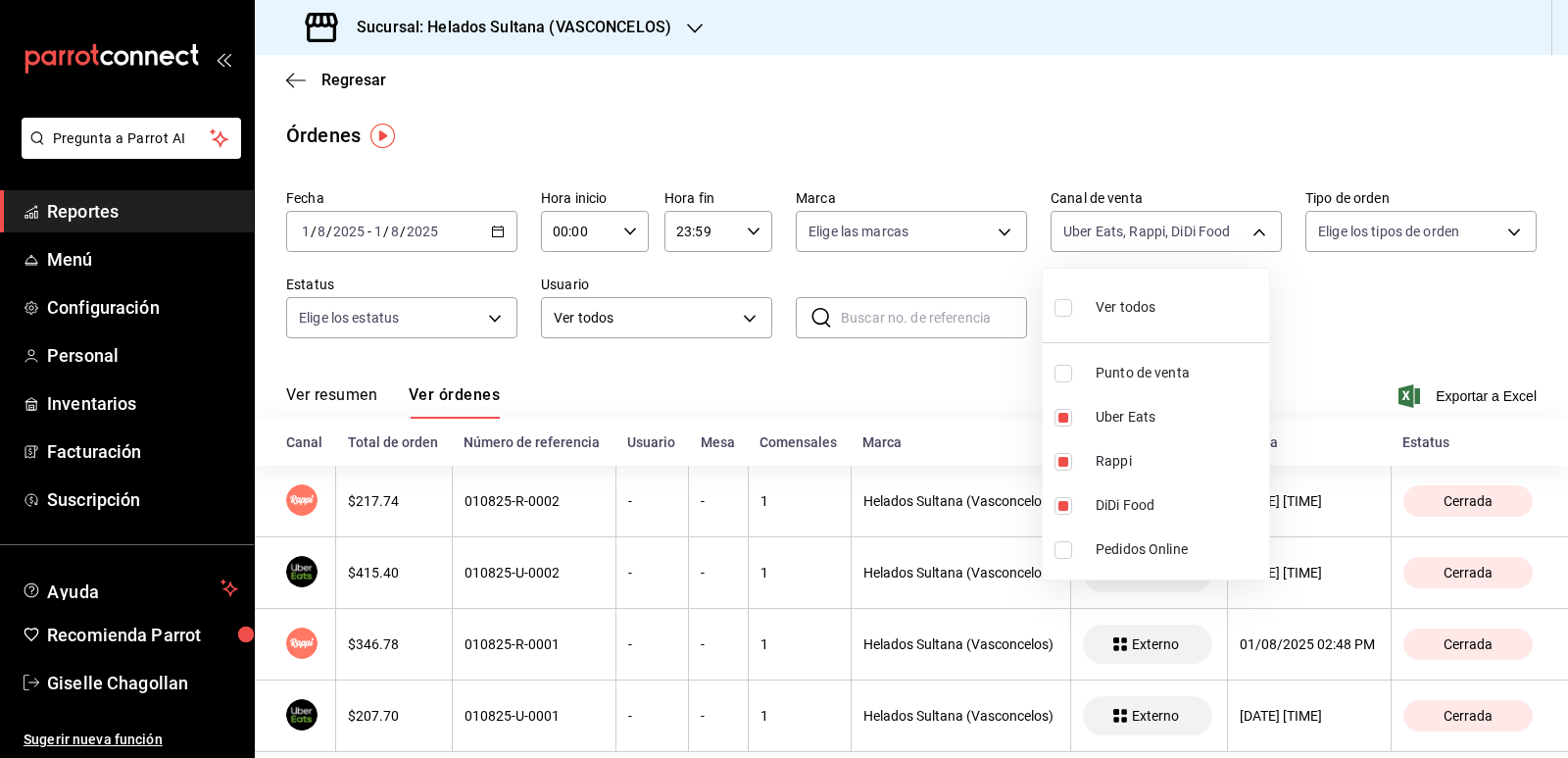 click at bounding box center [784, 379] 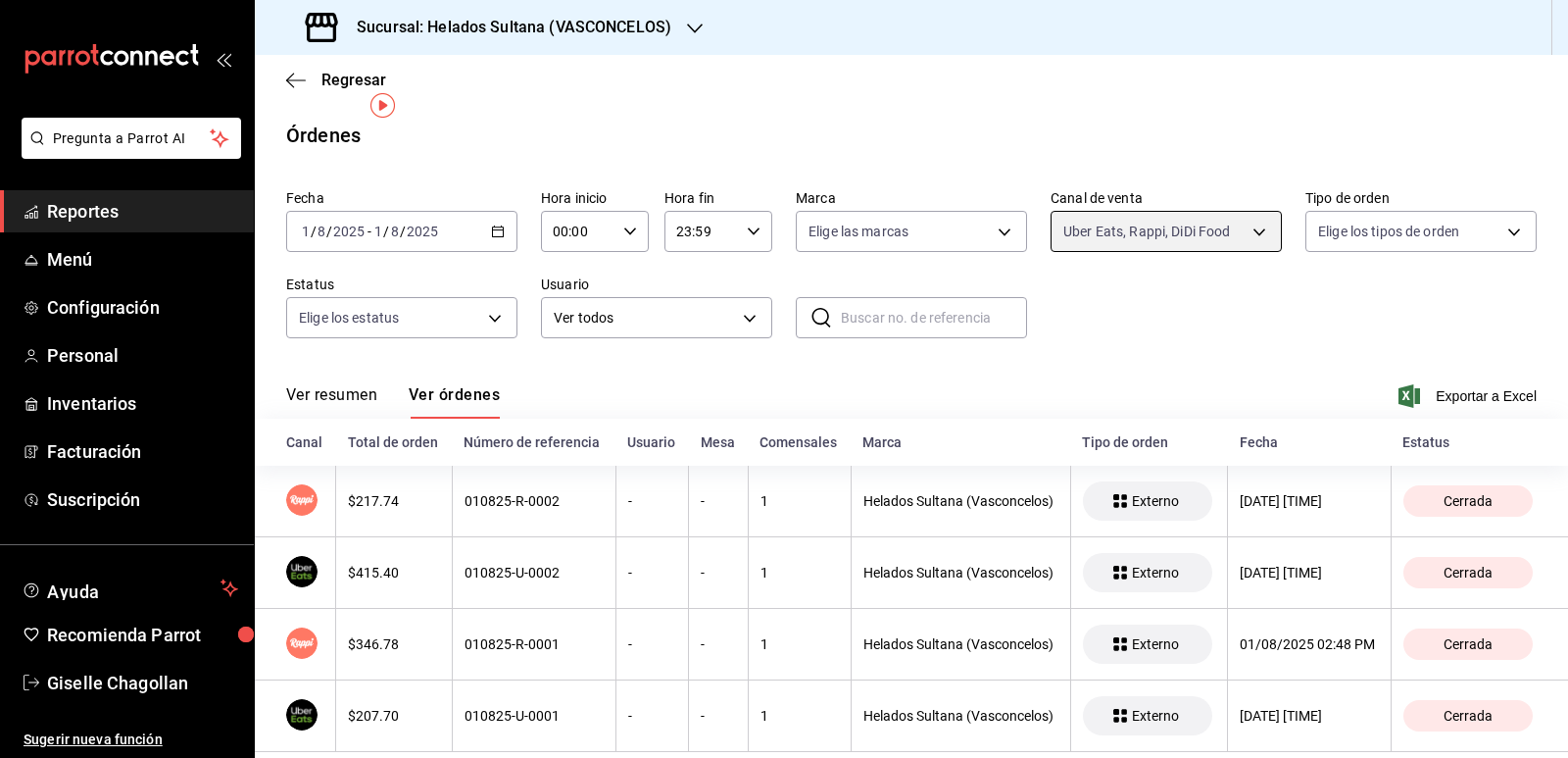 scroll, scrollTop: 34, scrollLeft: 0, axis: vertical 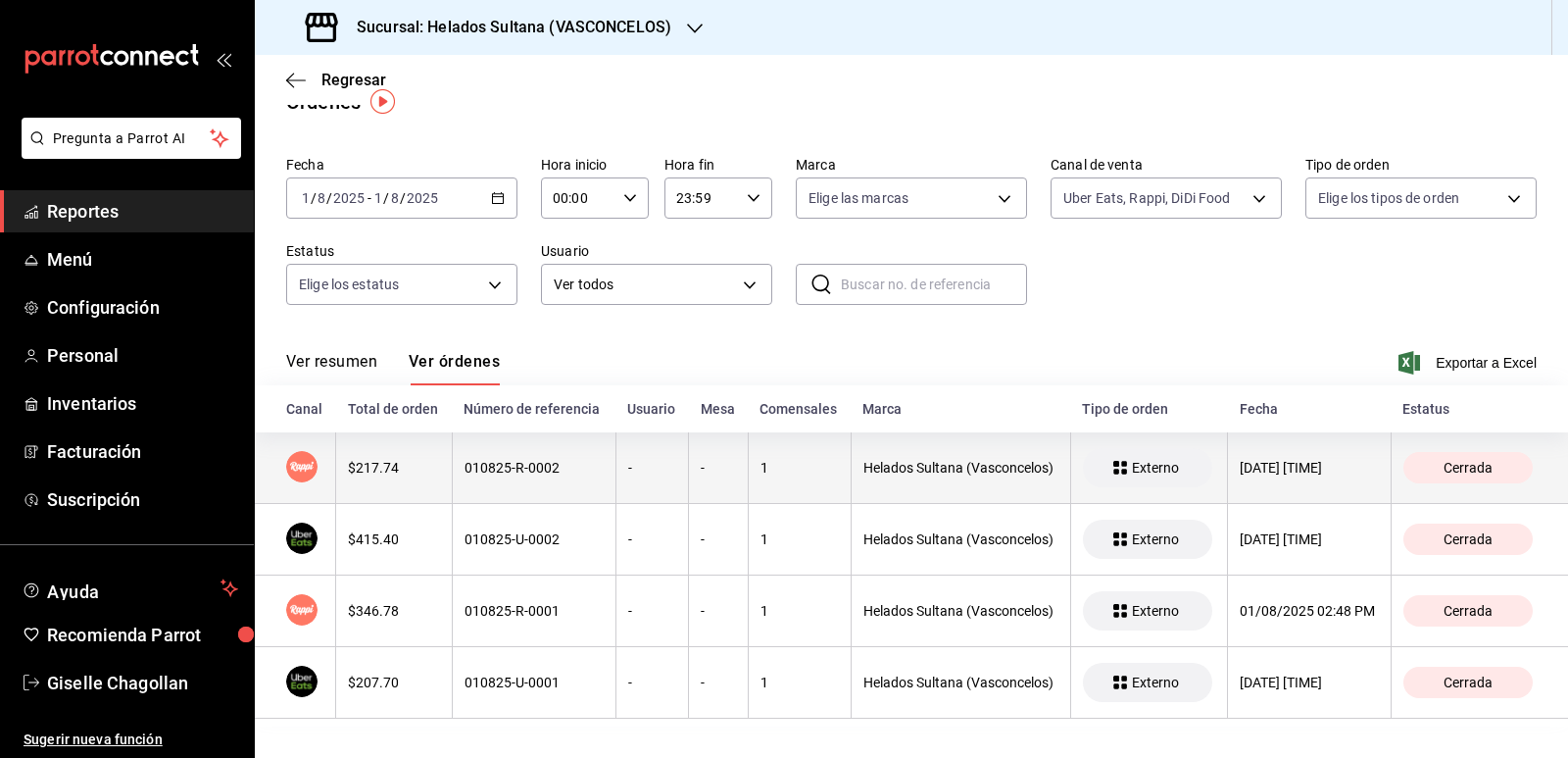 click on "010825-R-0002" at bounding box center [534, 468] 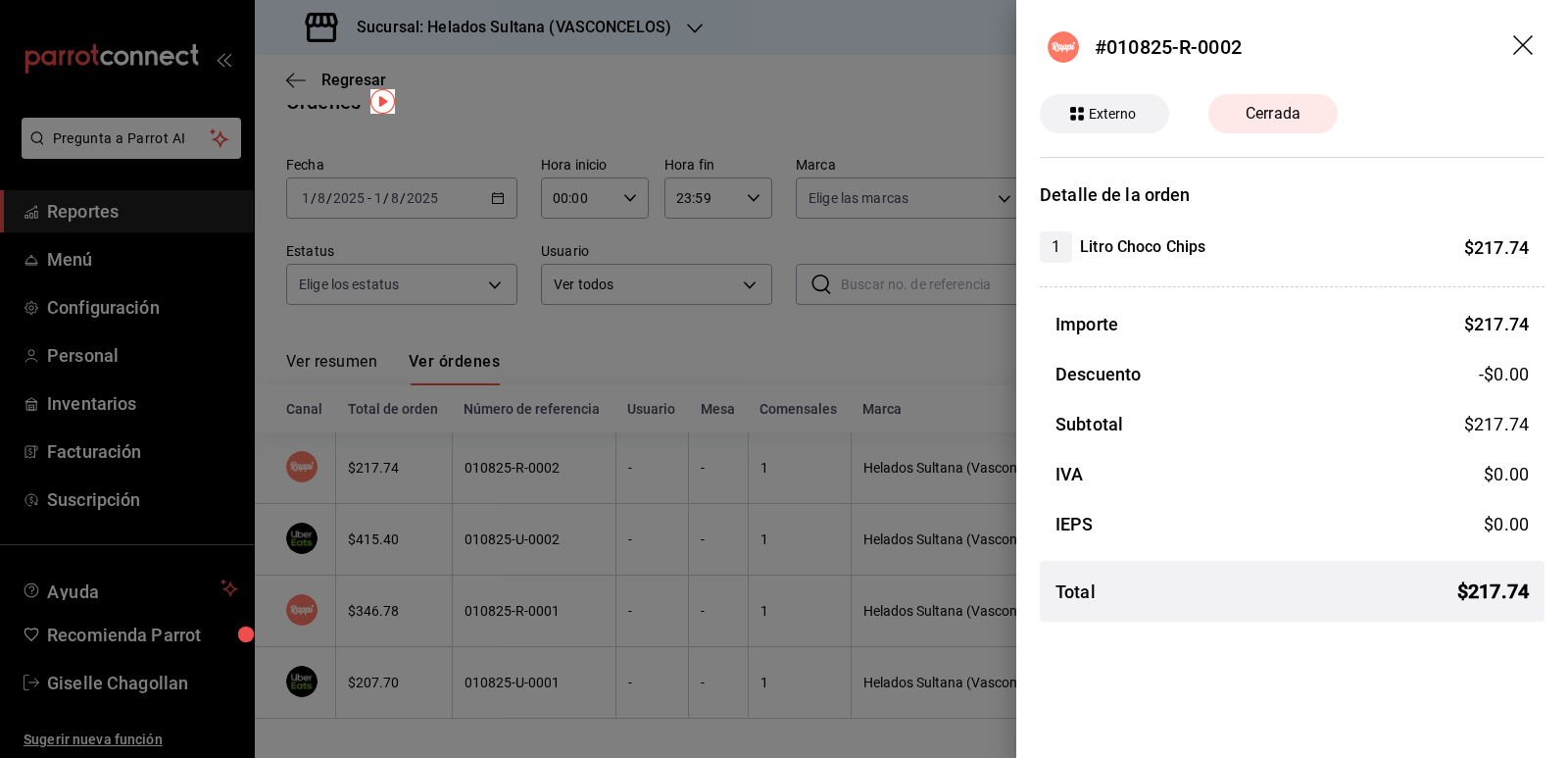 click at bounding box center (784, 379) 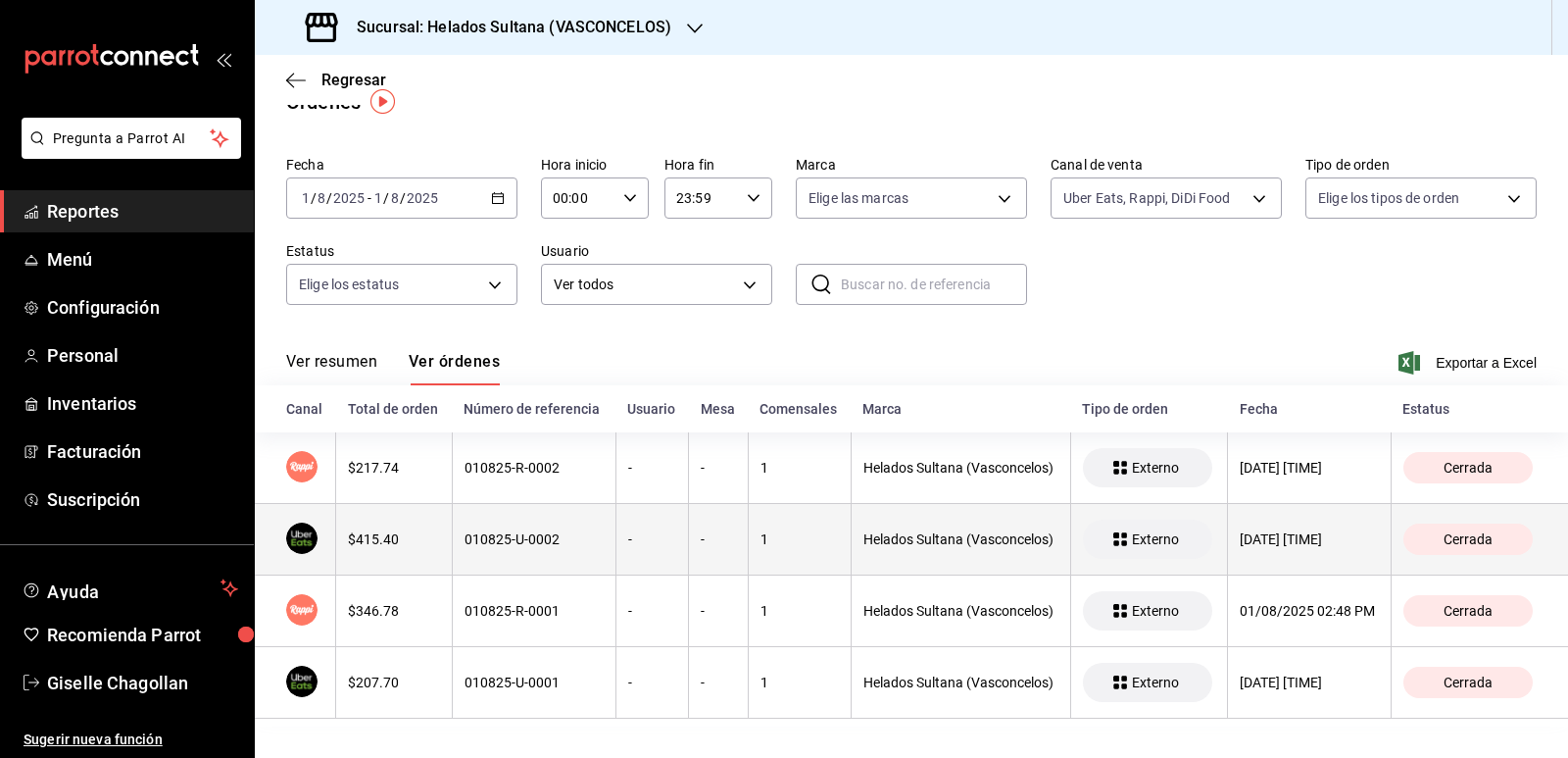click on "010825-U-0002" at bounding box center (533, 539) 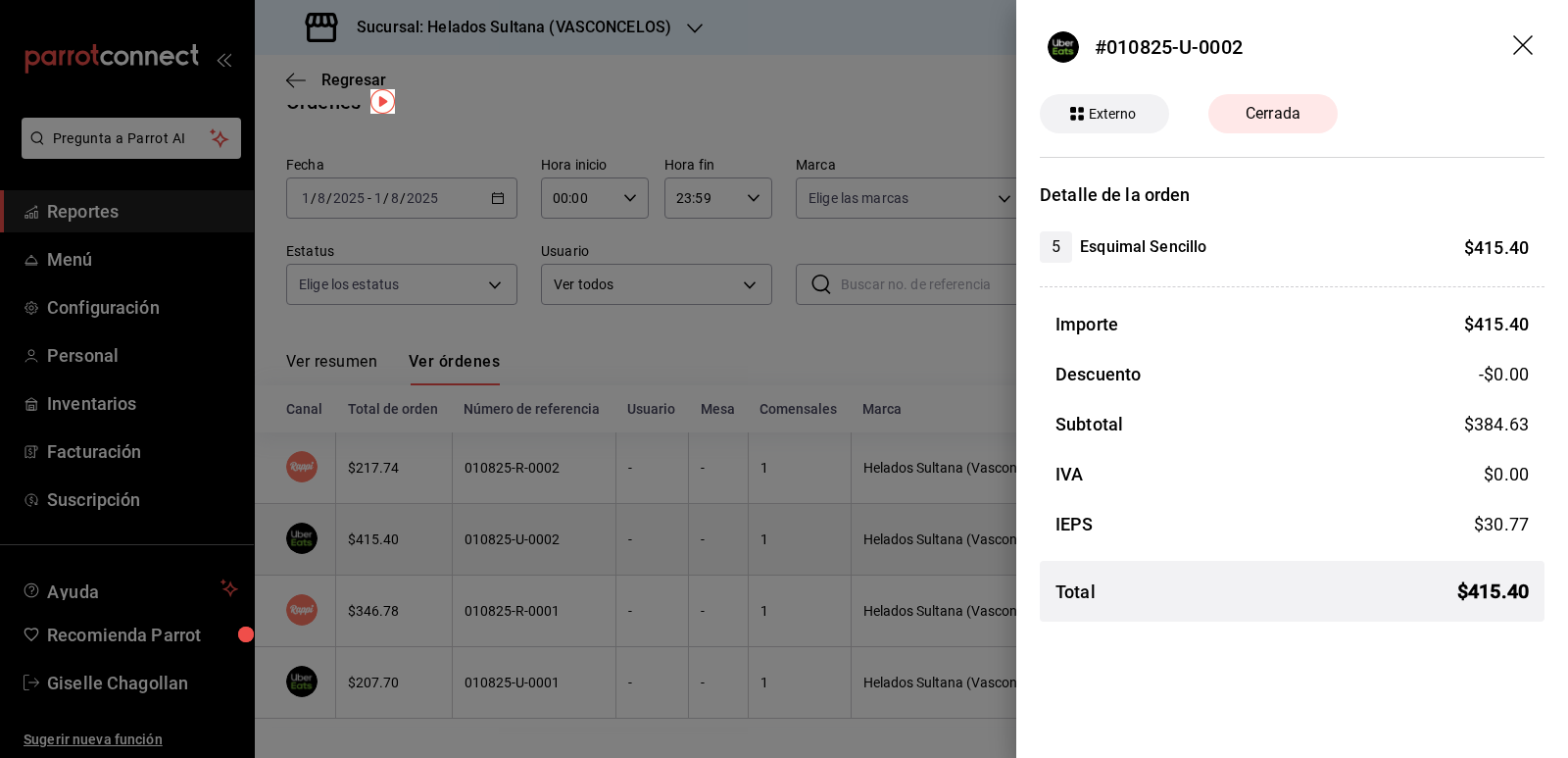 click at bounding box center [784, 379] 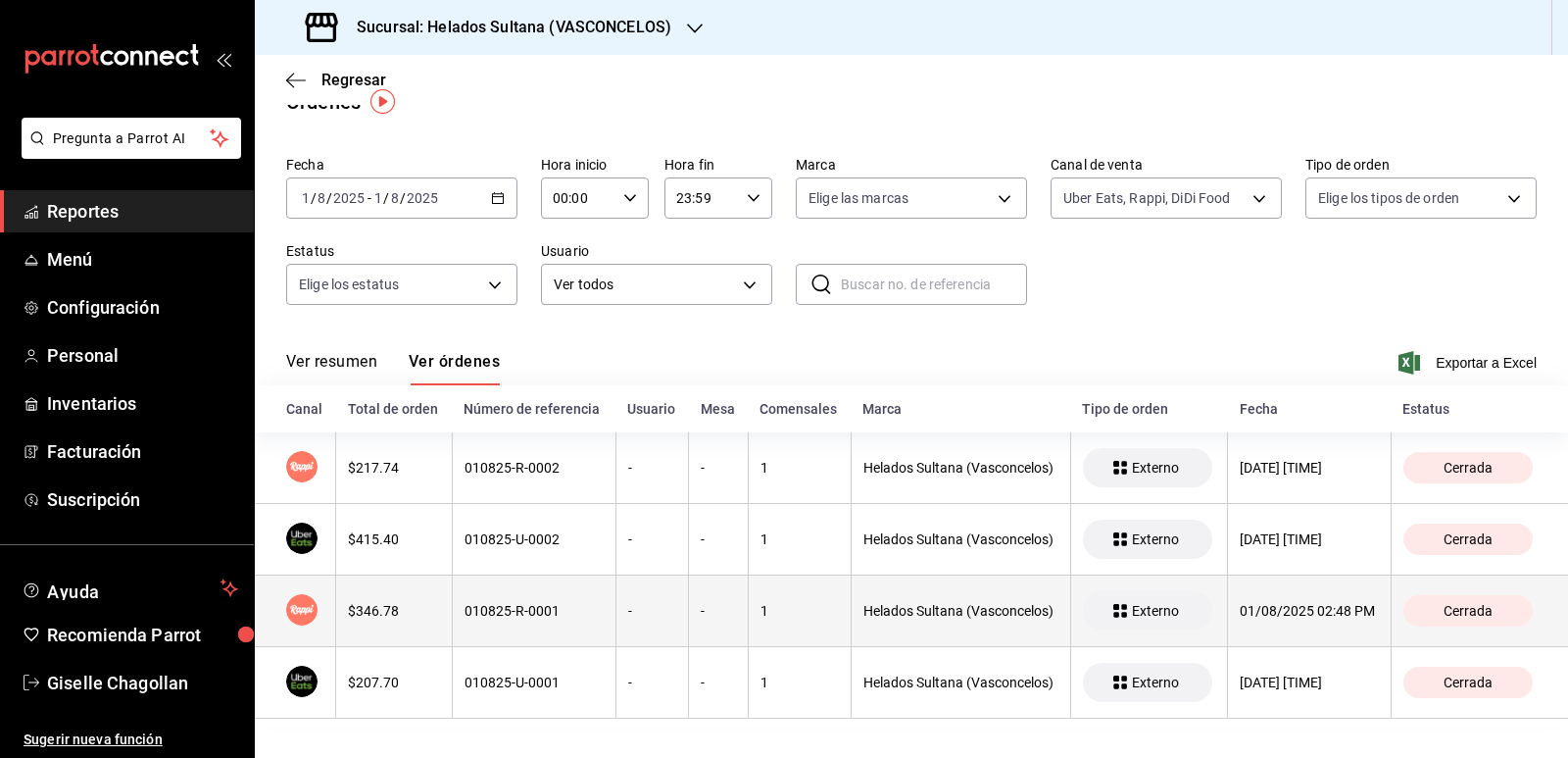 click on "010825-R-0001" at bounding box center [533, 611] 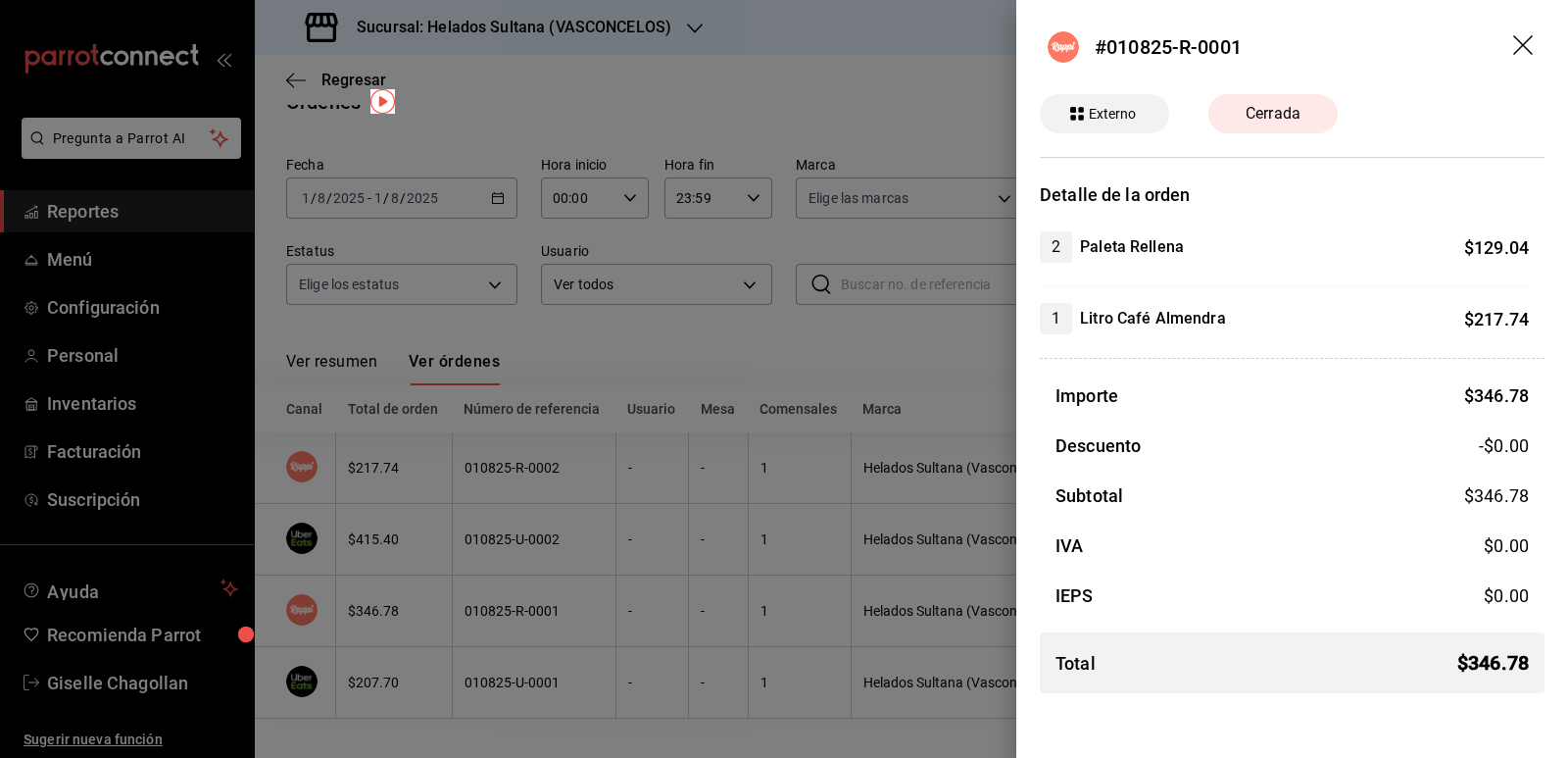 click at bounding box center (784, 379) 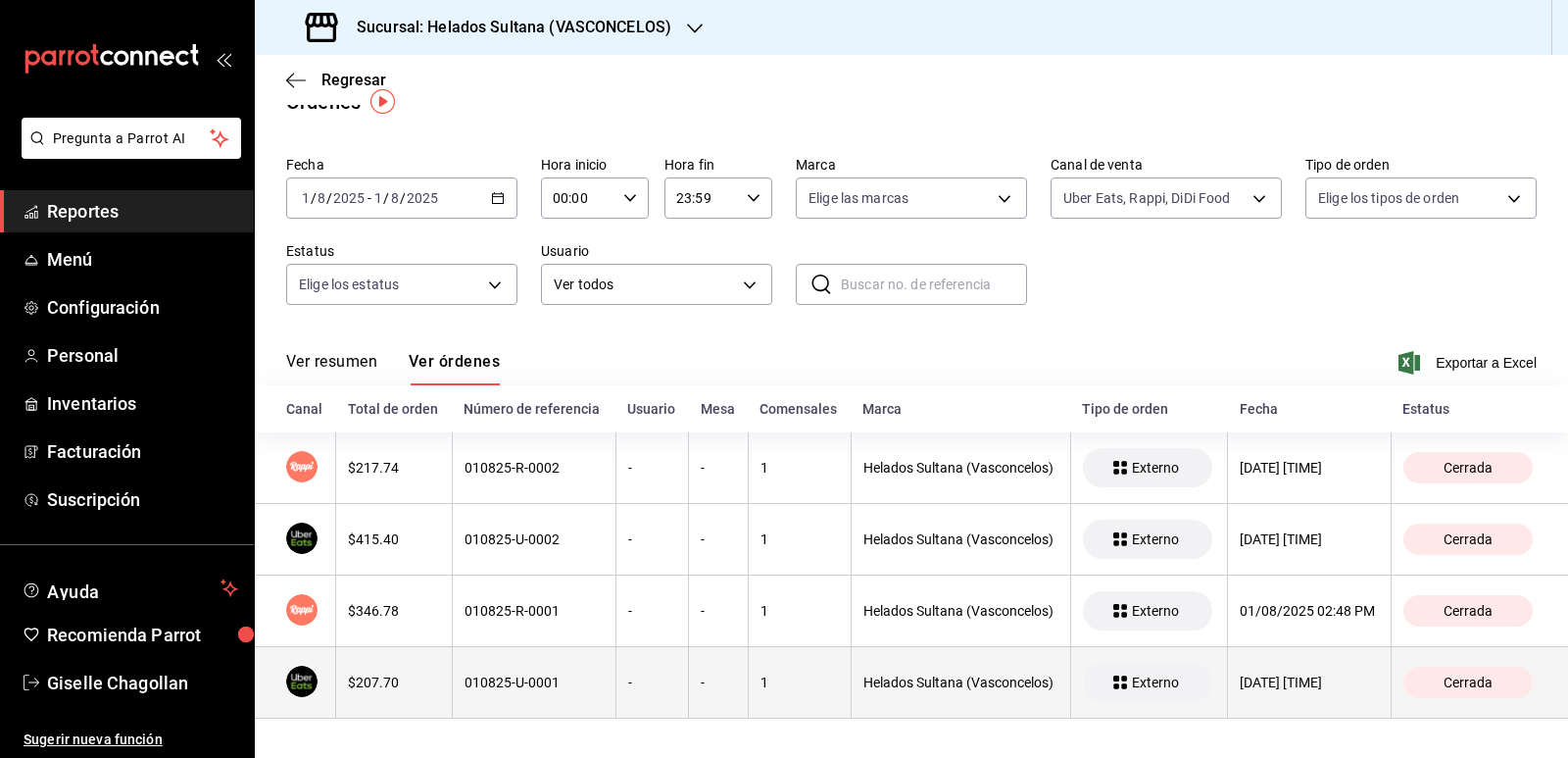 click on "010825-U-0001" at bounding box center [533, 682] 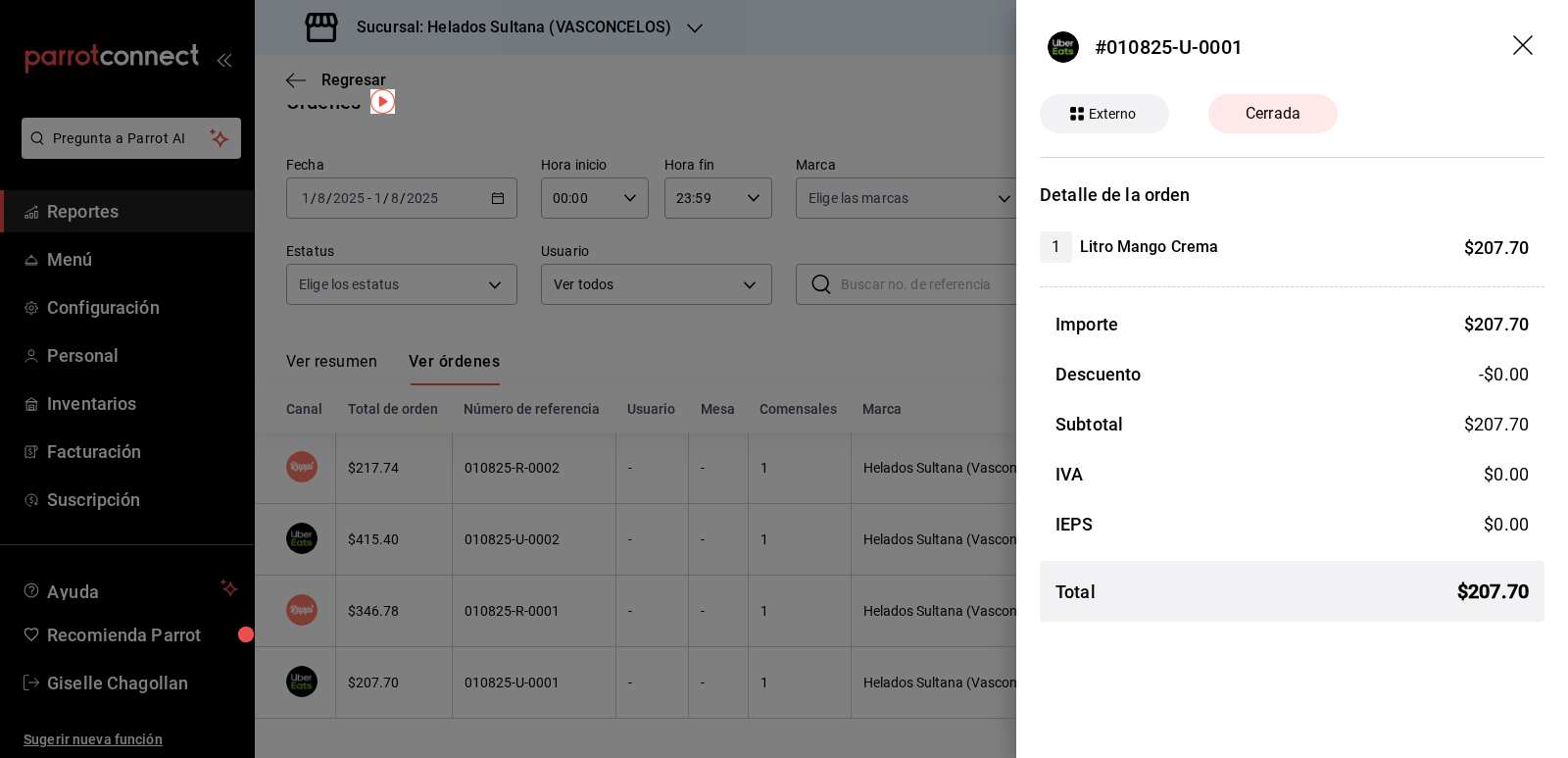 click at bounding box center (784, 379) 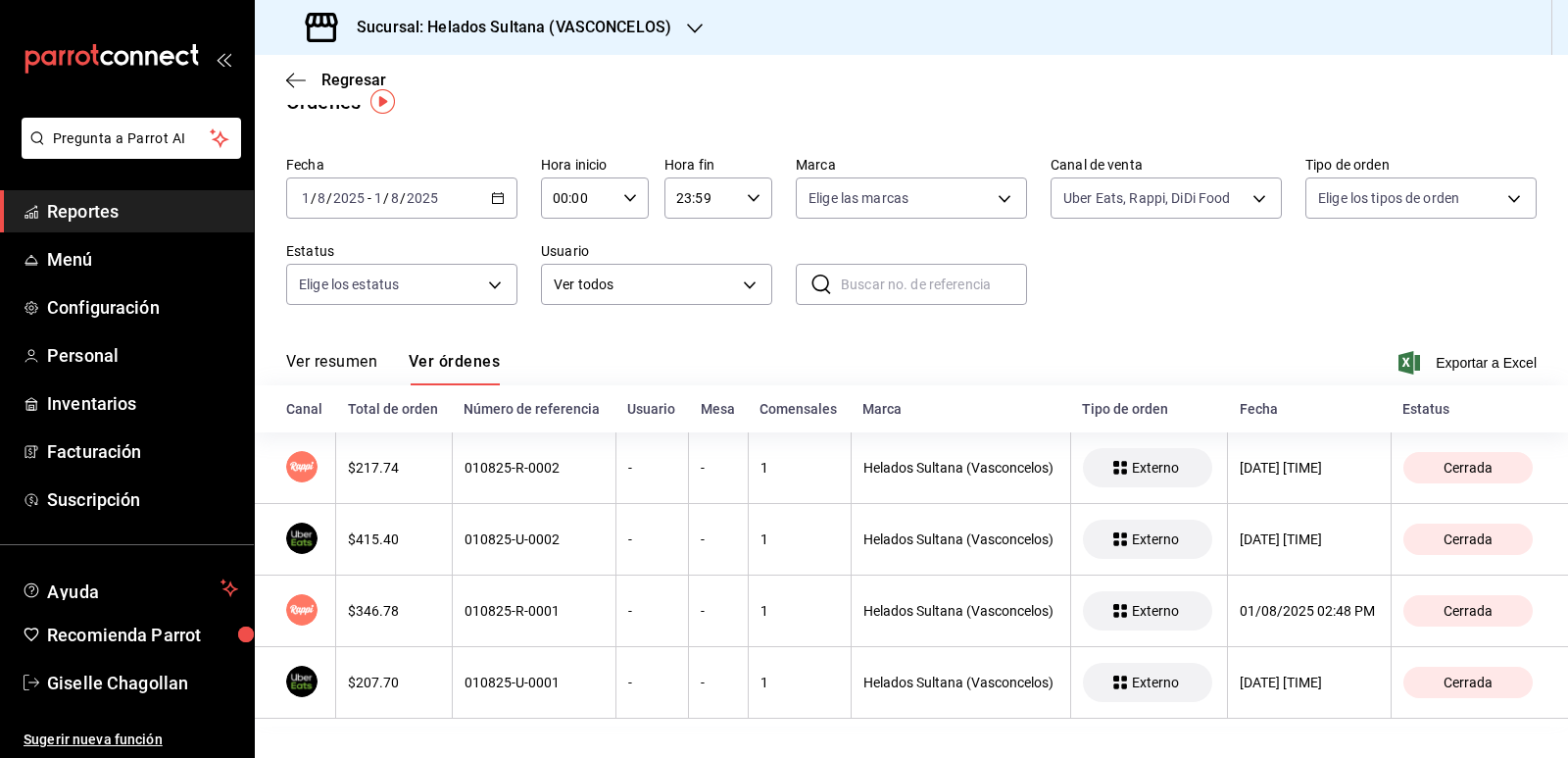 click on "Reportes" at bounding box center [142, 211] 